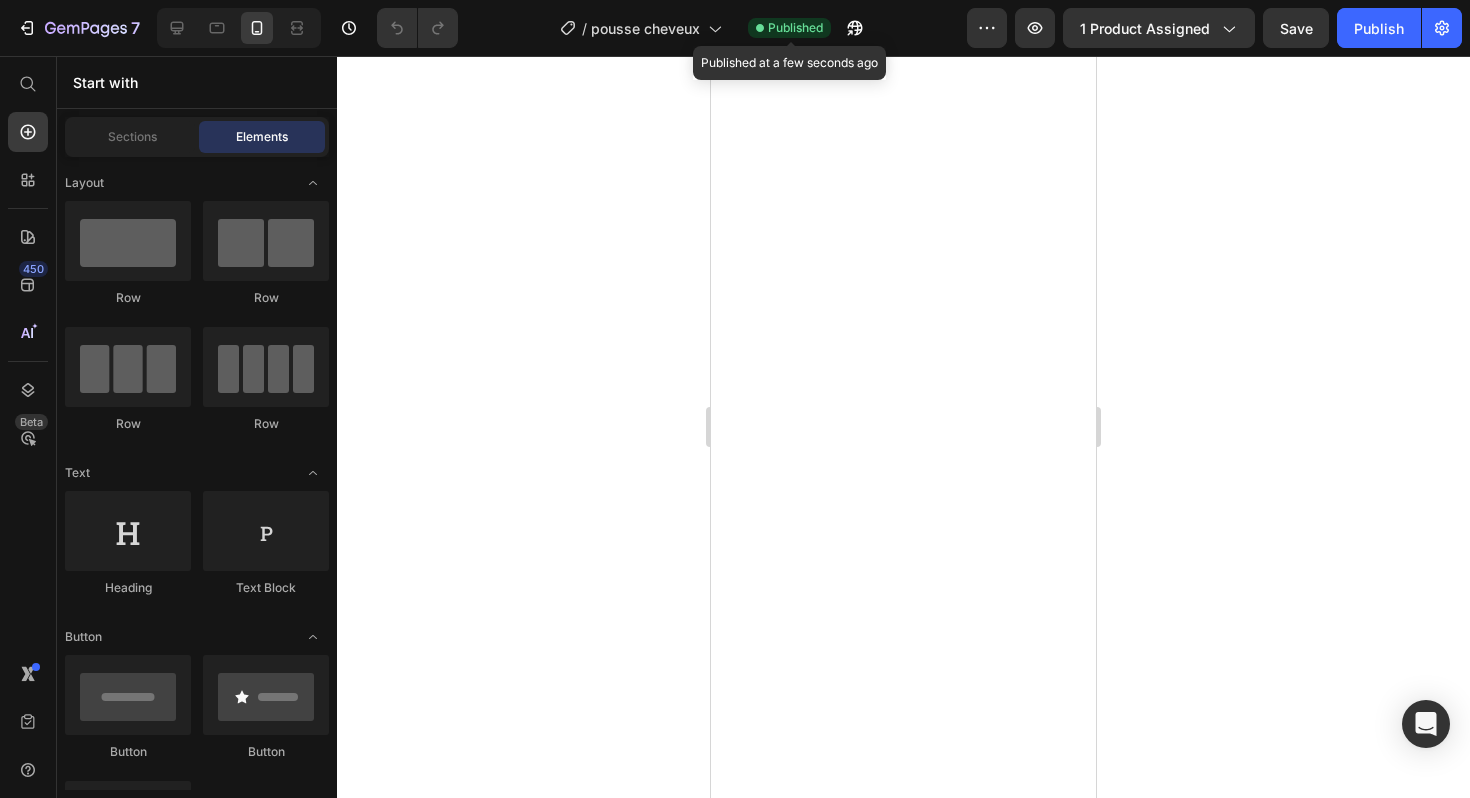 scroll, scrollTop: 0, scrollLeft: 0, axis: both 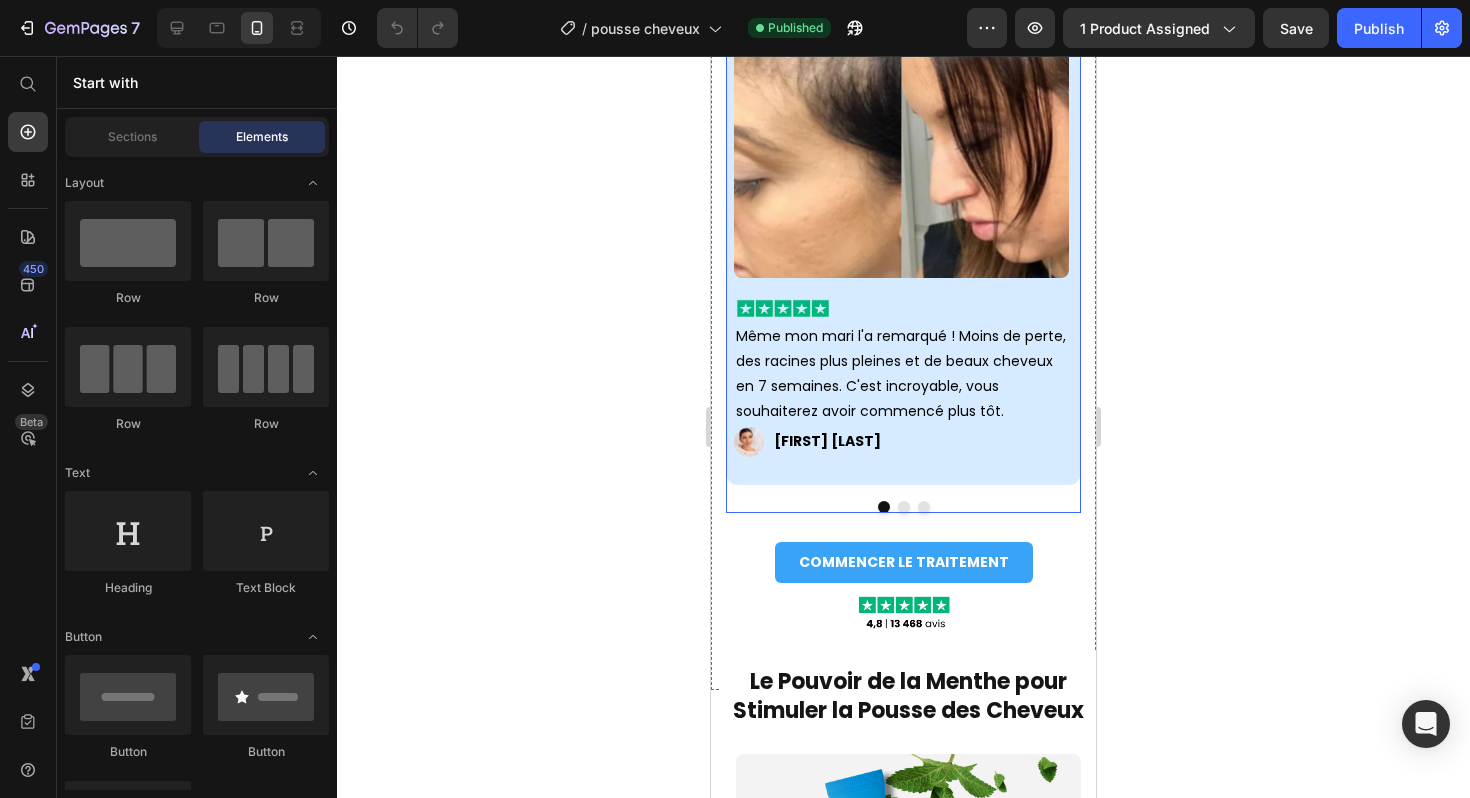 click at bounding box center (924, 507) 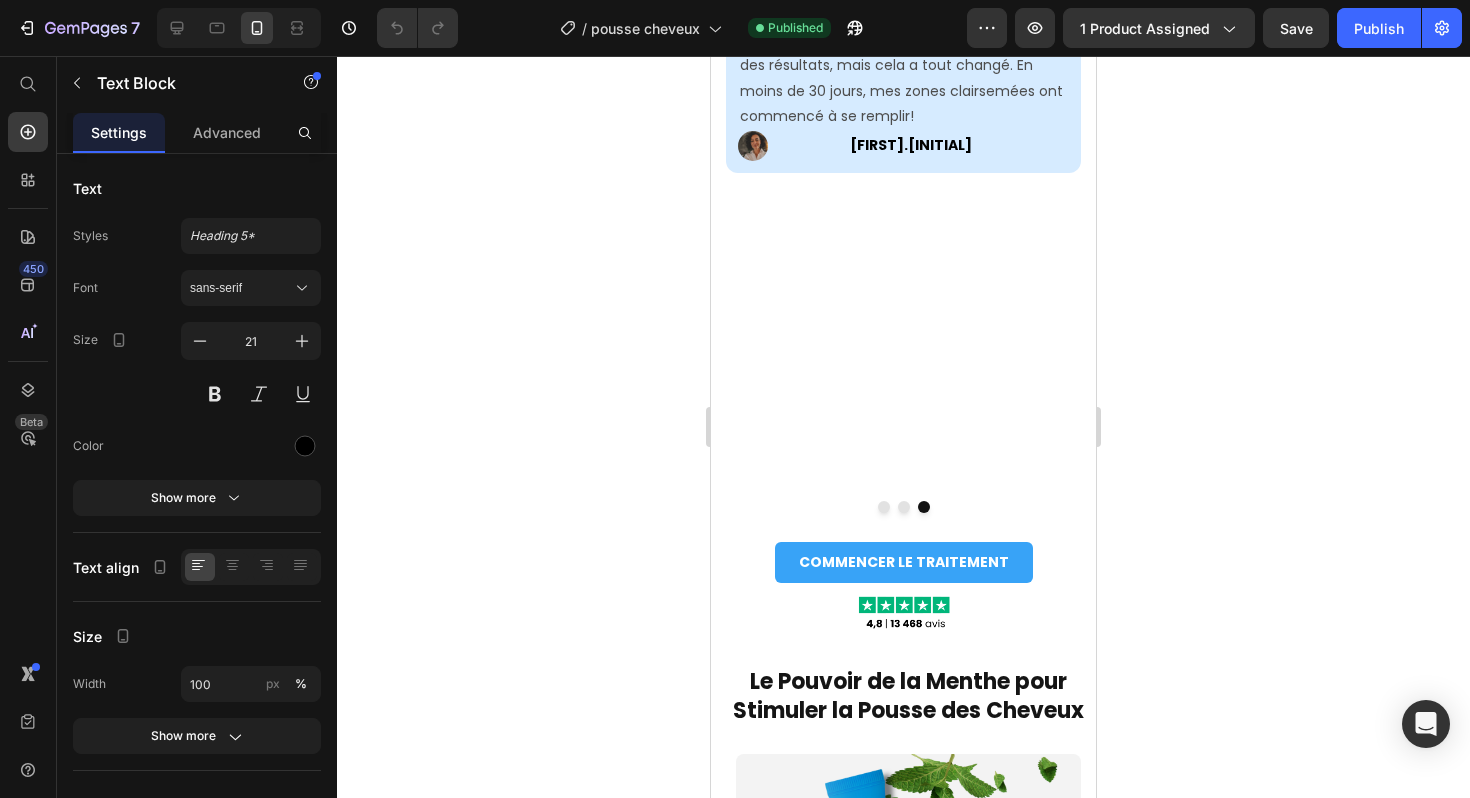 click on "-2,5 kg sans frustration" at bounding box center [841, 10] 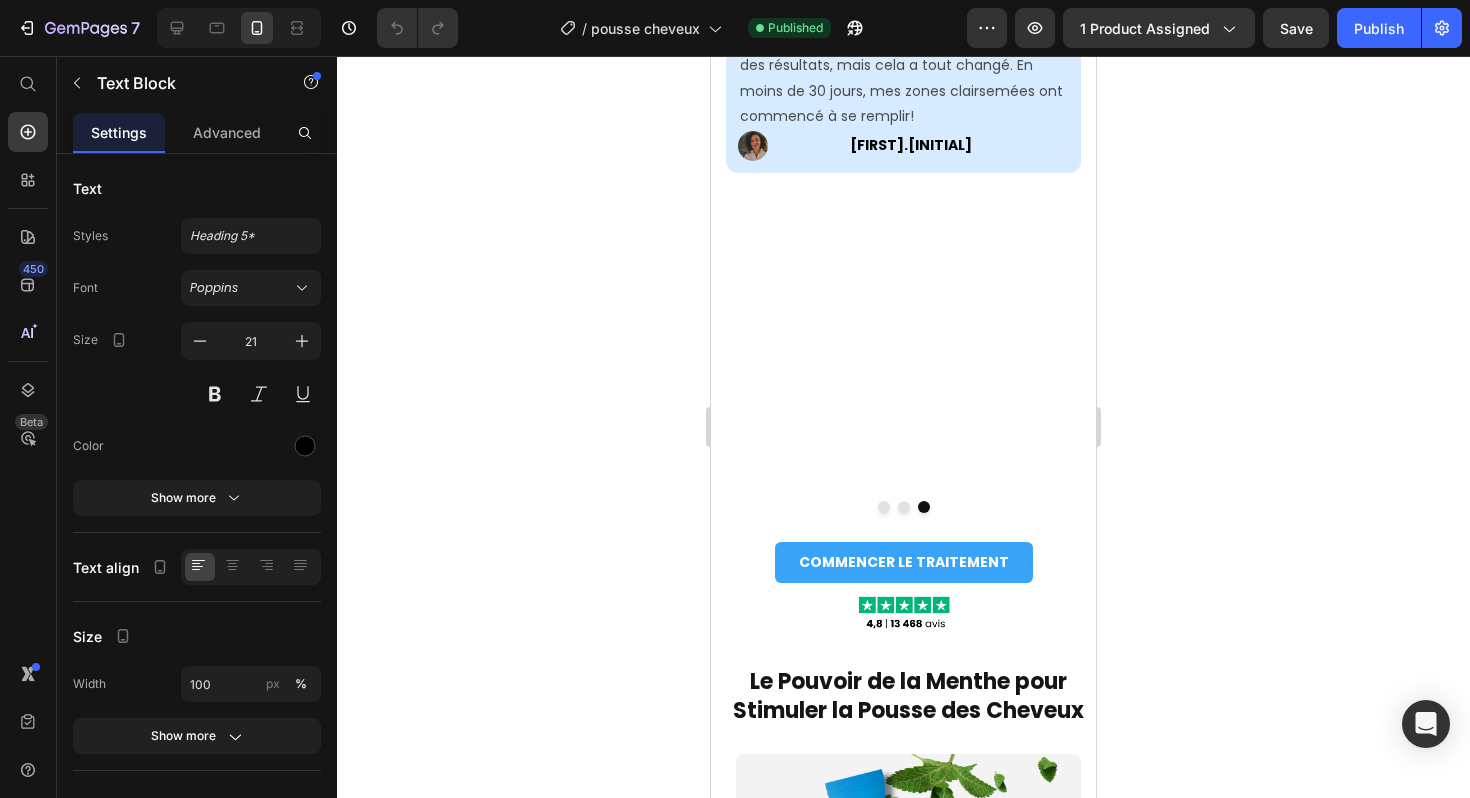 click on "-2,5 kg sans frustration" at bounding box center (841, 10) 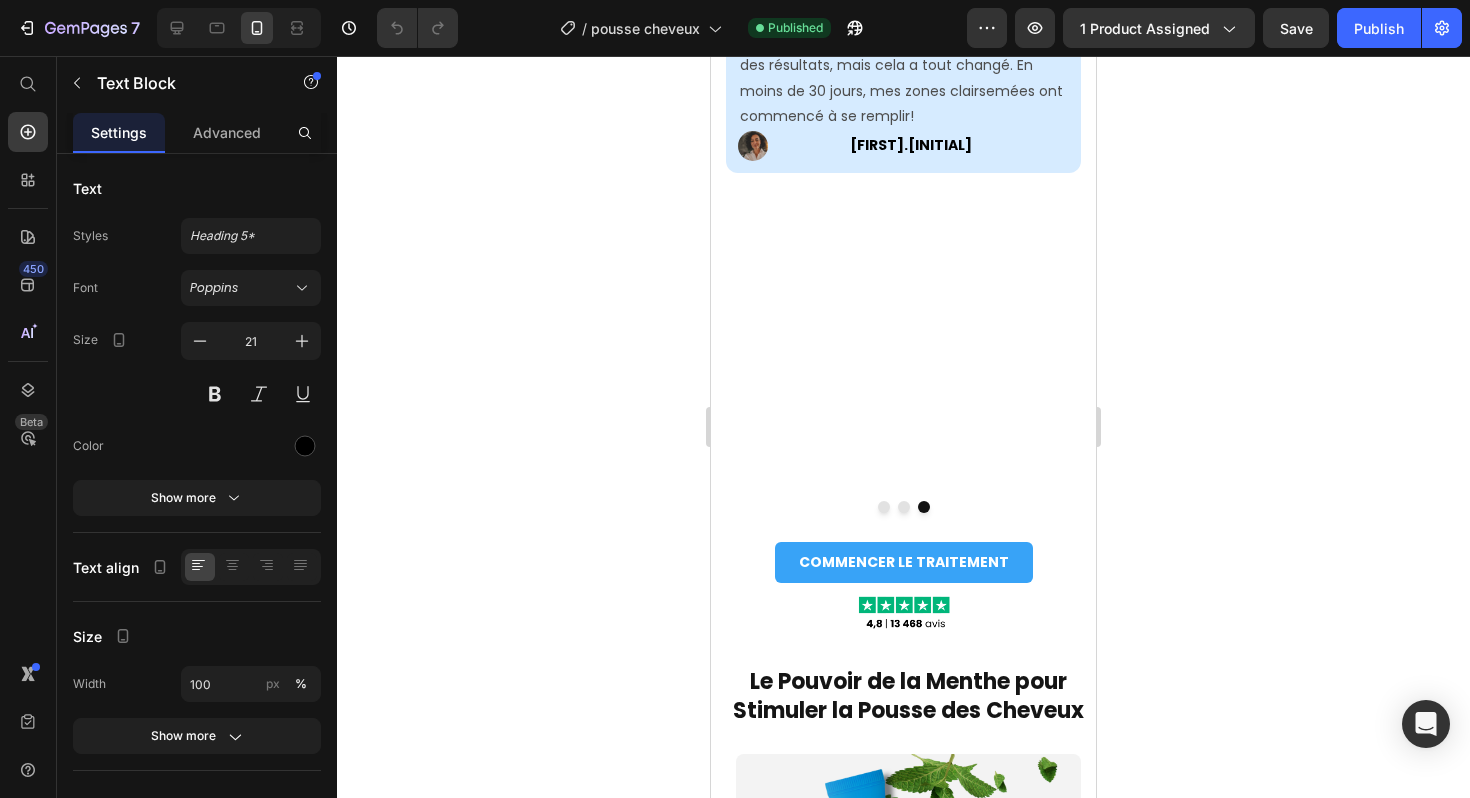 click on "-2,5 kg sans frustration" at bounding box center (841, 10) 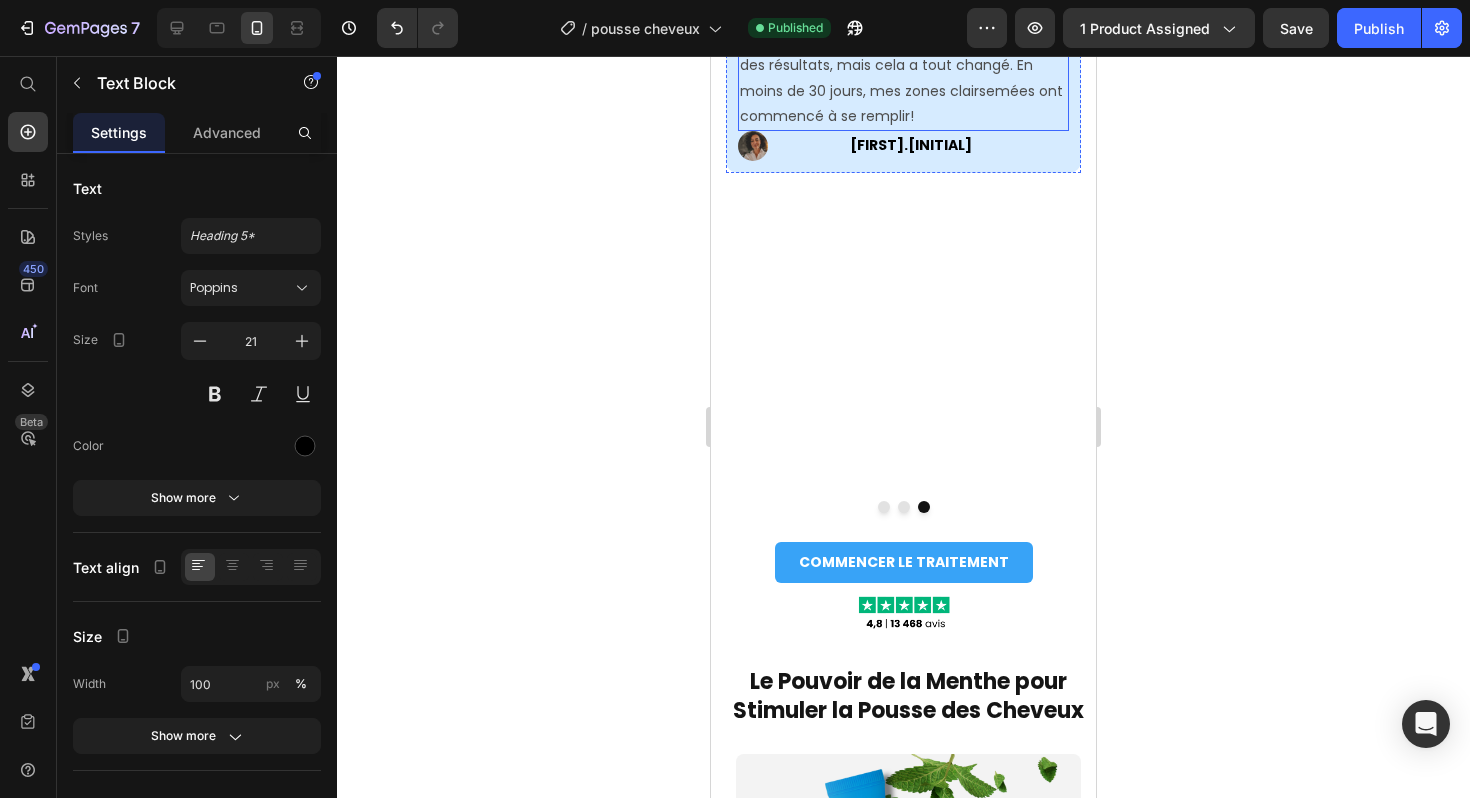 click on "J'ai essayé tellement de sérums avec à peine des résultats, mais cela a tout changé. En moins de 30 jours, mes zones clairsemées ont commencé à se remplir!" at bounding box center [903, 78] 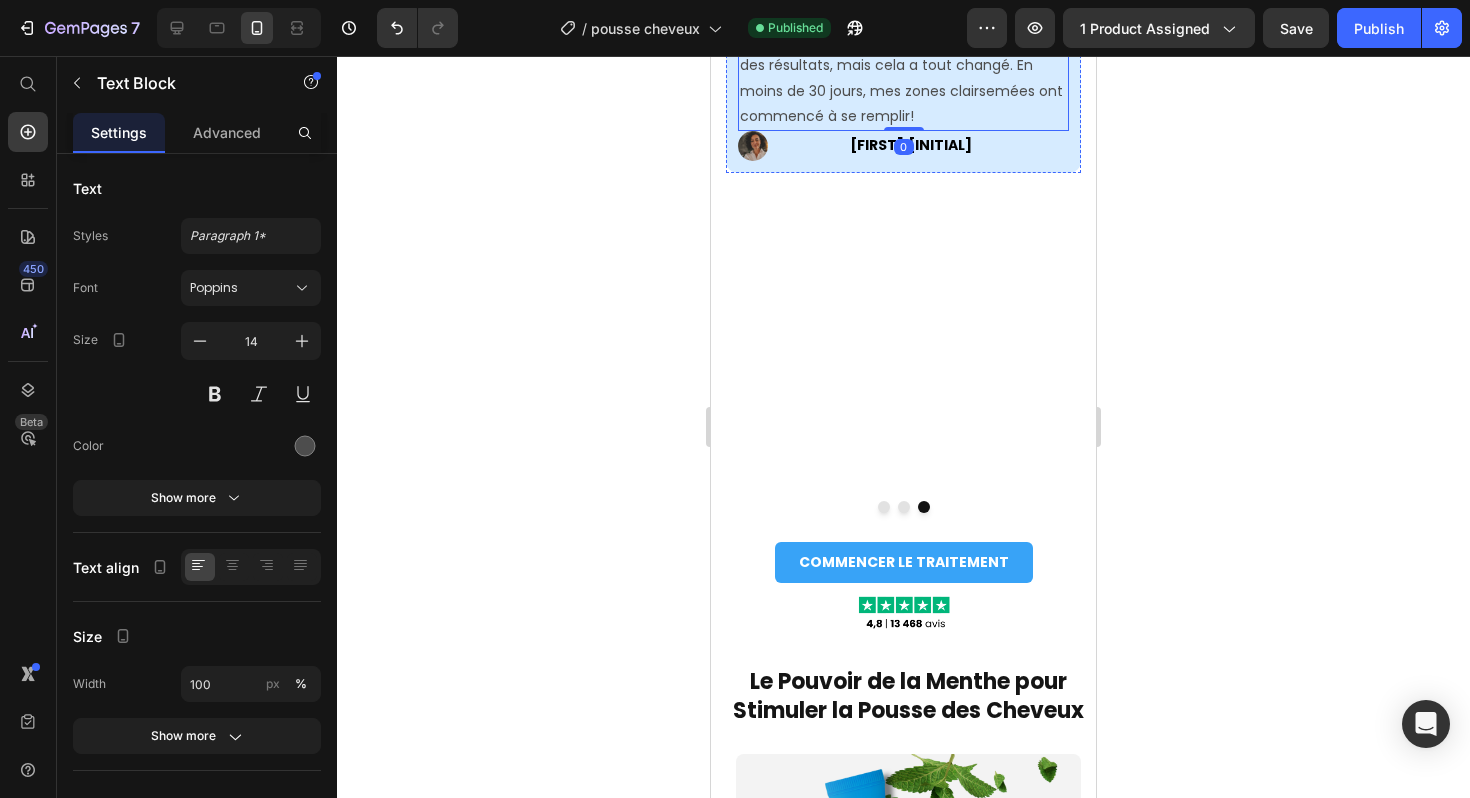 click at bounding box center [903, 9] 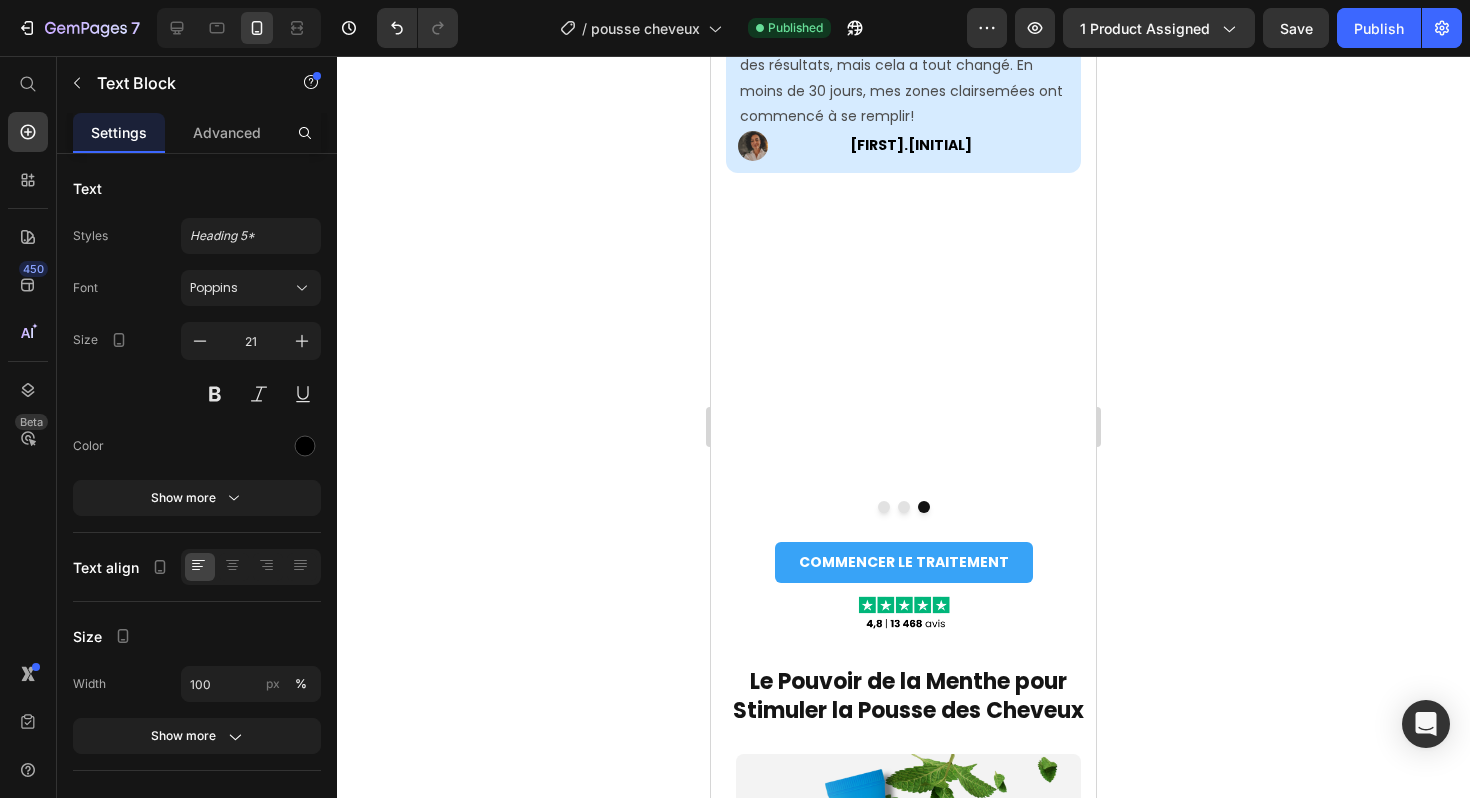 click 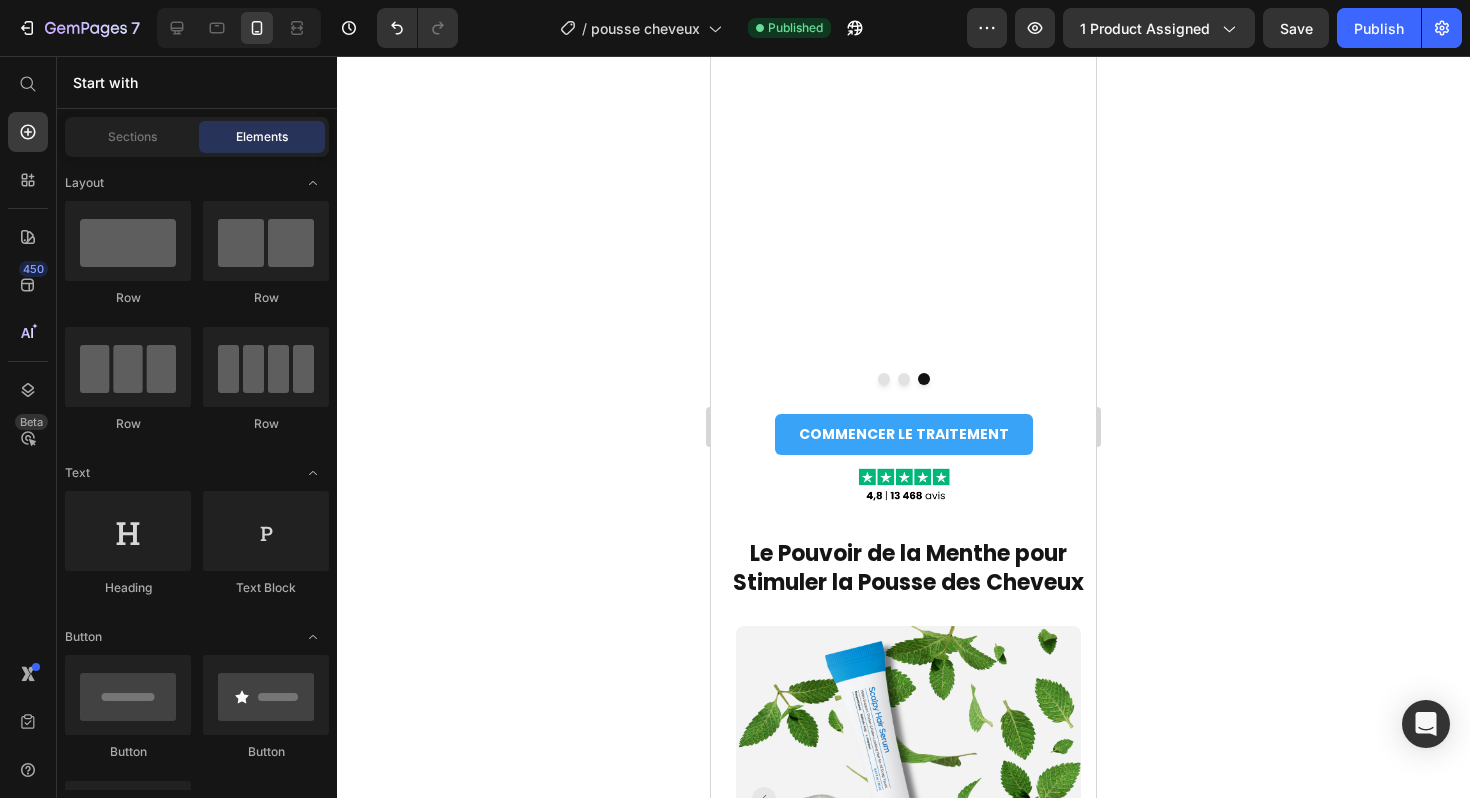 scroll, scrollTop: 1498, scrollLeft: 0, axis: vertical 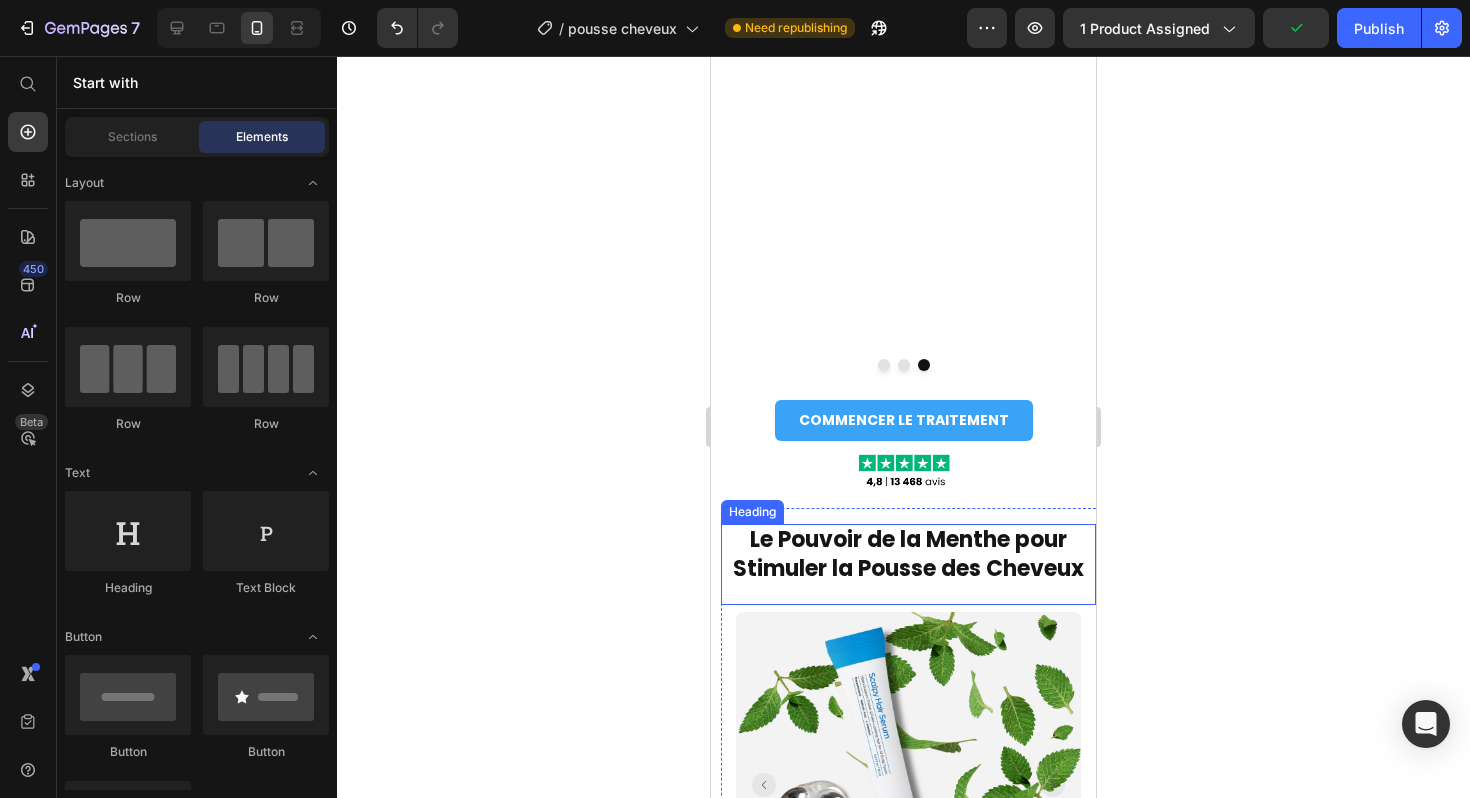 click on "Le Pouvoir de la Menthe pour Stimuler la Pousse des Cheveux" at bounding box center [908, 554] 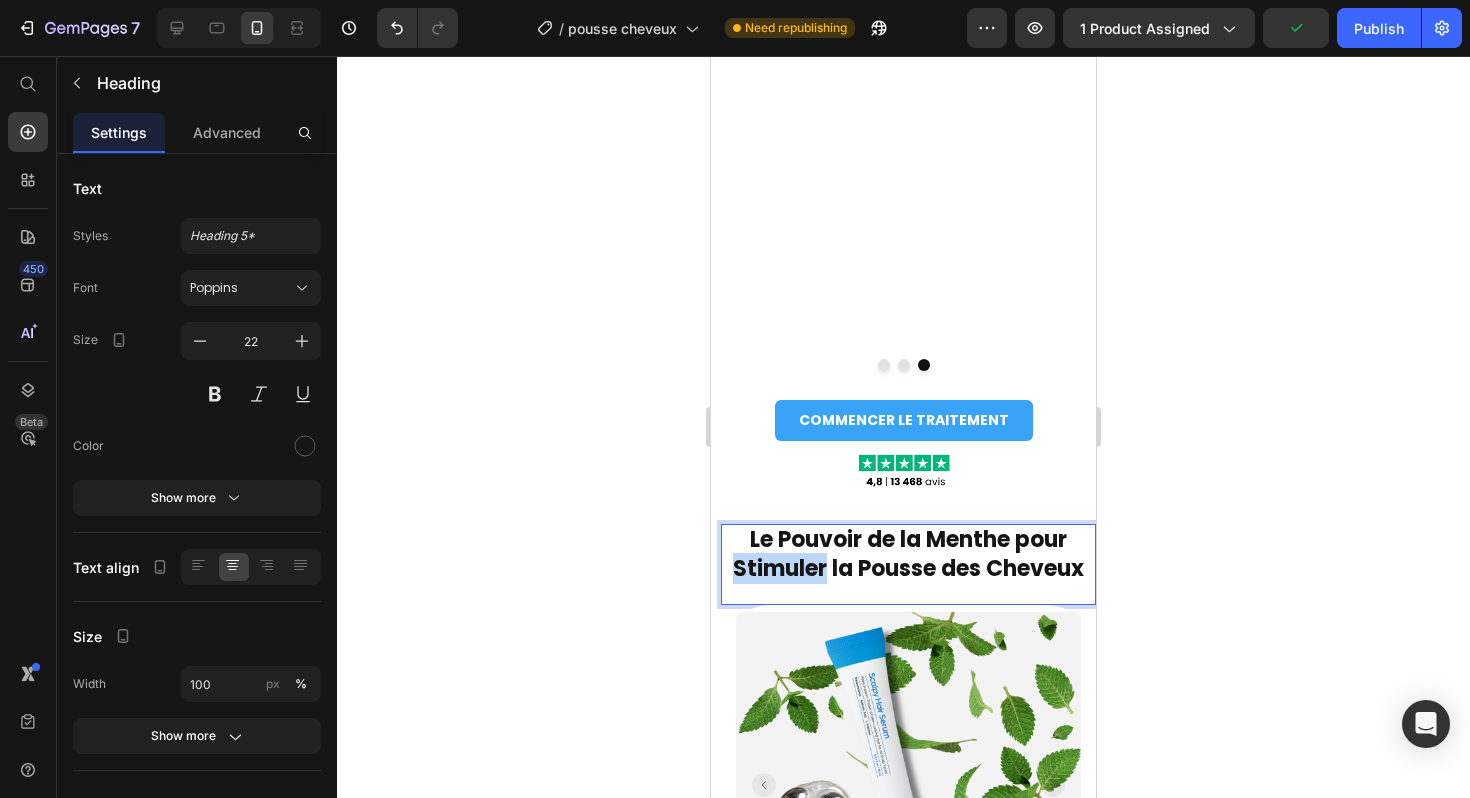 click on "Le Pouvoir de la Menthe pour Stimuler la Pousse des Cheveux" at bounding box center (908, 554) 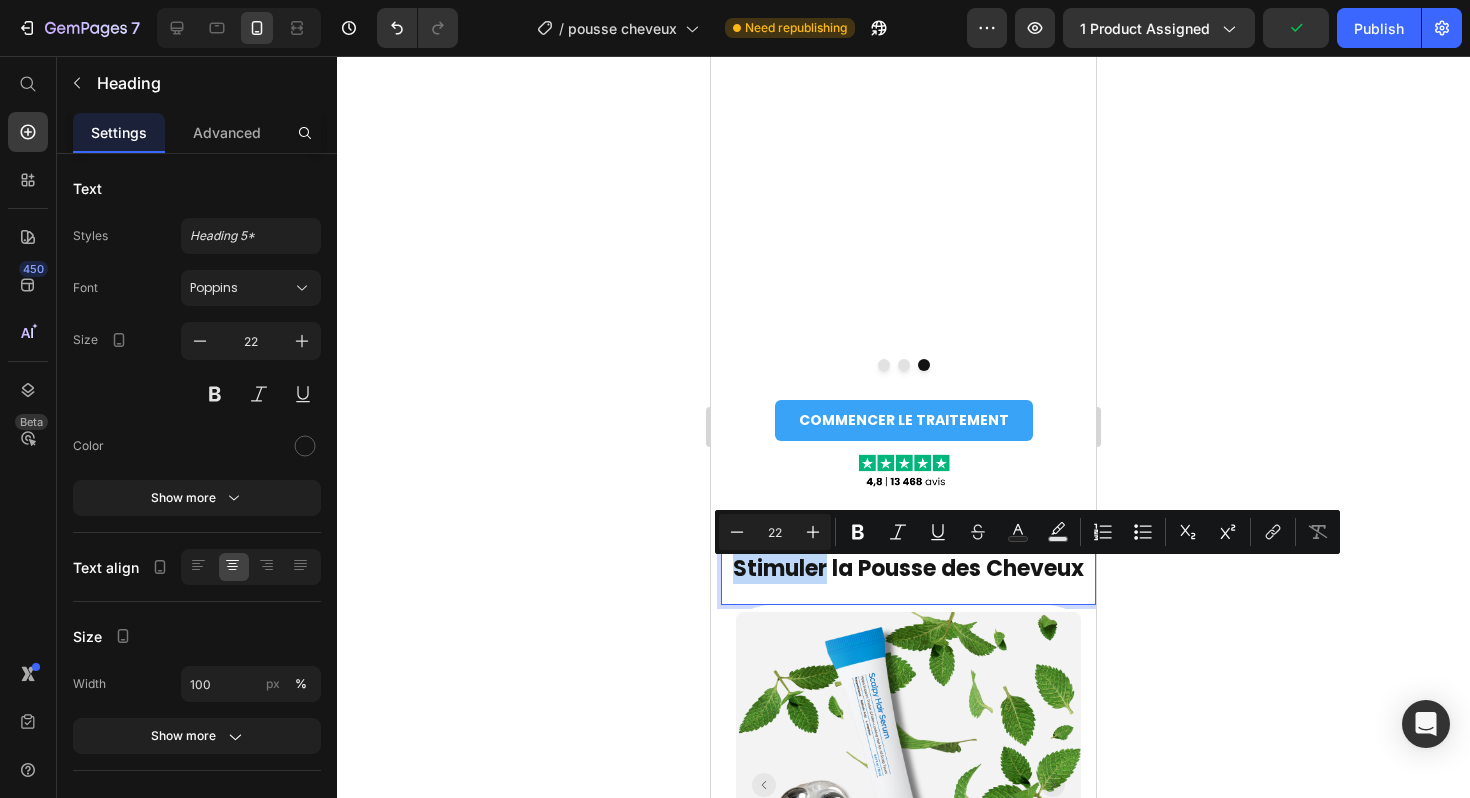 click on "Le Pouvoir de la Menthe pour Stimuler la Pousse des Cheveux" at bounding box center (908, 554) 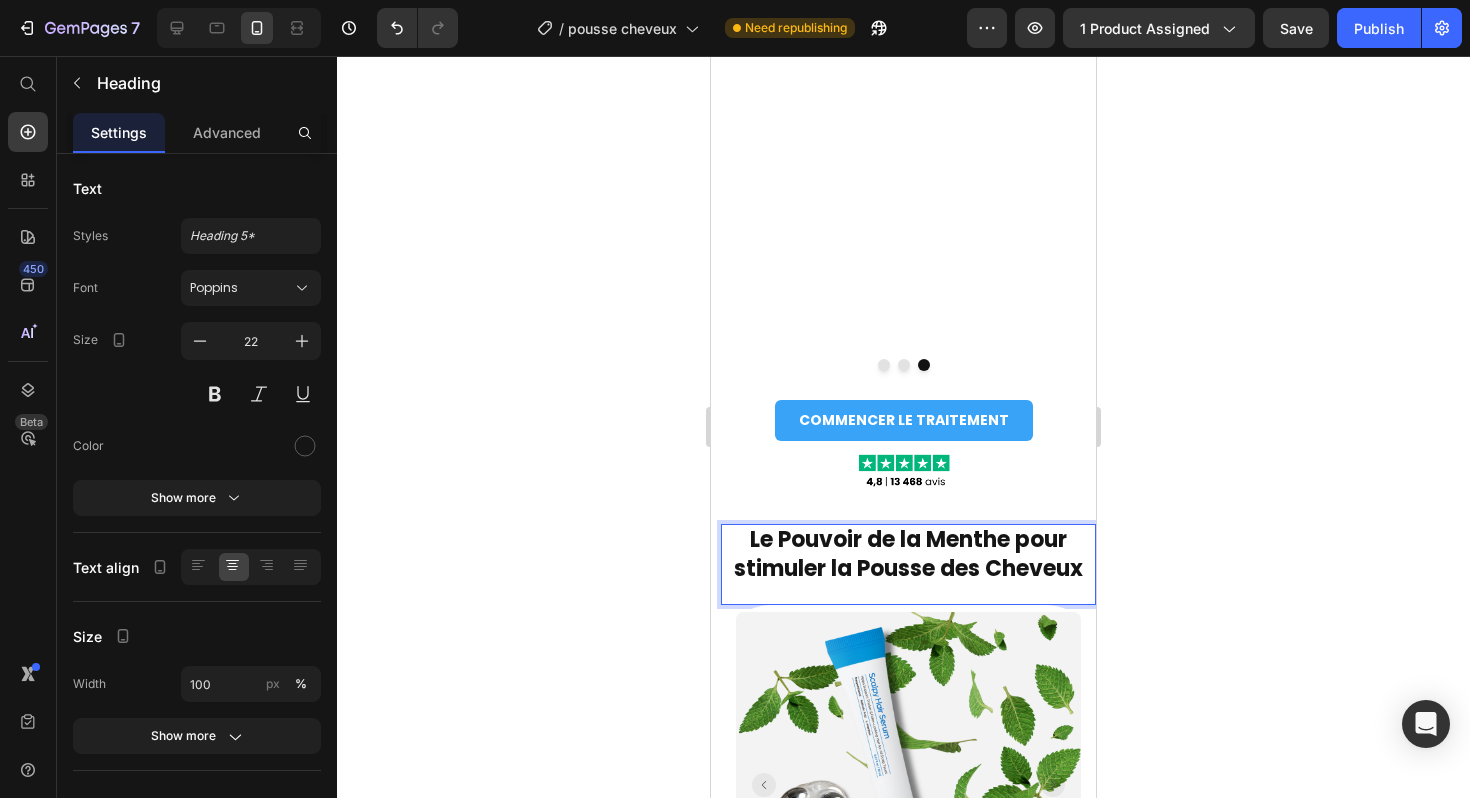 click on "Le Pouvoir de la Menthe pour stimuler la Pousse des Cheveux" at bounding box center [908, 554] 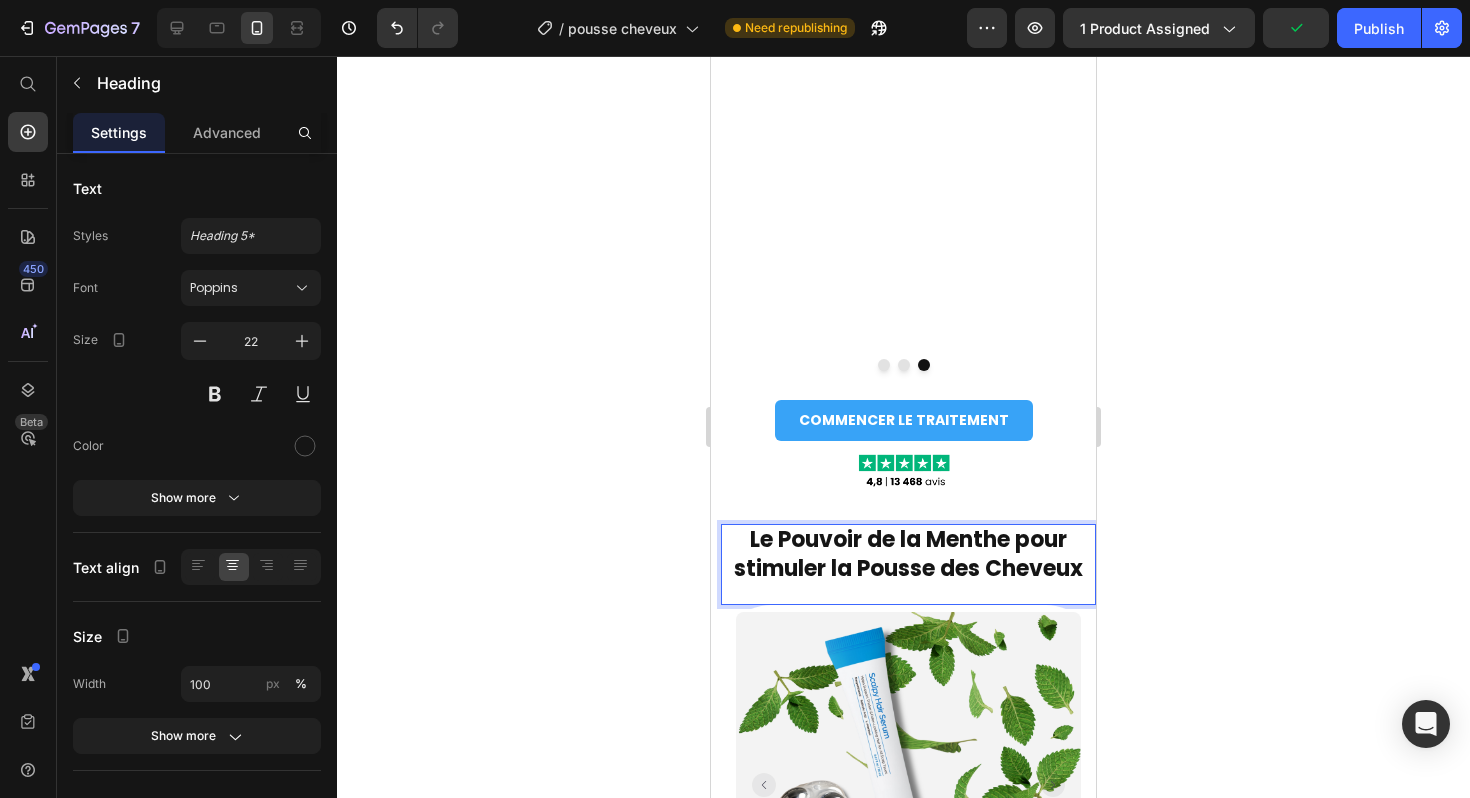 click on "Le Pouvoir de la Menthe pour stimuler la Pousse des Cheveux" at bounding box center [908, 554] 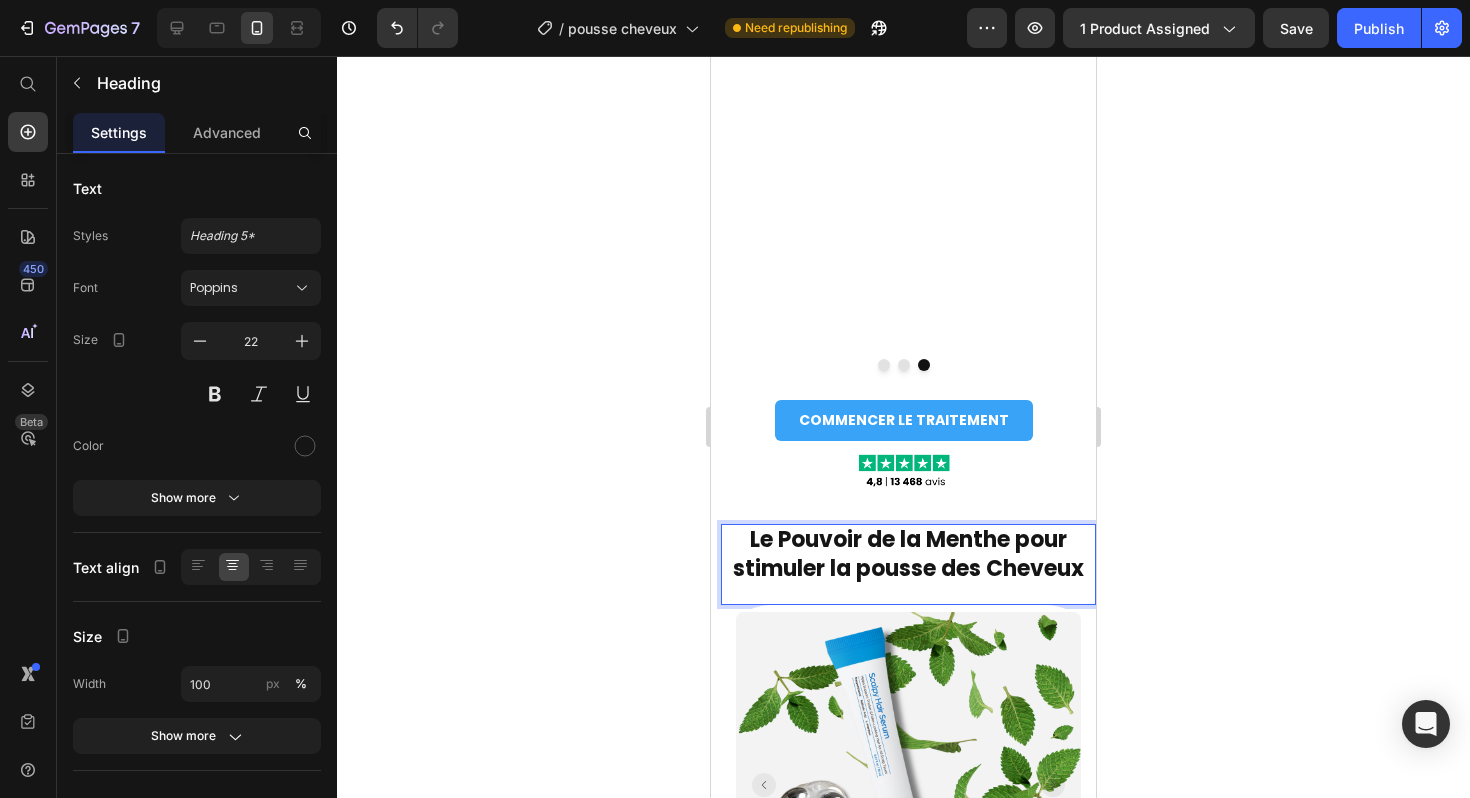 click on "Le Pouvoir de la Menthe pour stimuler la pousse des Cheveux" at bounding box center (908, 554) 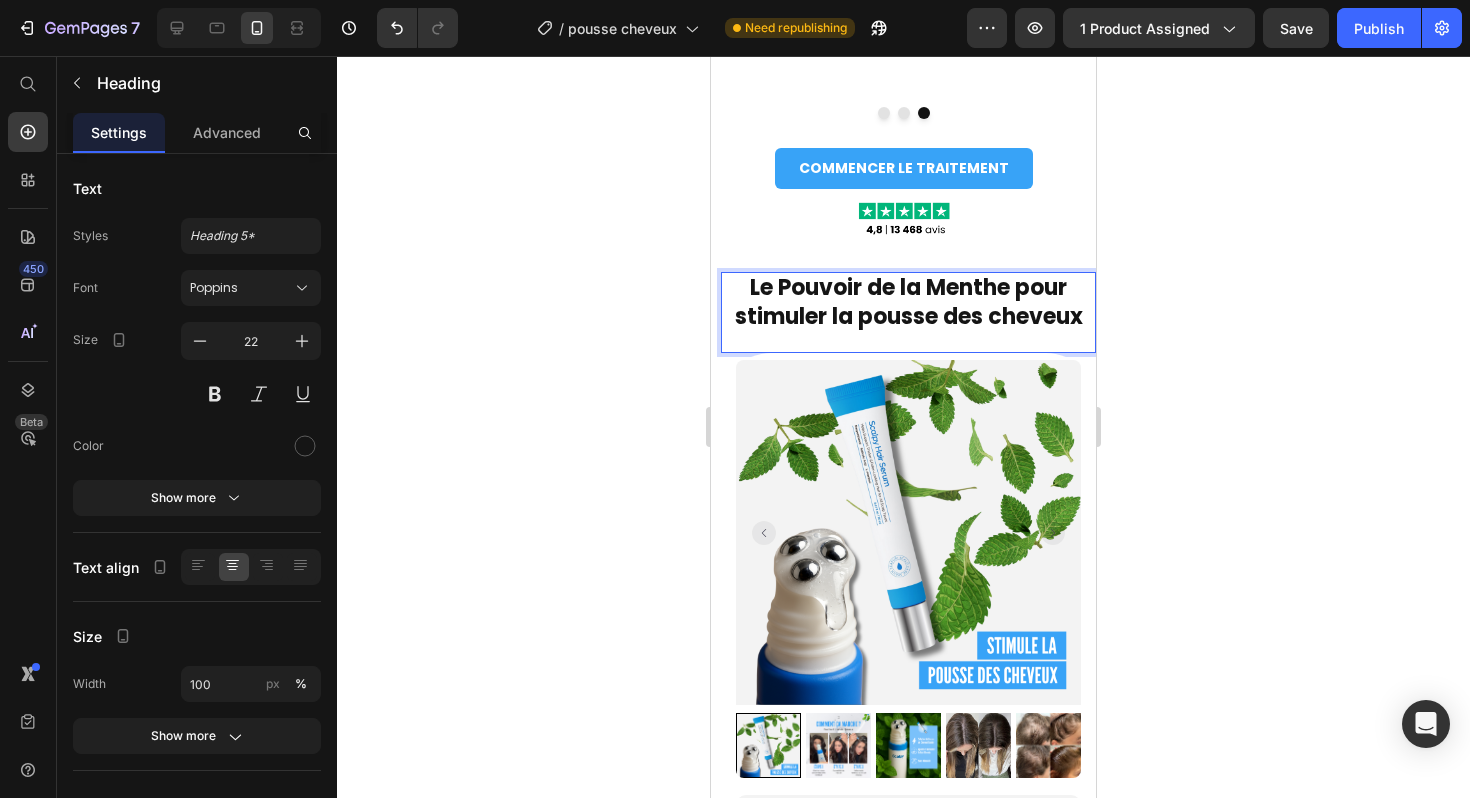 scroll, scrollTop: 1754, scrollLeft: 0, axis: vertical 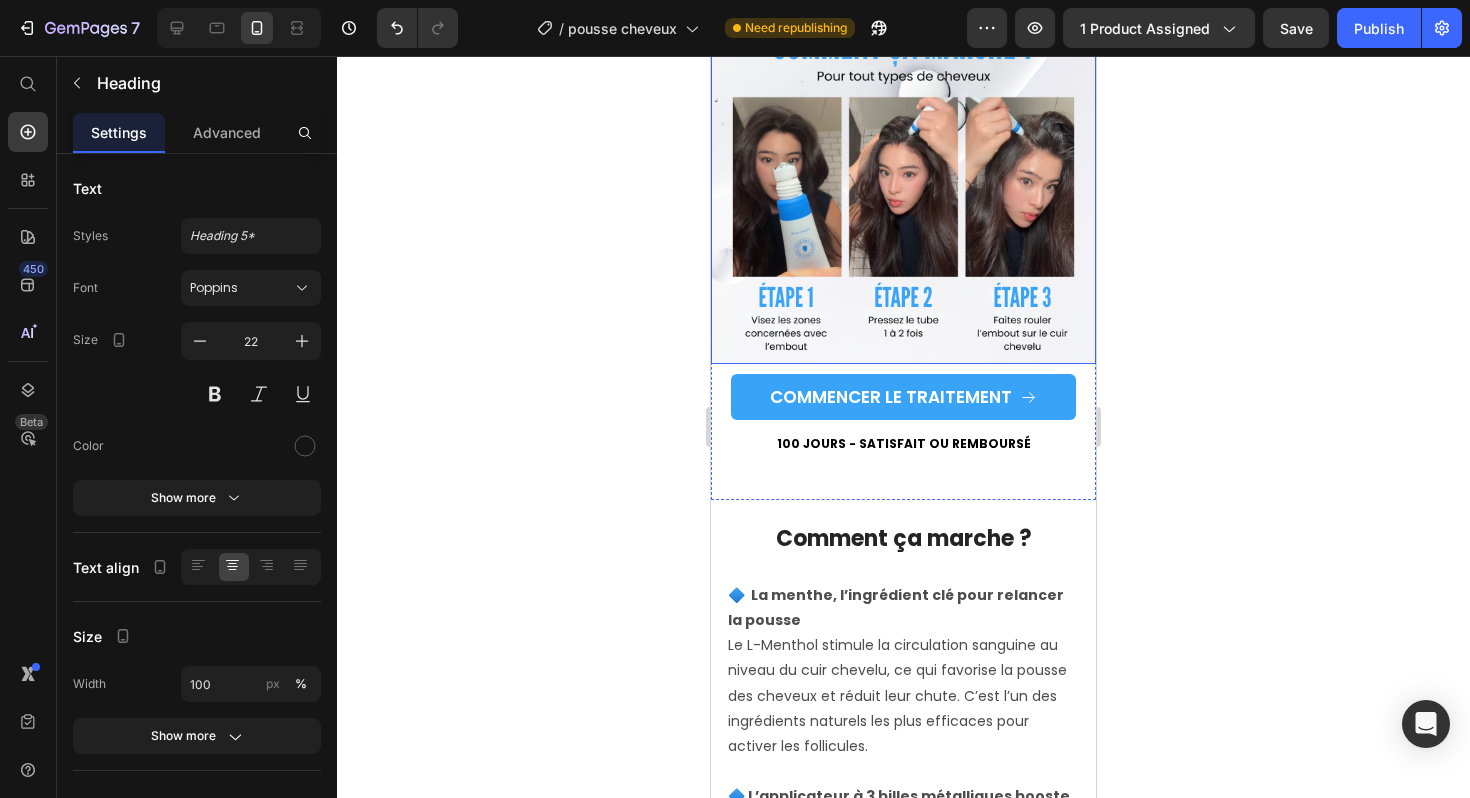 click at bounding box center [903, 171] 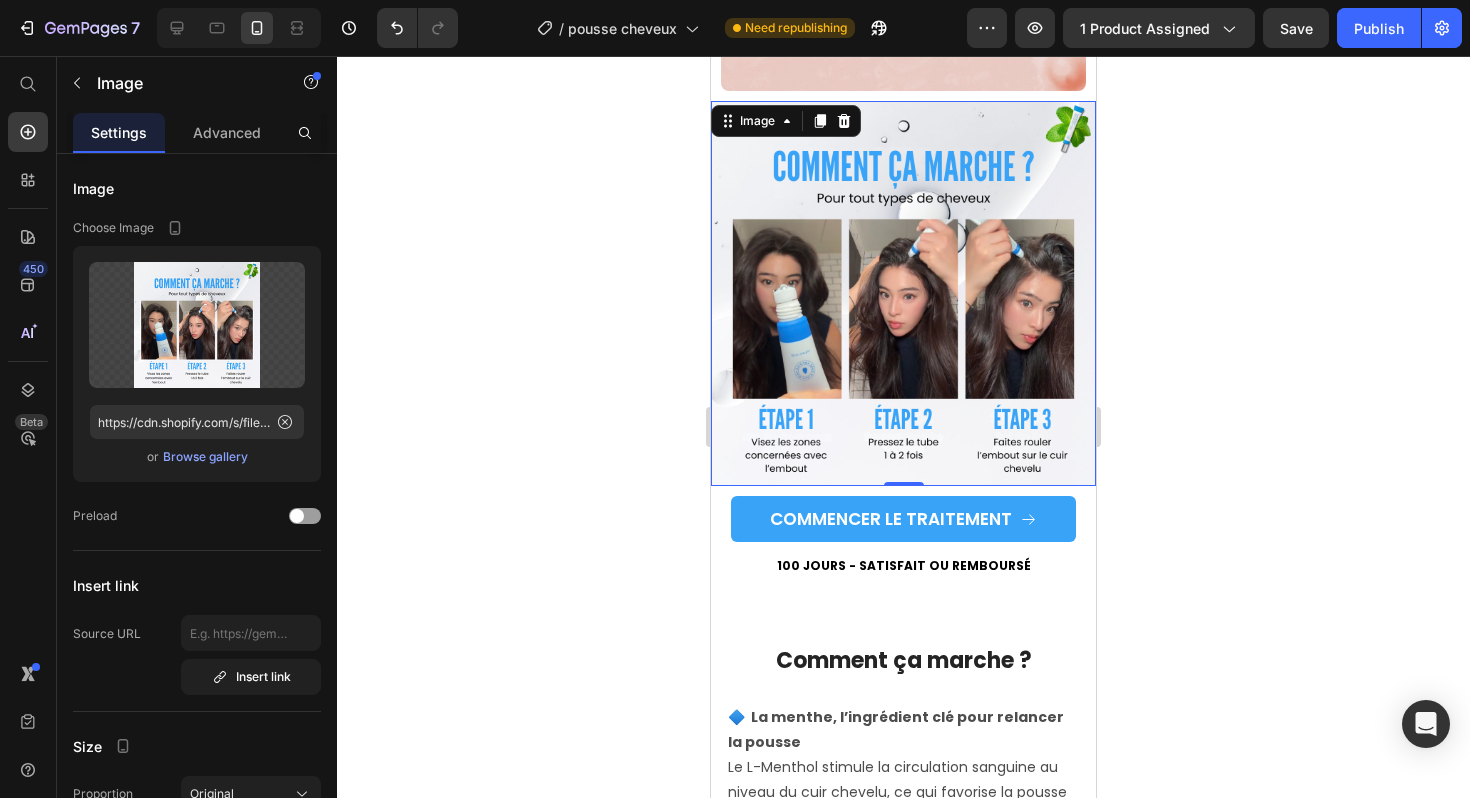 scroll, scrollTop: 4316, scrollLeft: 0, axis: vertical 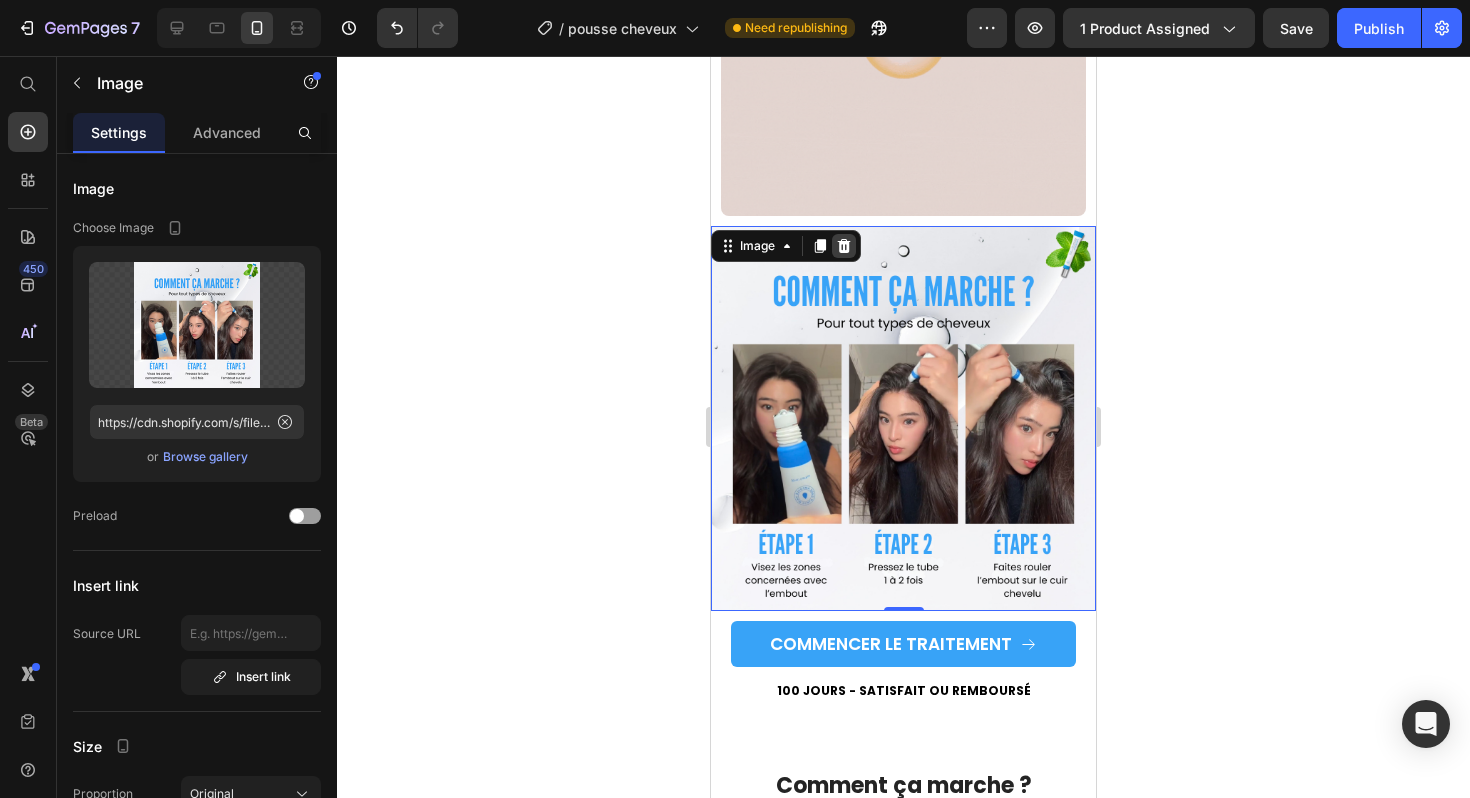 click 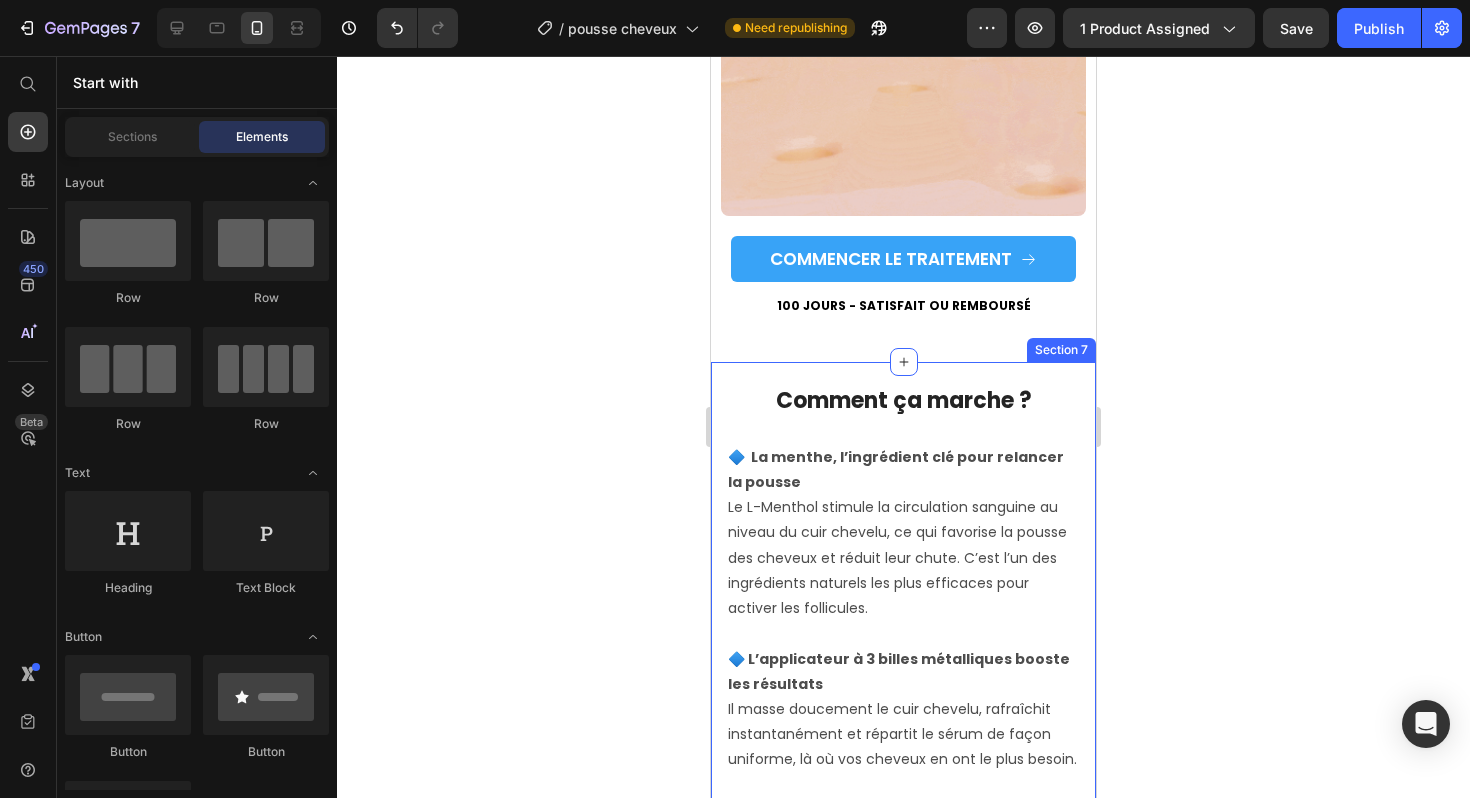 click on "Comment ça marche ?  Heading 🔷  La menthe, l’ingrédient clé pour relancer la pousse Le L-Menthol stimule la circulation sanguine au niveau du cuir chevelu, ce qui favorise la pousse des cheveux et réduit leur chute. C’est l’un des ingrédients naturels les plus efficaces pour activer les follicules.   🔷 L’applicateur à 3 billes métalliques booste les résultats Il masse doucement le cuir chevelu, rafraîchit instantanément et répartit le sérum de façon uniforme, là où vos cheveux en ont le plus besoin.   🔷 Des racines nourries en profondeur Grâce à l’eau de glacier et au Dexpanthénol, les racines sont hydratées et renforcées, pour des cheveux plus denses et en meilleure santé, jour après jour.   Text Block Row Section 7" at bounding box center (903, 684) 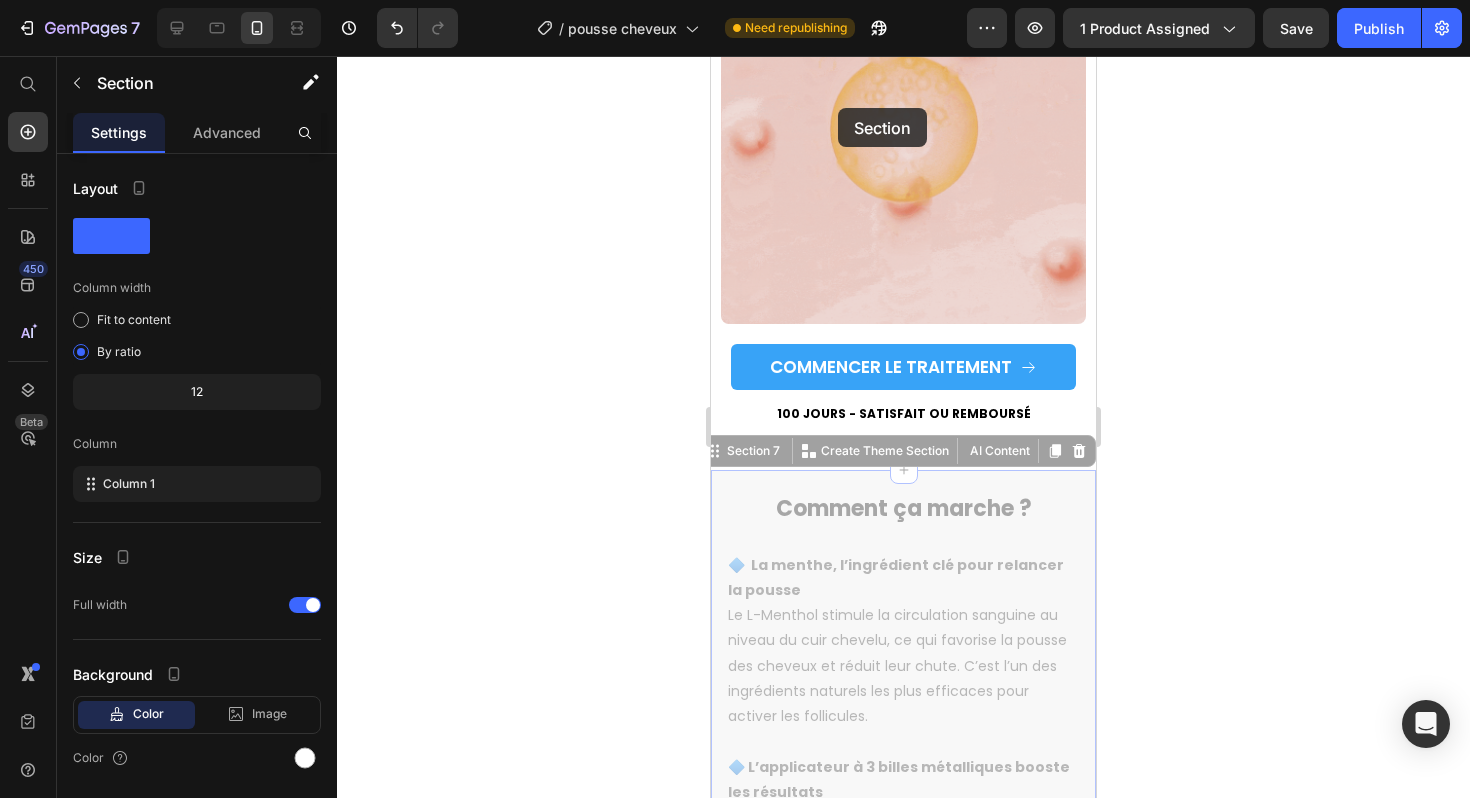 scroll, scrollTop: 4187, scrollLeft: 0, axis: vertical 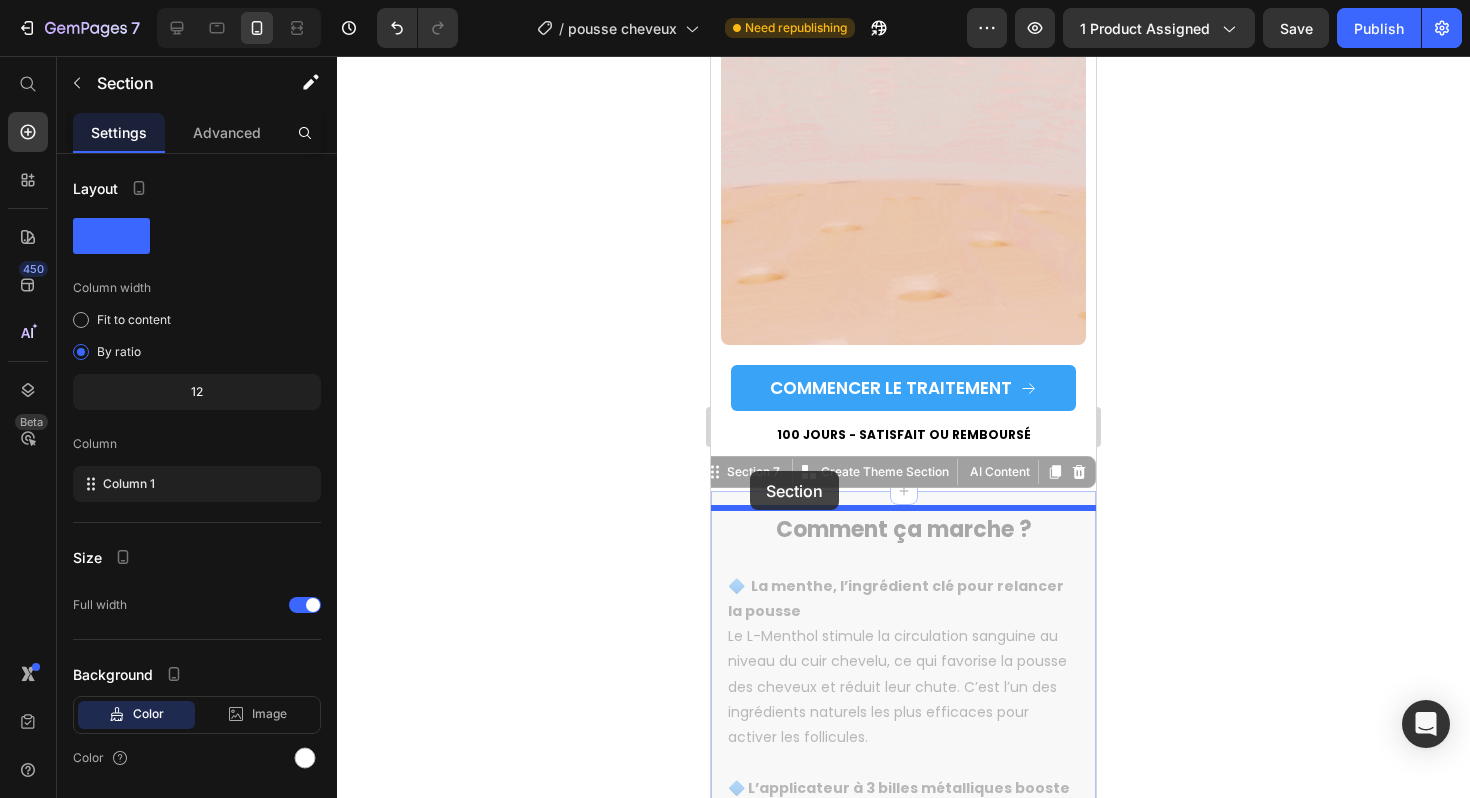 drag, startPoint x: 754, startPoint y: 360, endPoint x: 749, endPoint y: 494, distance: 134.09325 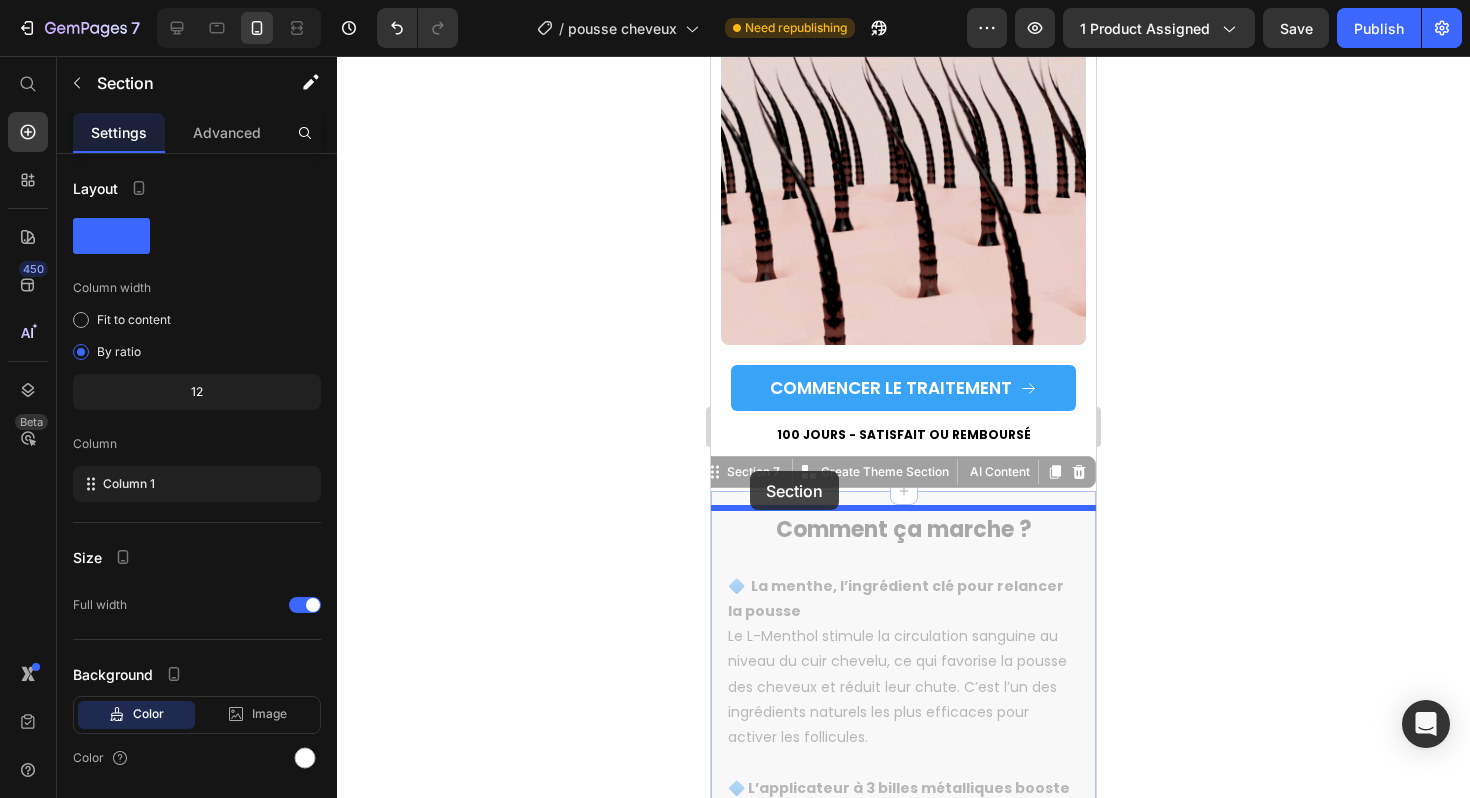 click on "Mobile  ( 385 px) iPhone 13 Mini iPhone 13 Pro iPhone 11 Pro Max iPhone 15 Pro Max Pixel 7 Galaxy S8+ Galaxy S20 Ultra iPad Mini iPad Air iPad Pro Header Custom Code Le Pouvoir de la Menthe pour stimuler la pousse des cheveux Heading Un Bonbon Sans Sucre Pour Maigrir Heading
Product Images Row
ÉLU #1 POUR LA POUSSE DES CHEVEUX 2025 🇫🇷
Custom Code Scalpy®  - Faites repousser vos cheveux Product Title Row Stimule la pousse naturellement Stoppe la chute de cheveux Résultats optimaux en 3 mois Conseillé par les dermatologues  Item List
Stock restant | 54 traitements
Custom Code Row WideBundles WideBundles Row
Mes cheveux vont-ils retomber si j’arrête ?
Comment l’utiliser ?
Expédition et retours Accordion Image Image [FIRST]. [INITIAL] Text Block Row Text Block Row Image Image [FIRST]. [INITIAL] Text Block Row Text Block Row Image Image [FIRST]. [INITIAL] Text Block Row Row 1" at bounding box center [903, -199] 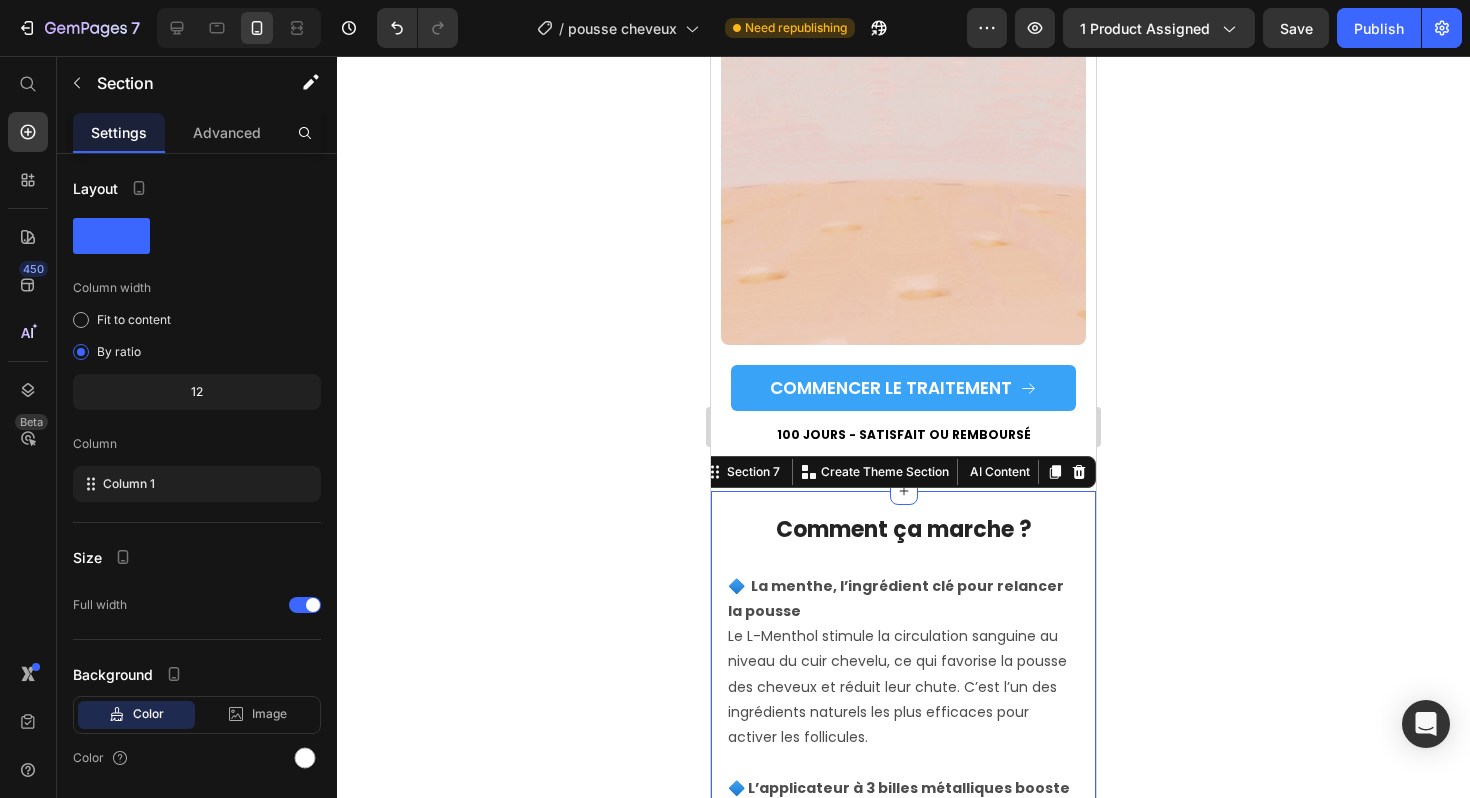 click 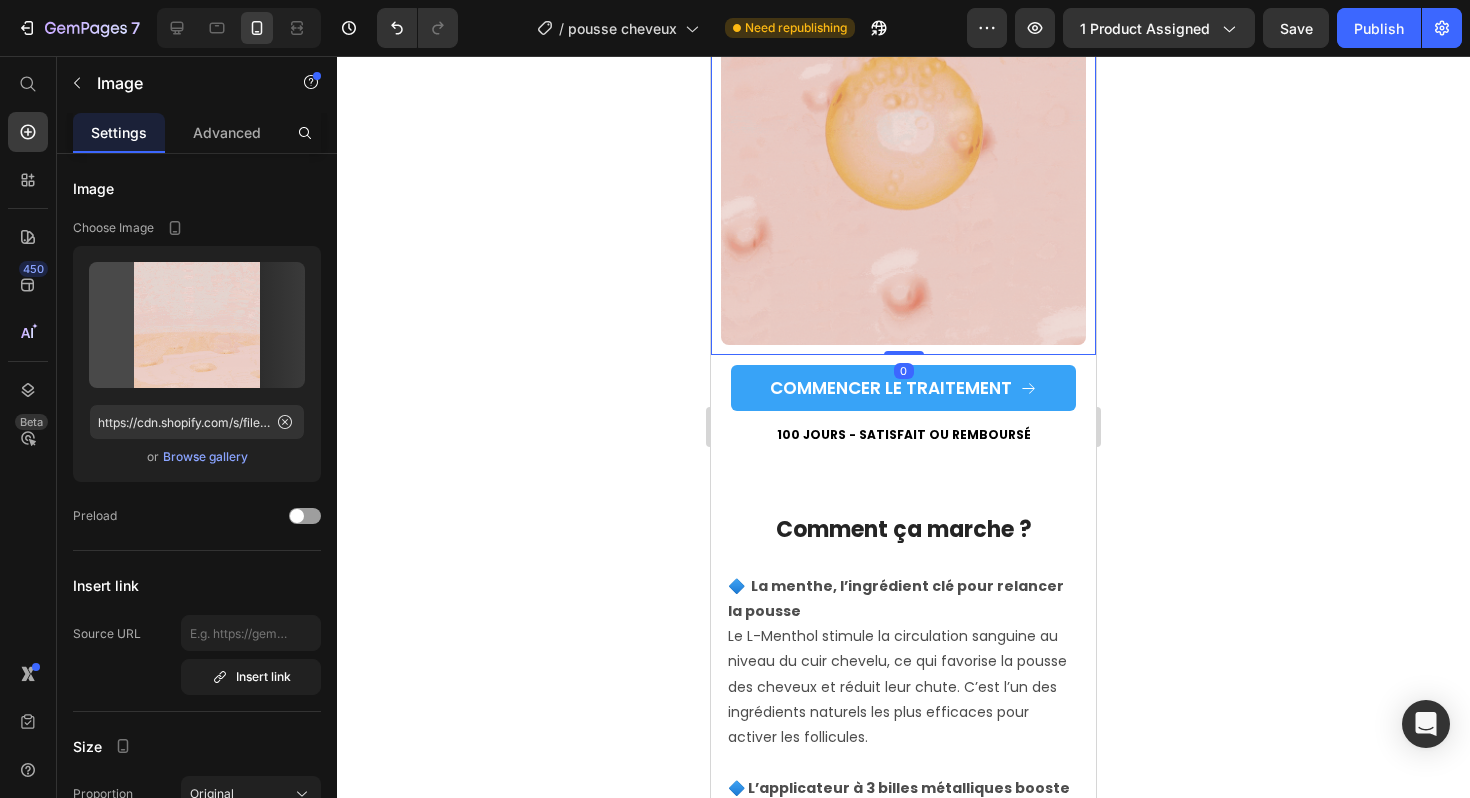 click at bounding box center (903, 167) 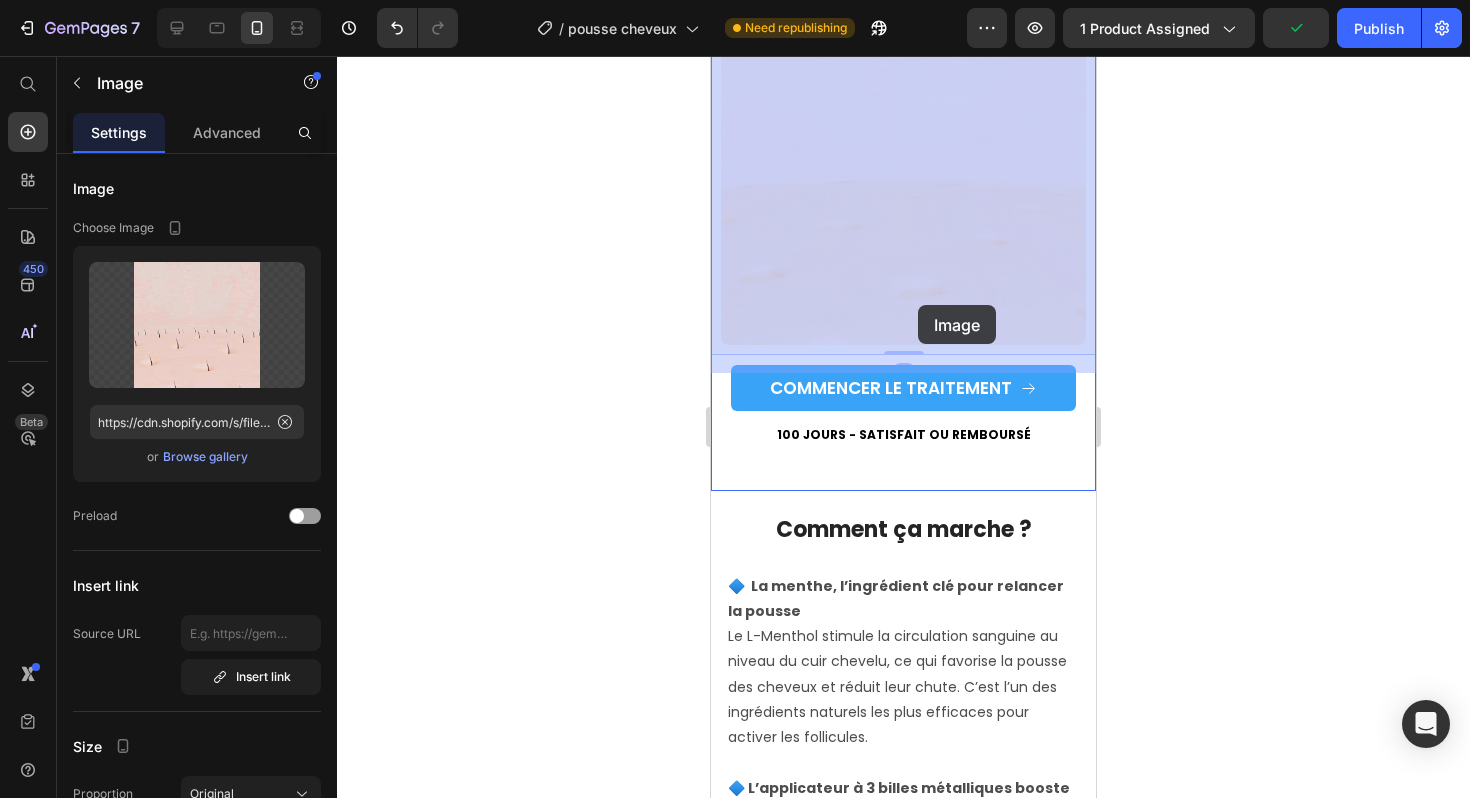 drag, startPoint x: 999, startPoint y: 277, endPoint x: 918, endPoint y: 305, distance: 85.70297 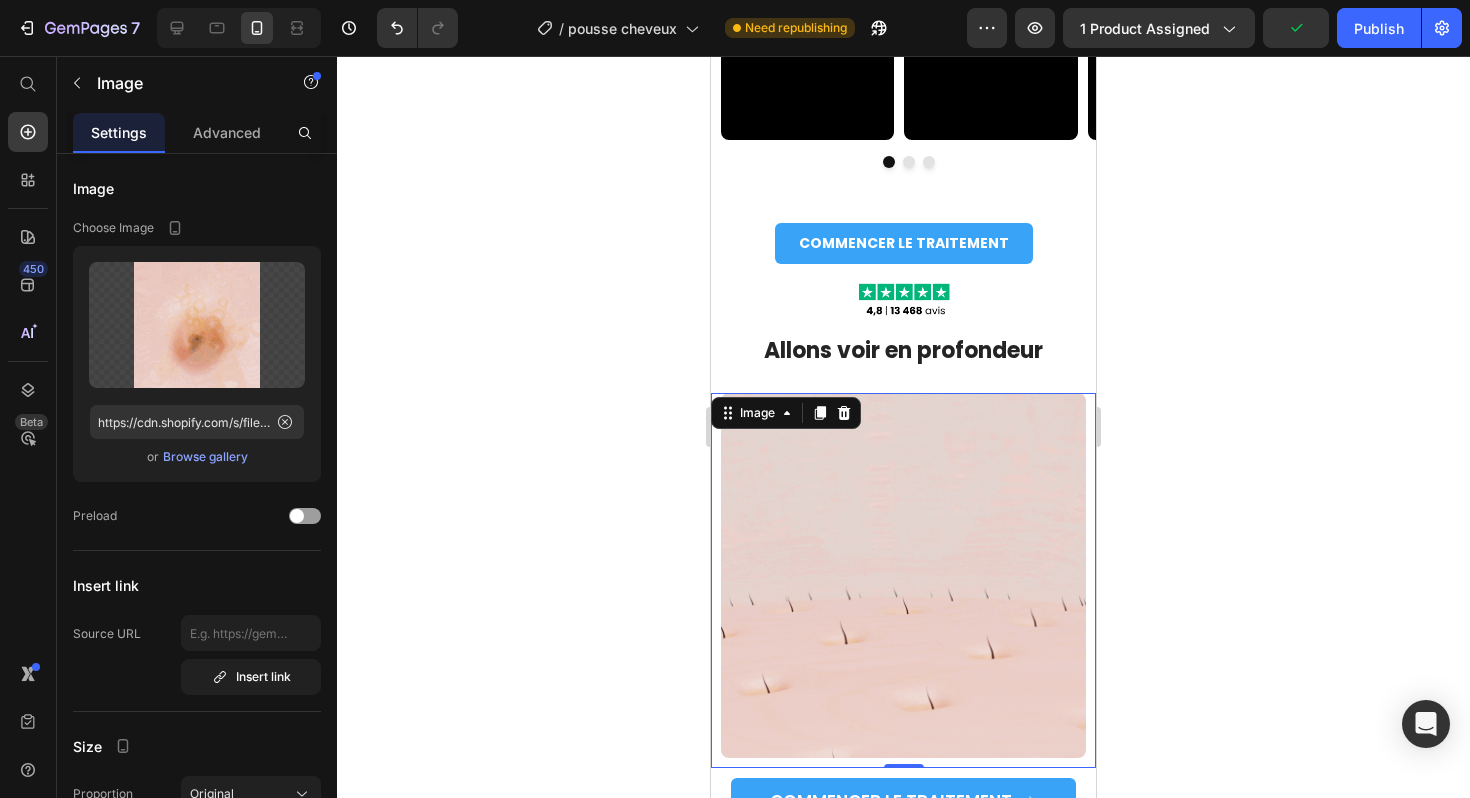 scroll, scrollTop: 4116, scrollLeft: 0, axis: vertical 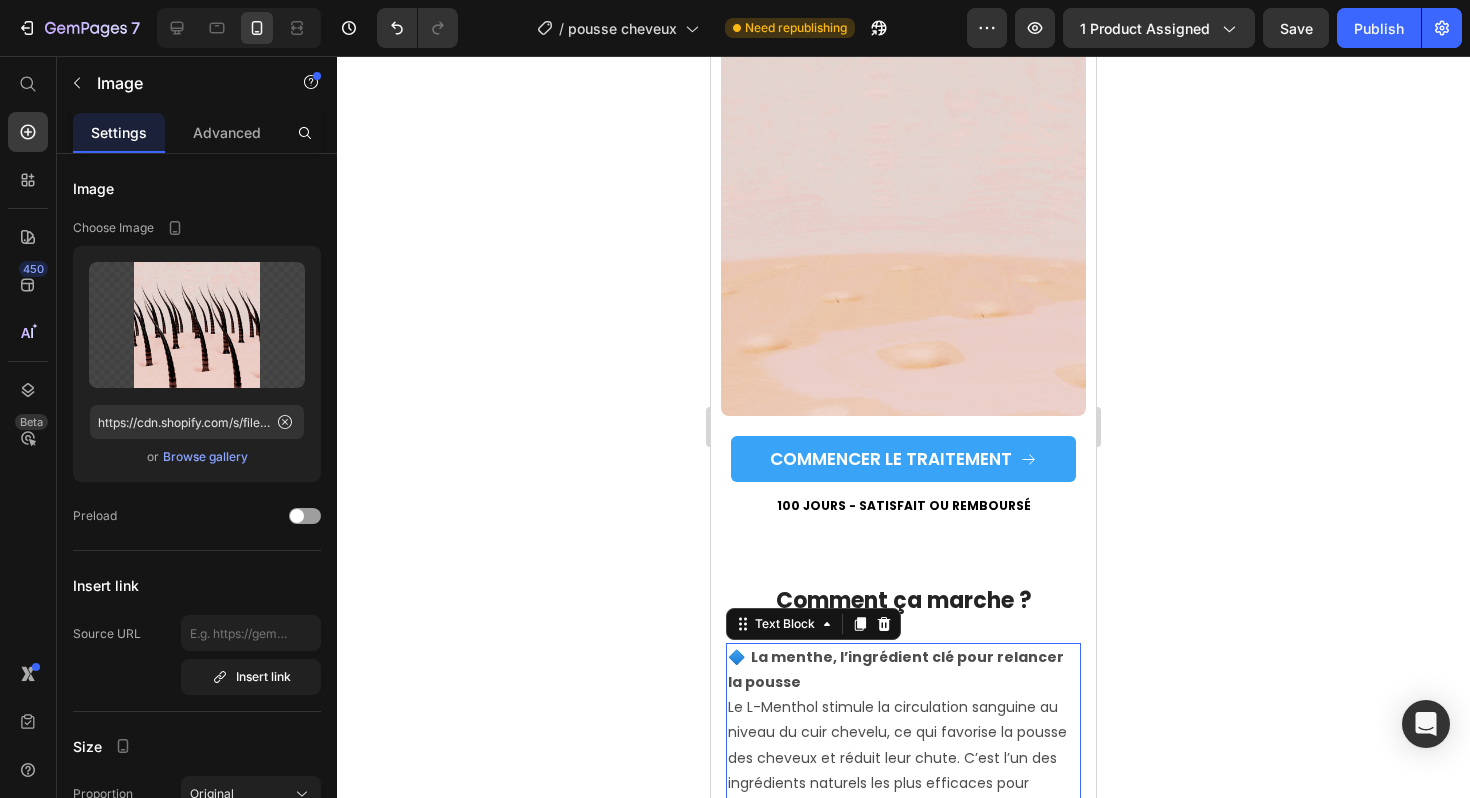 click on "🔷  La menthe, l’ingrédient clé pour relancer la pousse Le L-Menthol stimule la circulation sanguine au niveau du cuir chevelu, ce qui favorise la pousse des cheveux et réduit leur chute. C’est l’un des ingrédients naturels les plus efficaces pour activer les follicules." at bounding box center [903, 733] 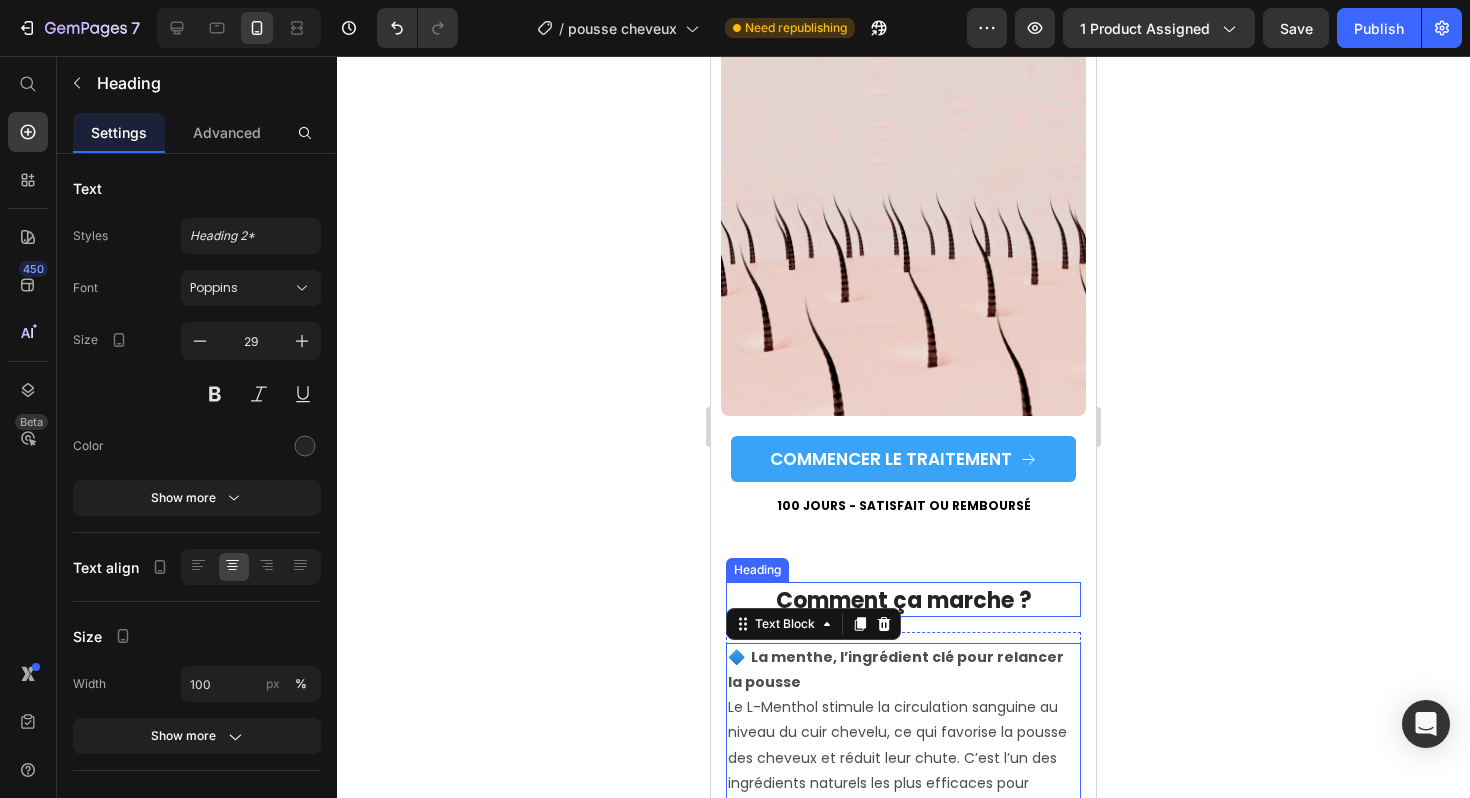 click on "Comment ça marche ?" at bounding box center [903, 599] 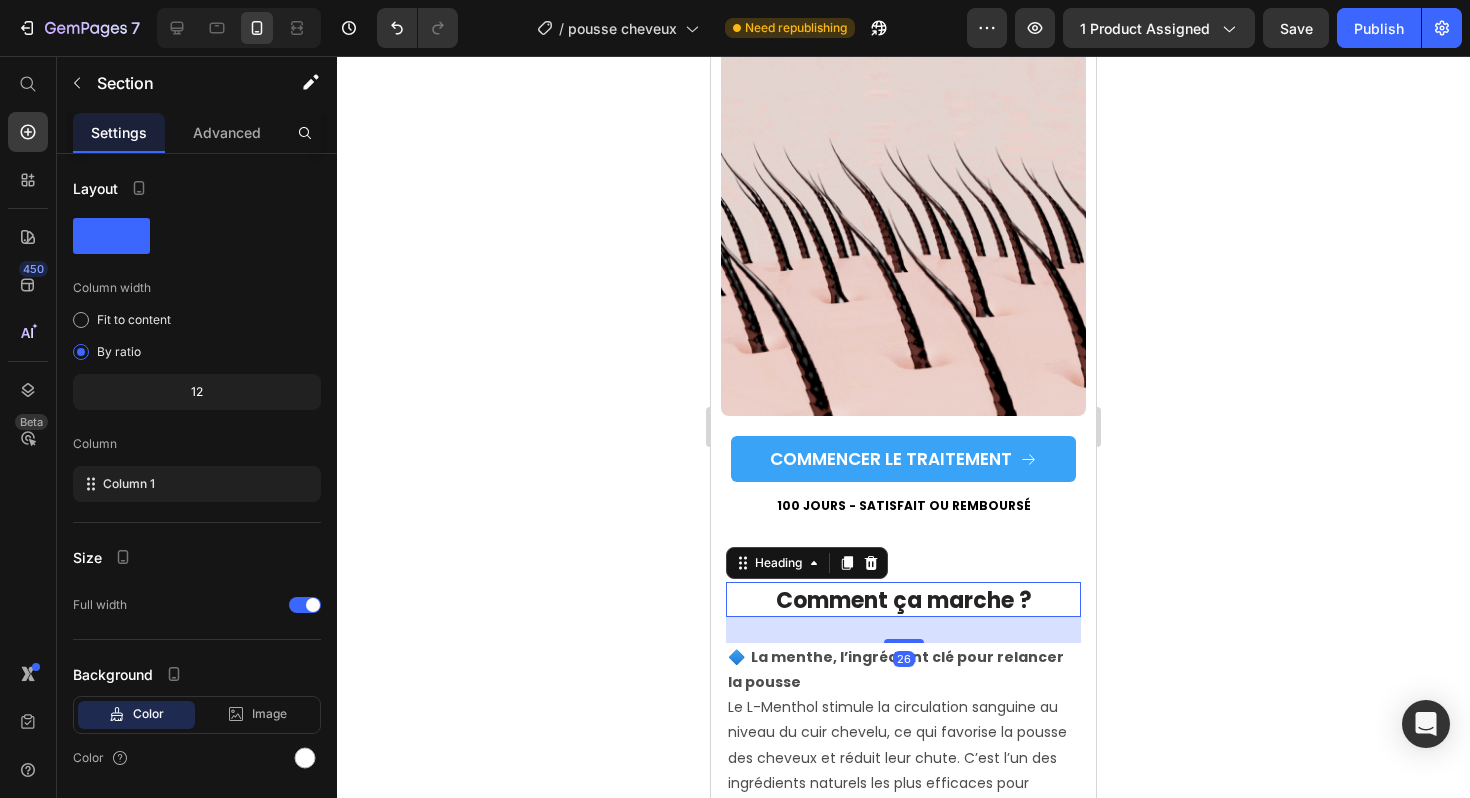 click on "Comment ça marche ?  Heading   26 🔷  La menthe, l’ingrédient clé pour relancer la pousse Le L-Menthol stimule la circulation sanguine au niveau du cuir chevelu, ce qui favorise la pousse des cheveux et réduit leur chute. C’est l’un des ingrédients naturels les plus efficaces pour activer les follicules.   🔷 L’applicateur à 3 billes métalliques booste les résultats Il masse doucement le cuir chevelu, rafraîchit instantanément et répartit le sérum de façon uniforme, là où vos cheveux en ont le plus besoin.   🔷 Des racines nourries en profondeur Grâce à l’eau de glacier et au Dexpanthénol, les racines sont hydratées et renforcées, pour des cheveux plus denses et en meilleure santé, jour après jour.   Text Block Row Section 7" at bounding box center [903, 884] 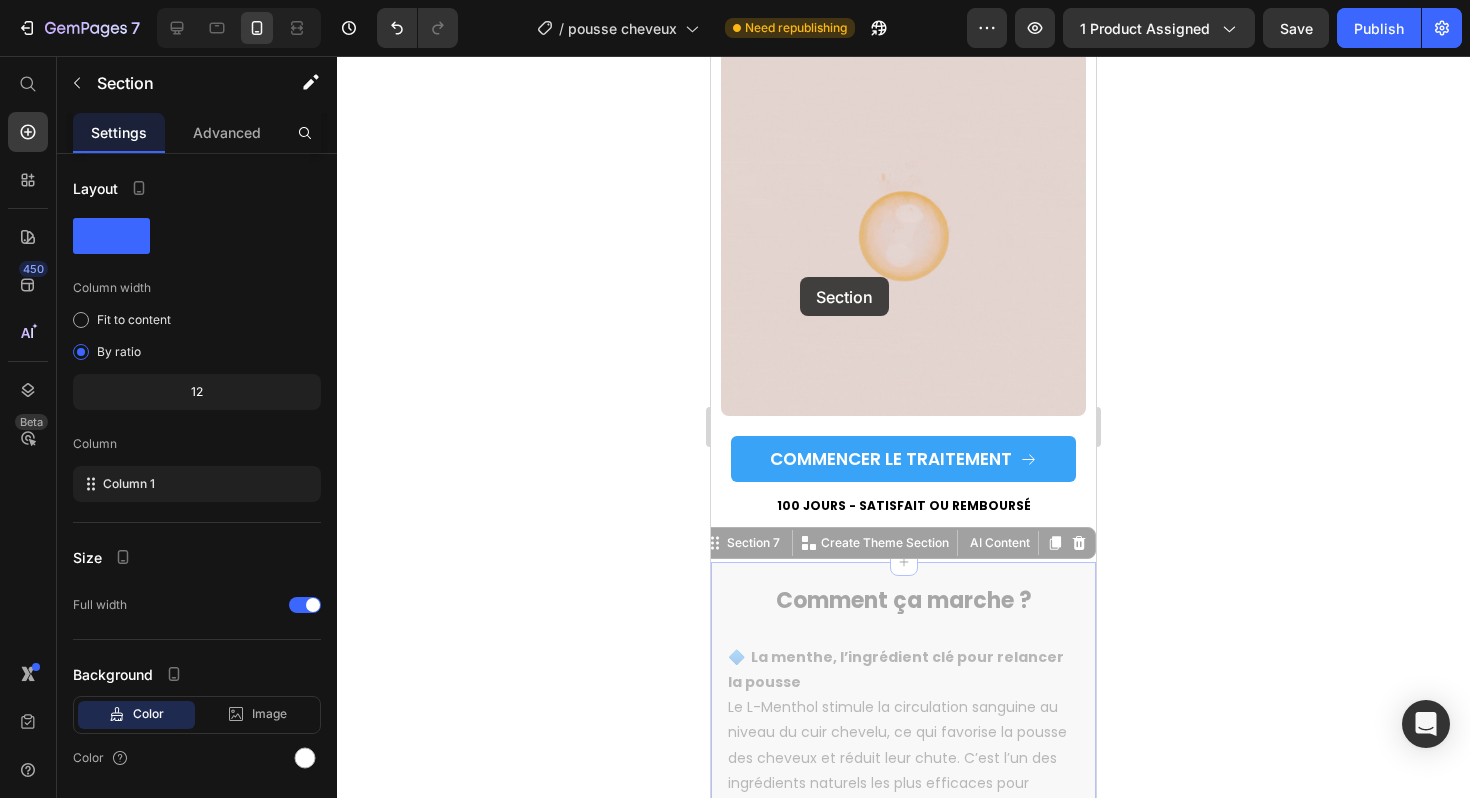 drag, startPoint x: 754, startPoint y: 565, endPoint x: 799, endPoint y: 279, distance: 289.51855 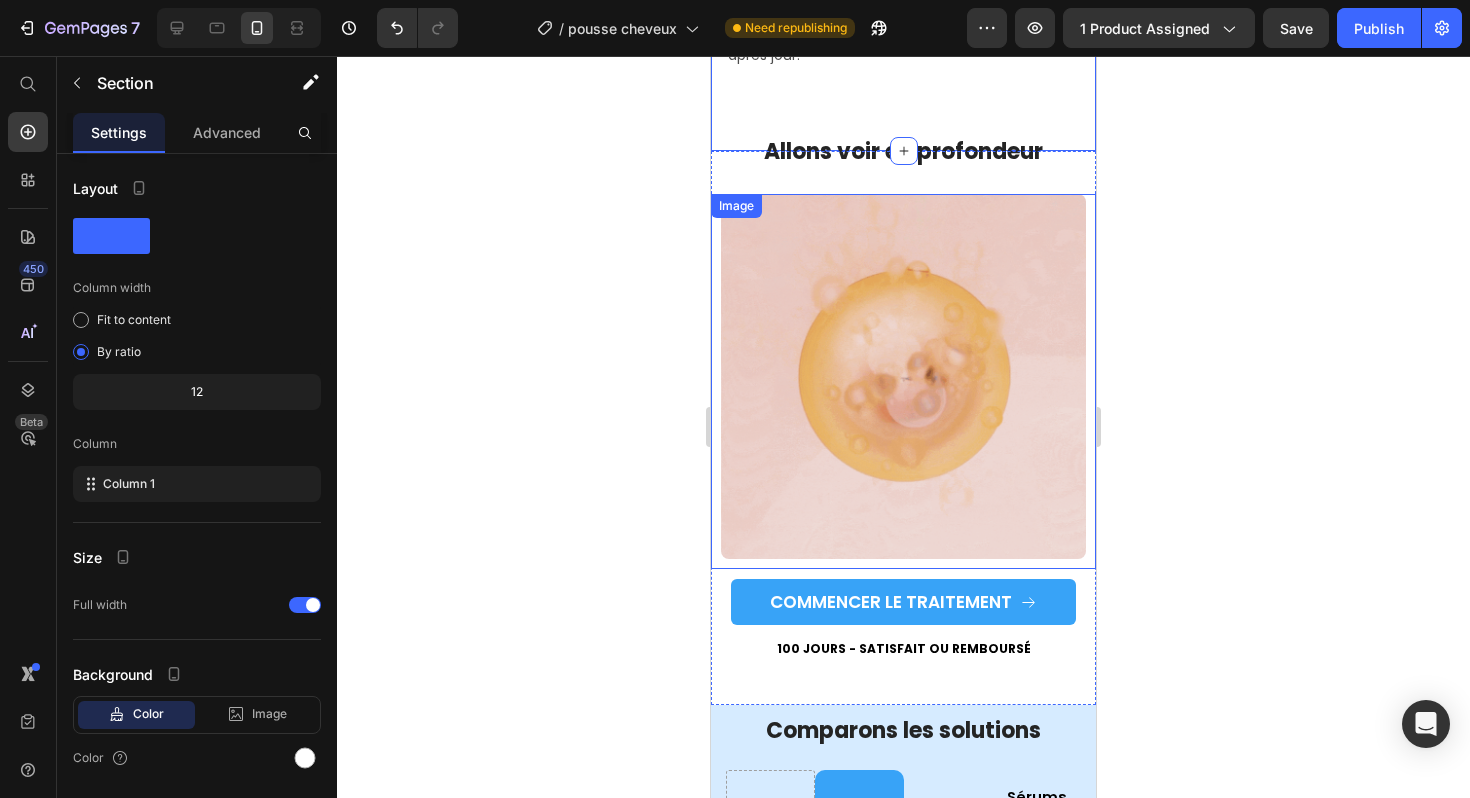 click at bounding box center (903, 381) 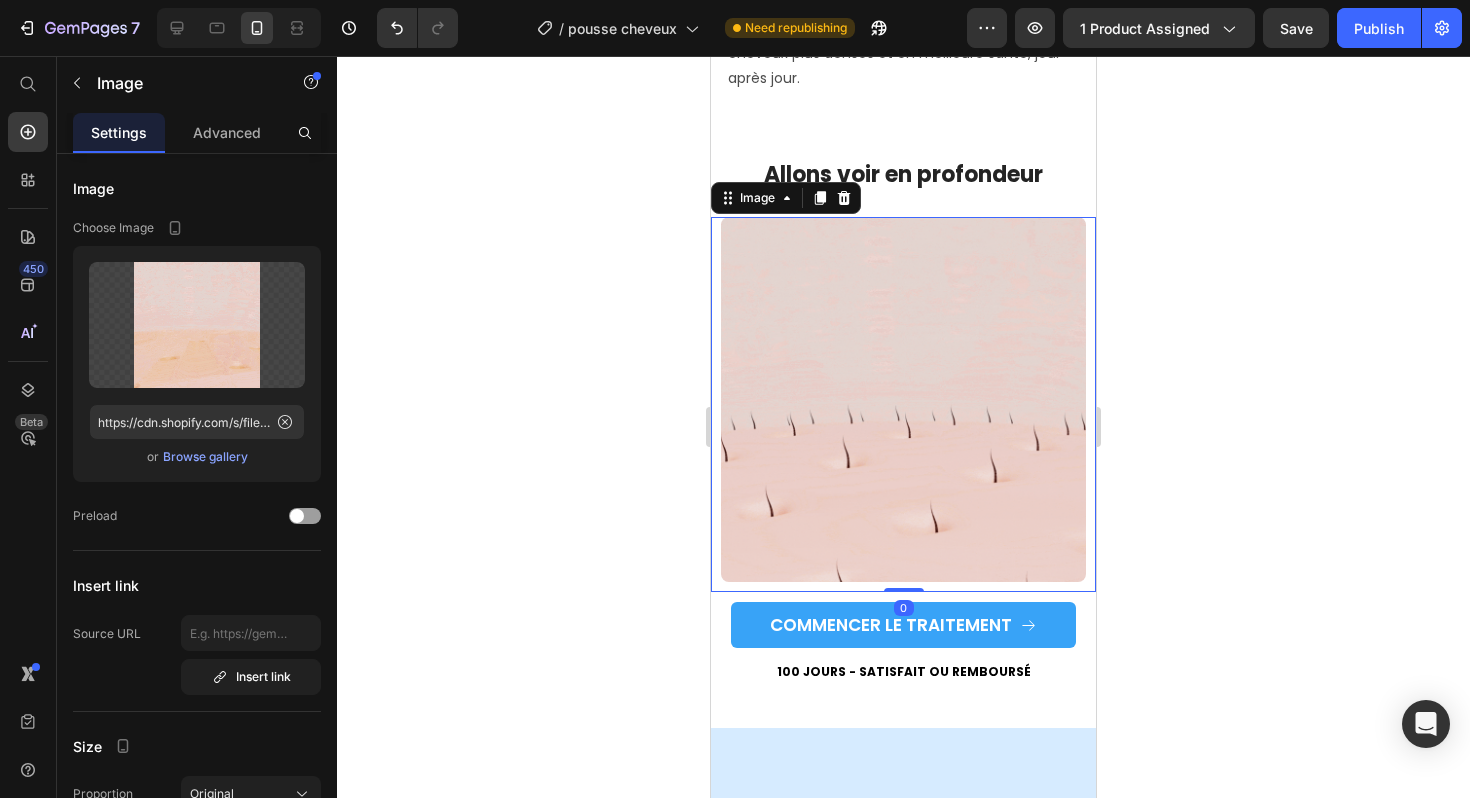 scroll, scrollTop: 3998, scrollLeft: 0, axis: vertical 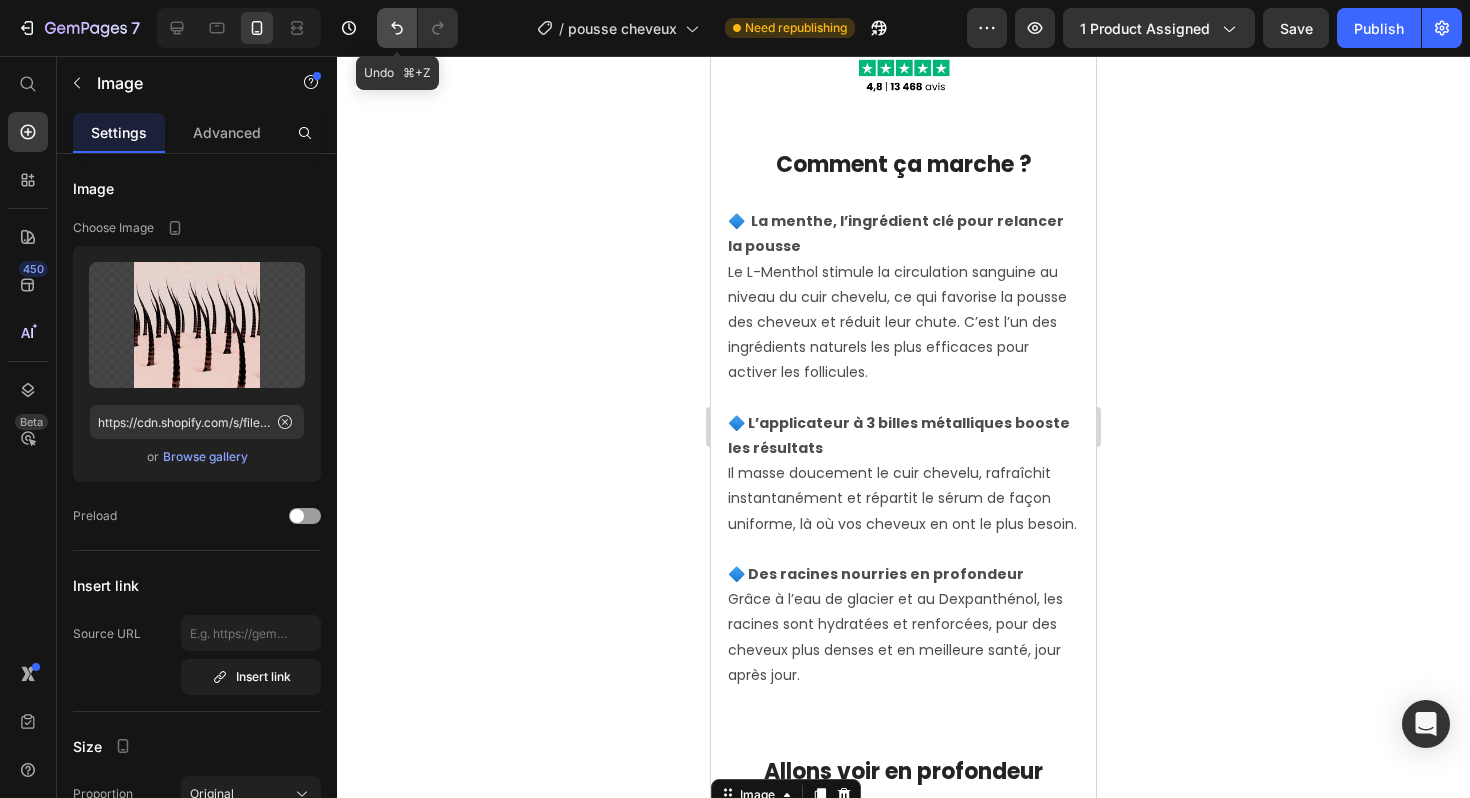 click 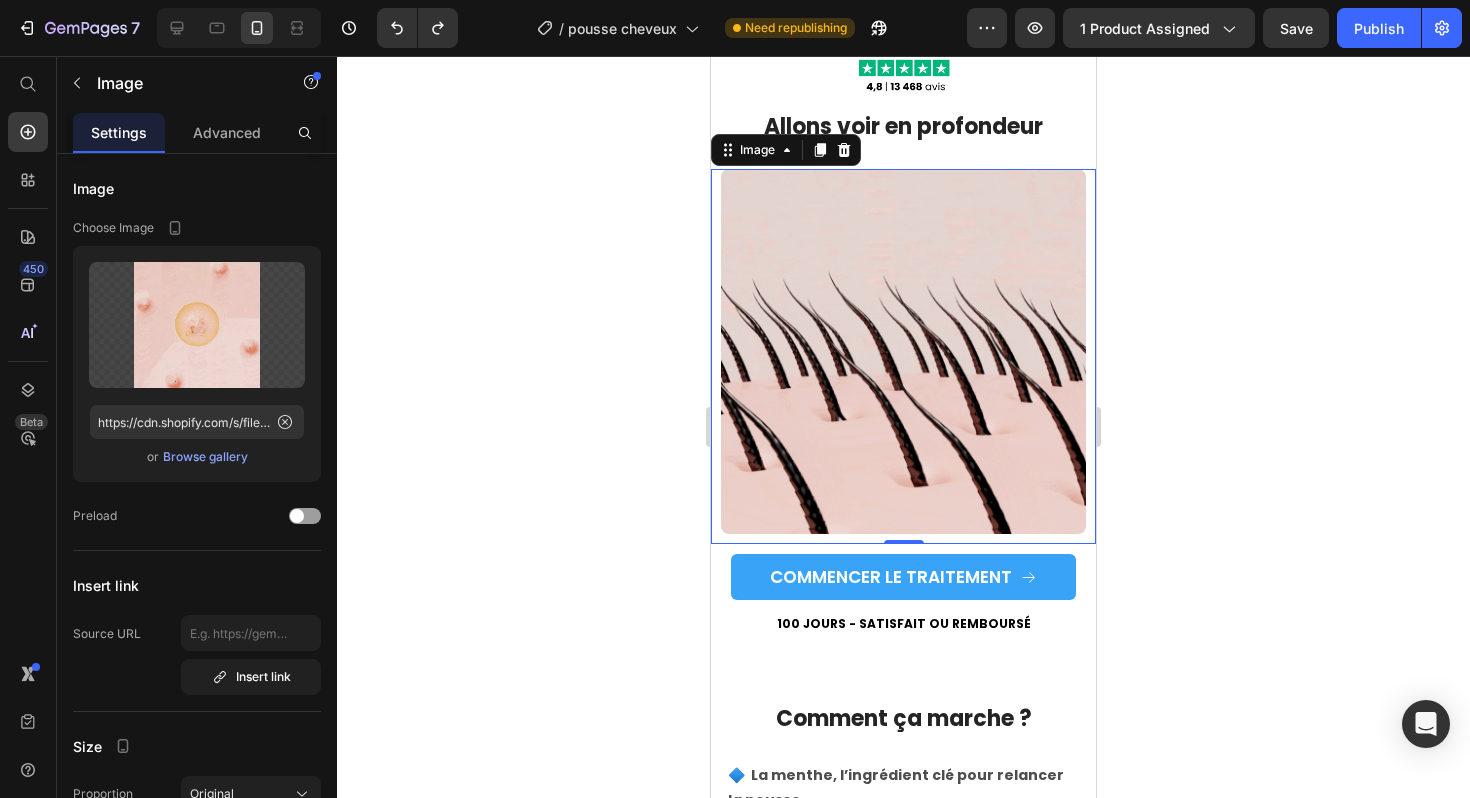 click 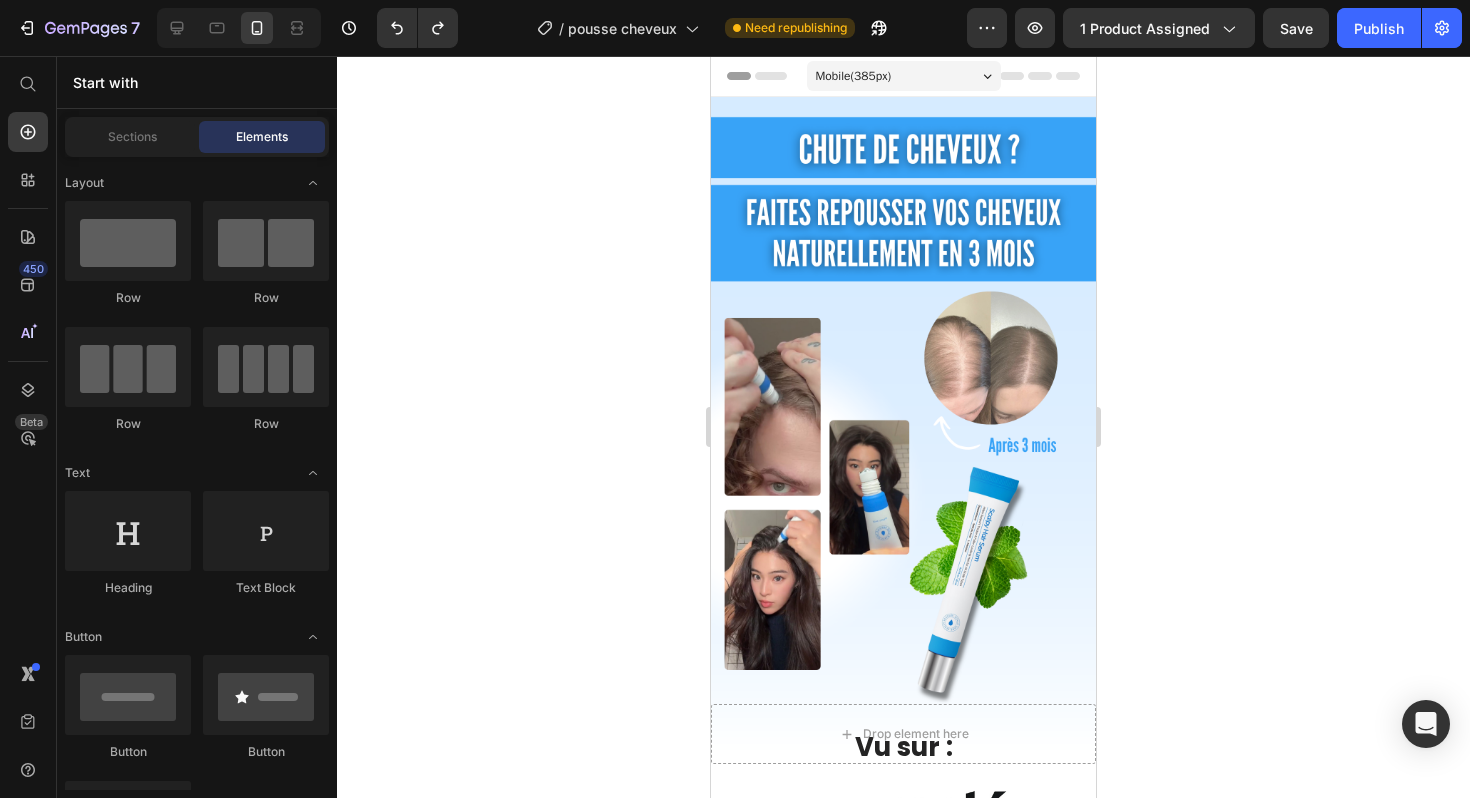 scroll, scrollTop: 273, scrollLeft: 0, axis: vertical 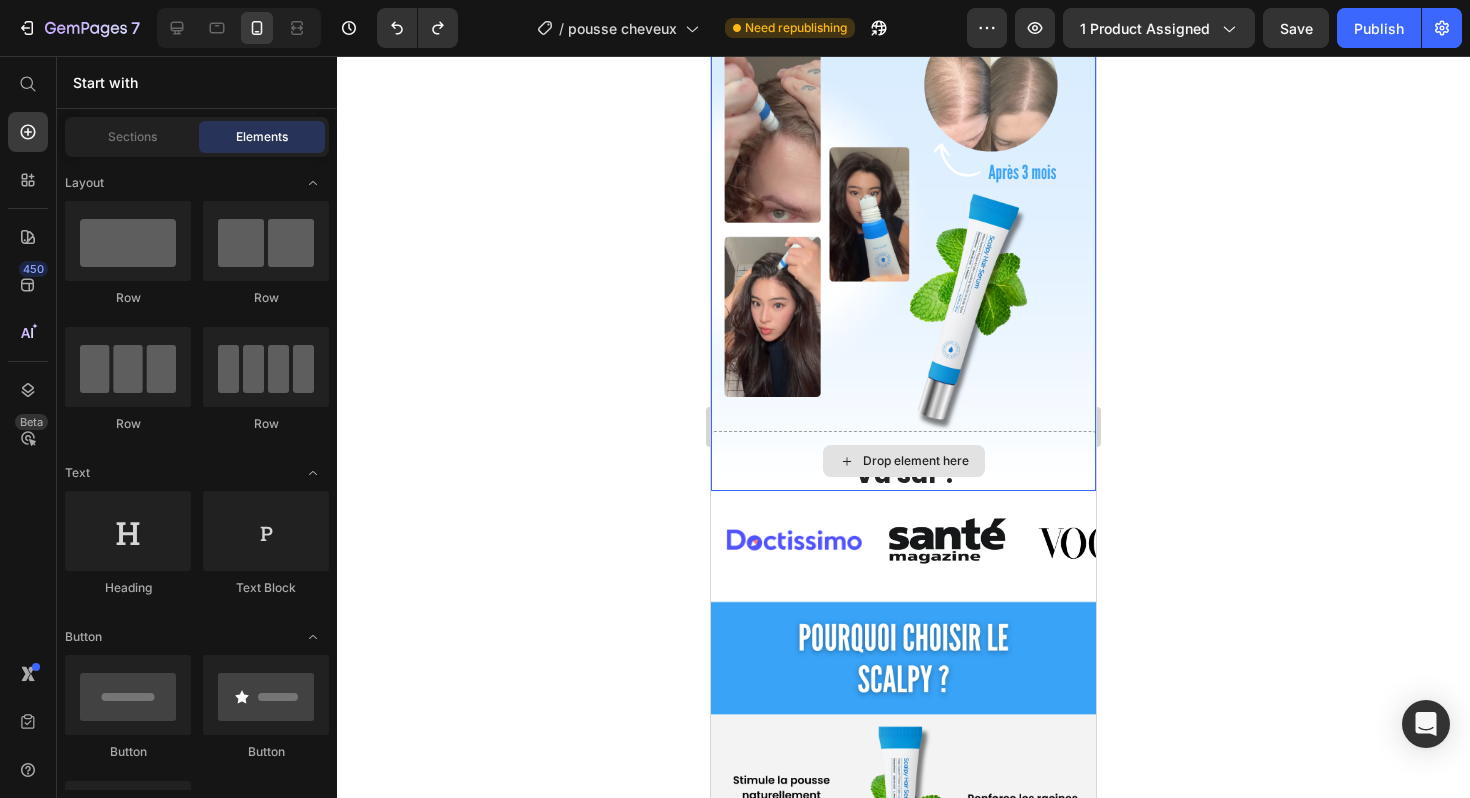 click on "Drop element here" at bounding box center (903, 461) 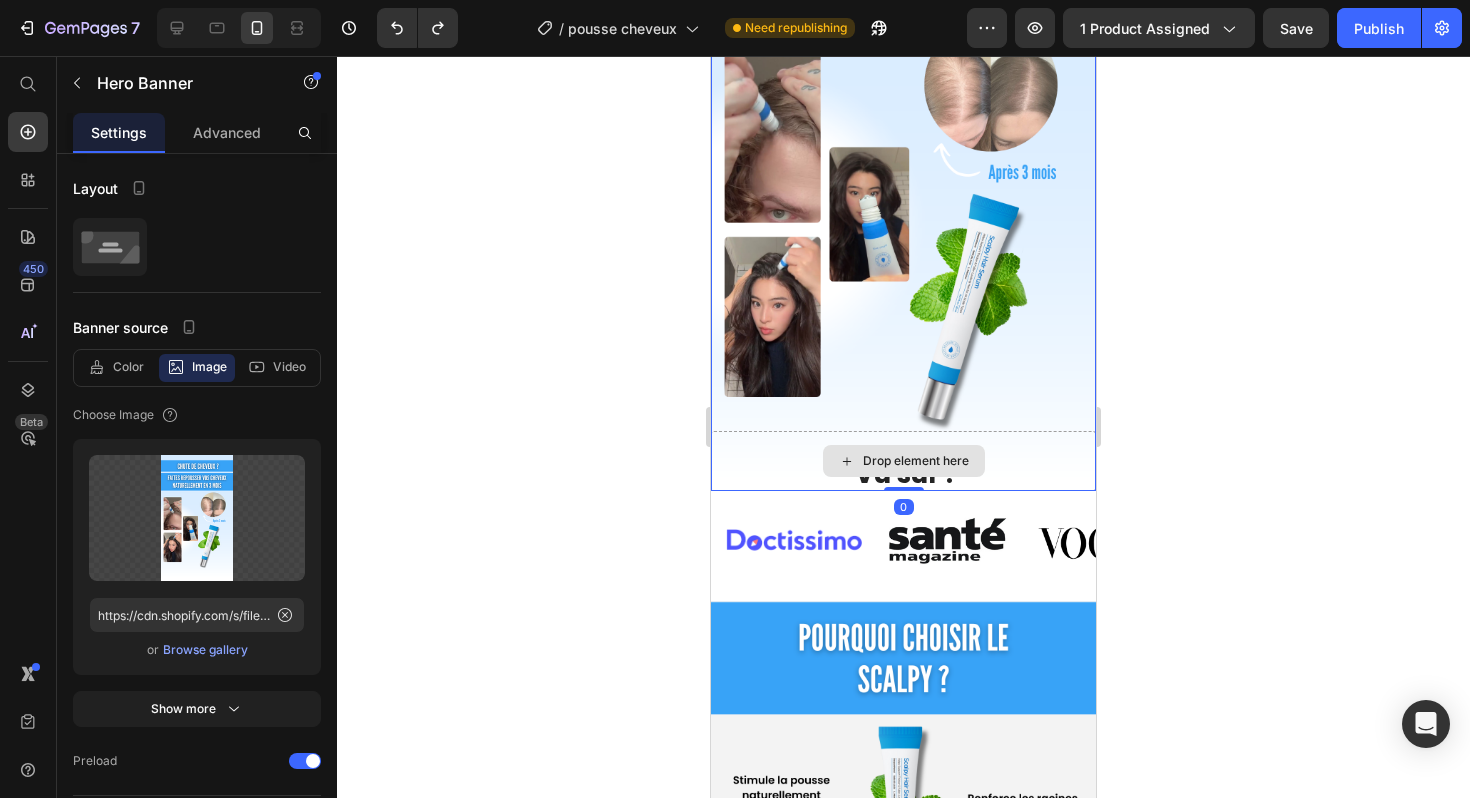 click 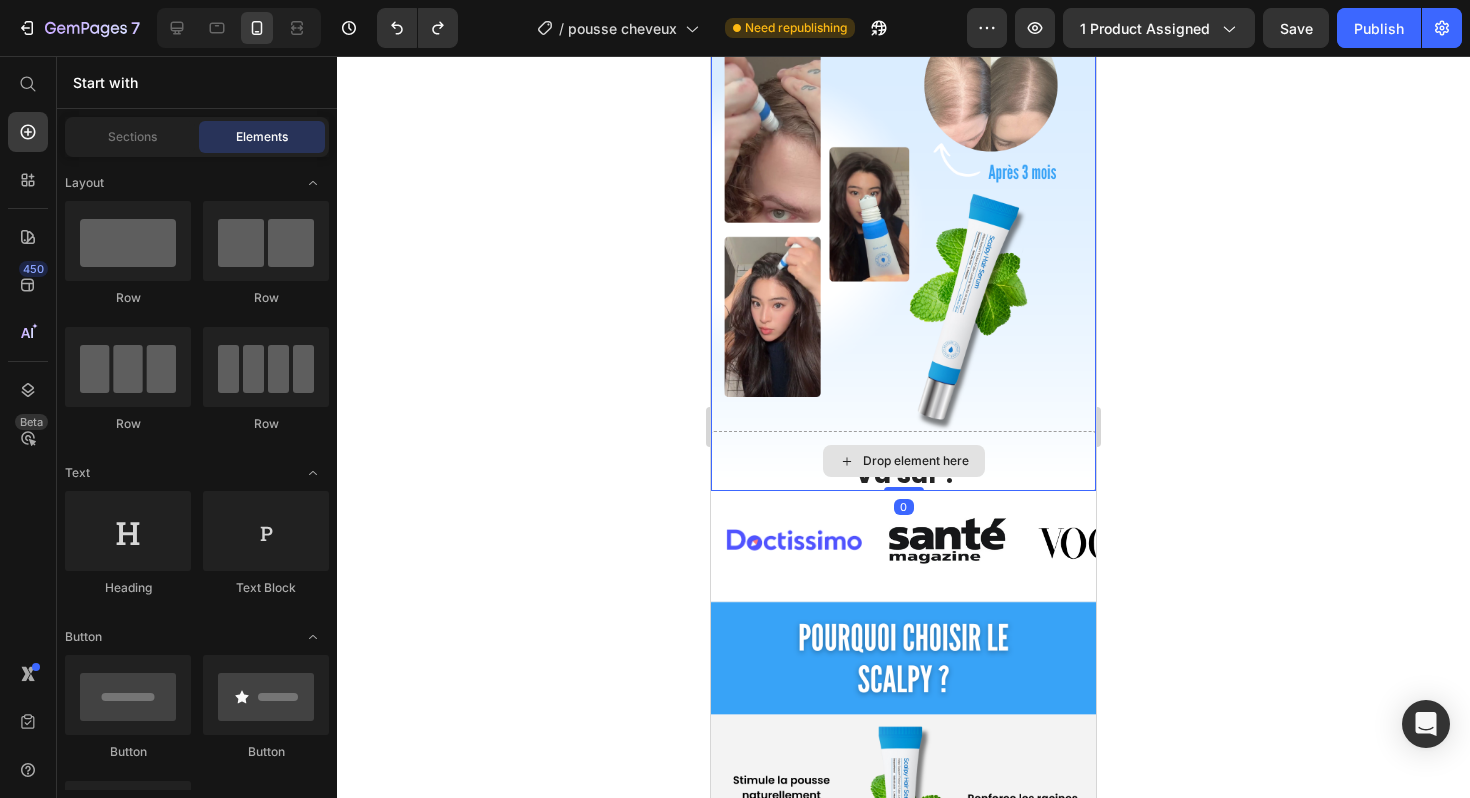 click on "Drop element here" at bounding box center [903, 461] 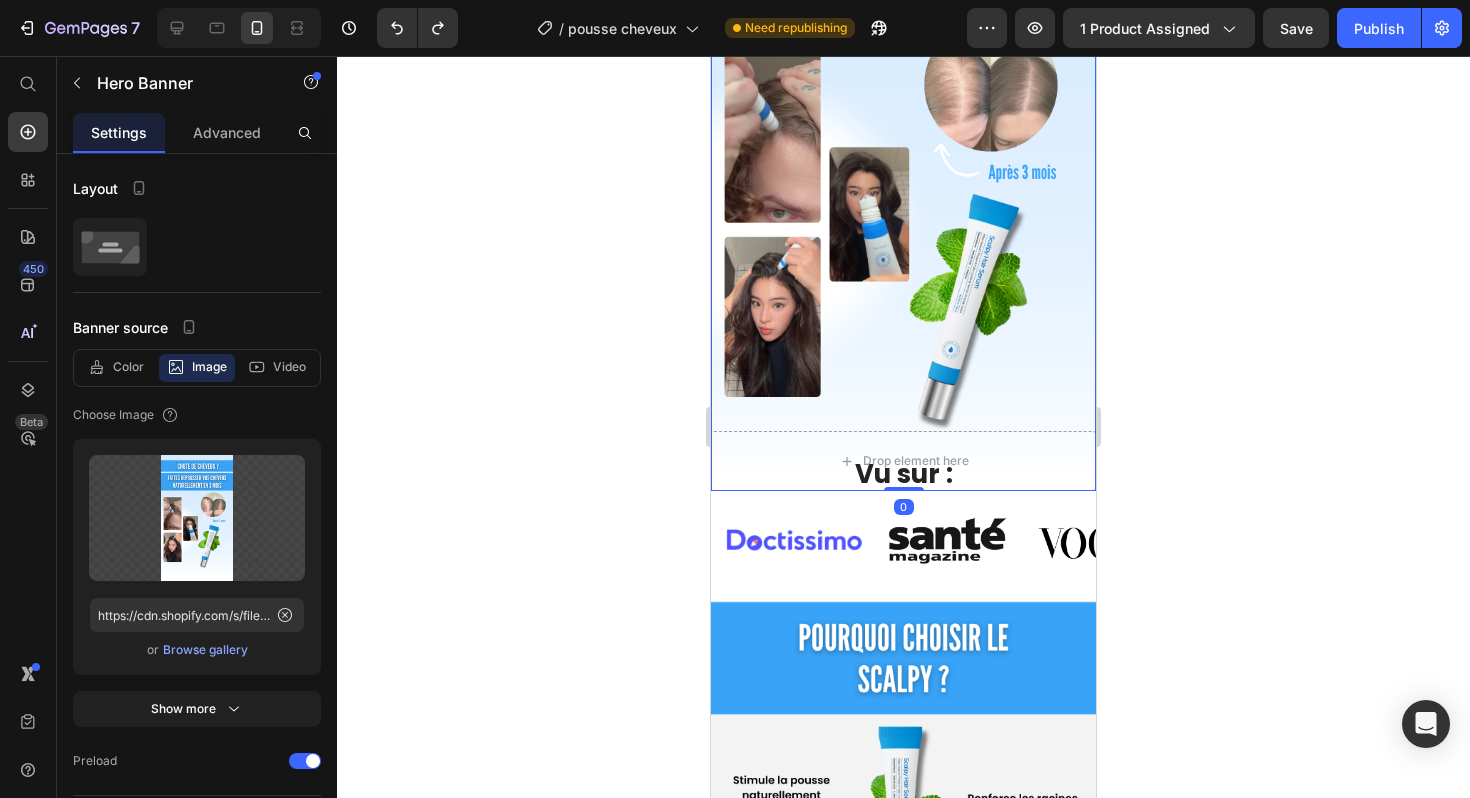 click at bounding box center [903, 157] 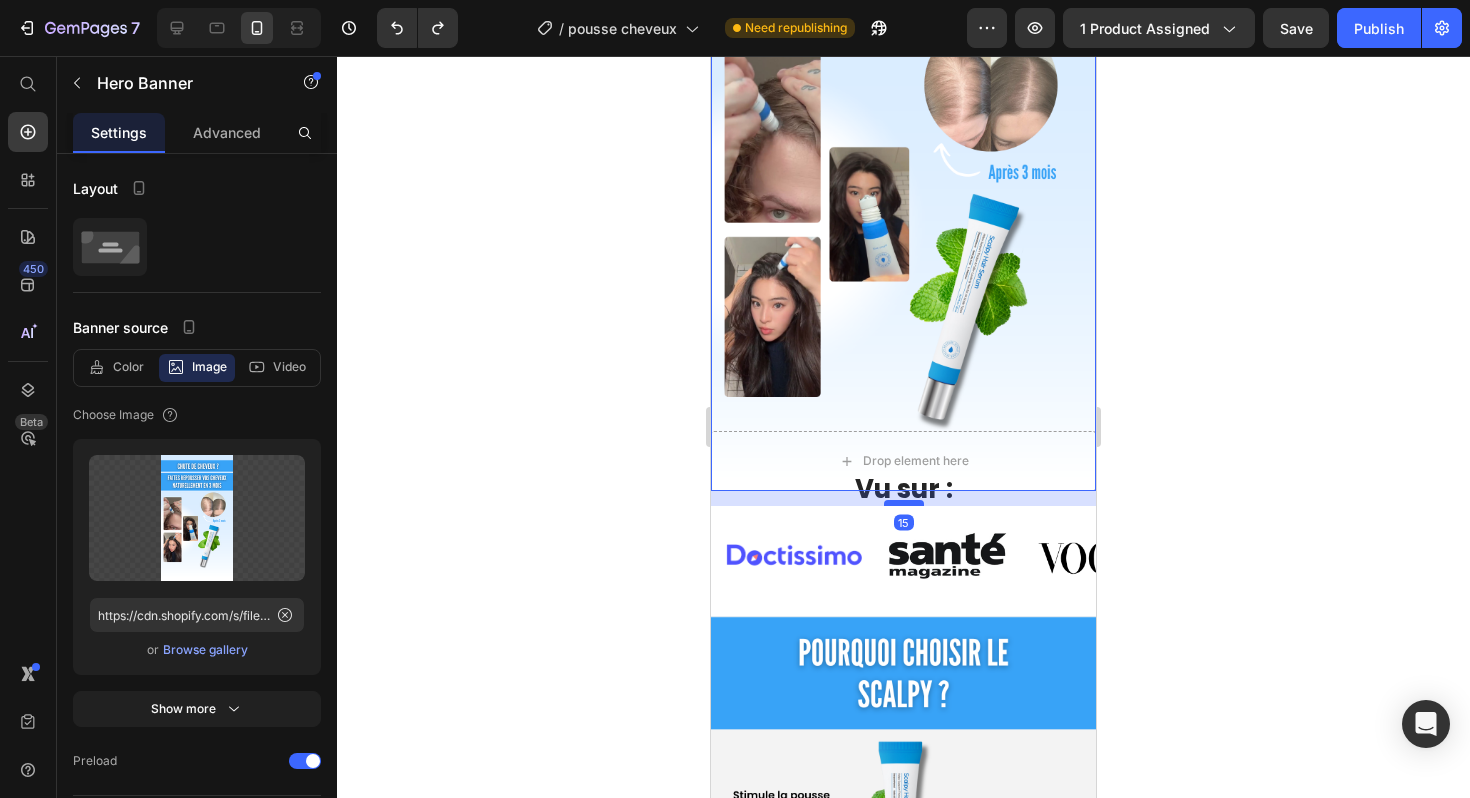 drag, startPoint x: 910, startPoint y: 487, endPoint x: 914, endPoint y: 502, distance: 15.524175 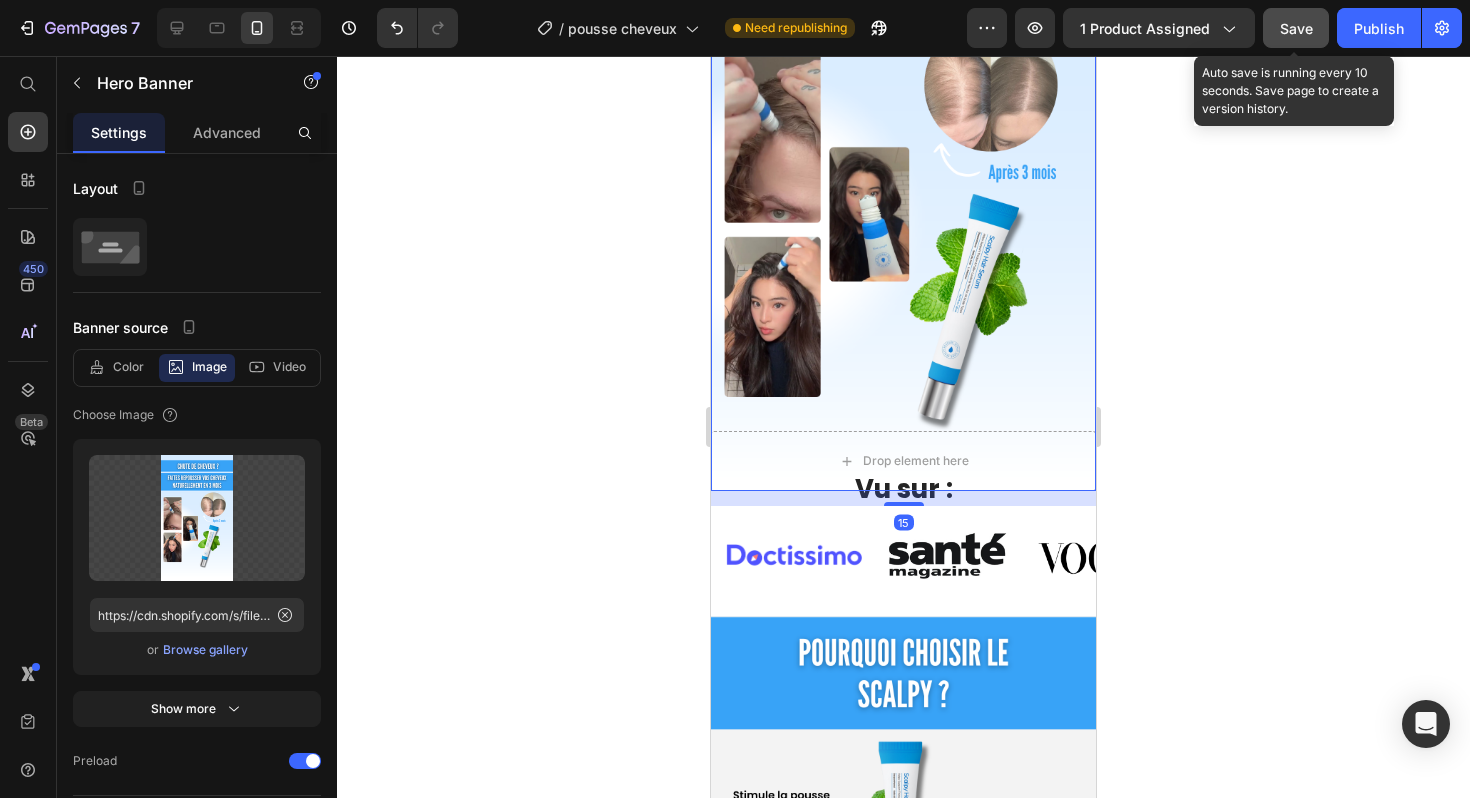 click on "Save" 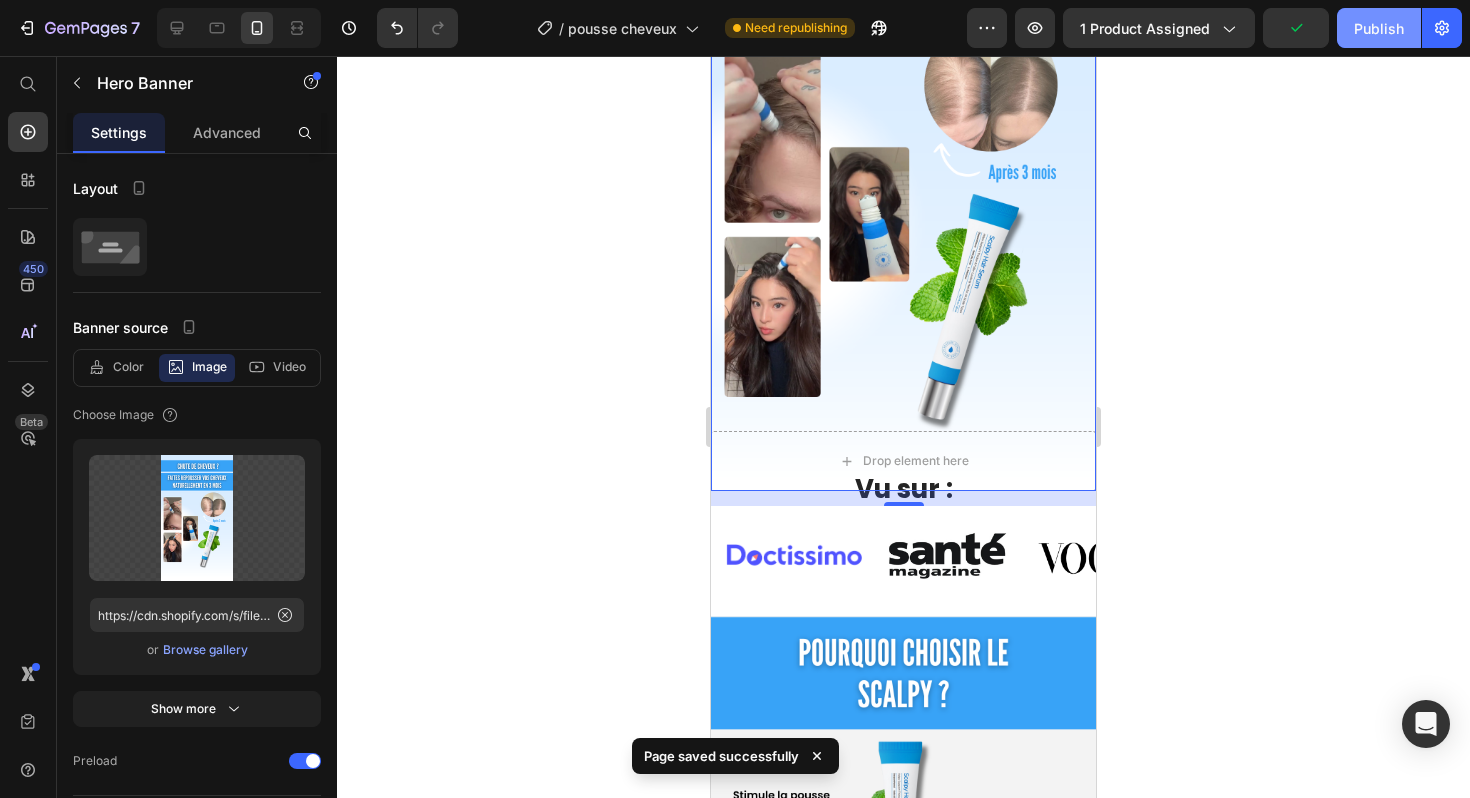 click on "Publish" at bounding box center [1379, 28] 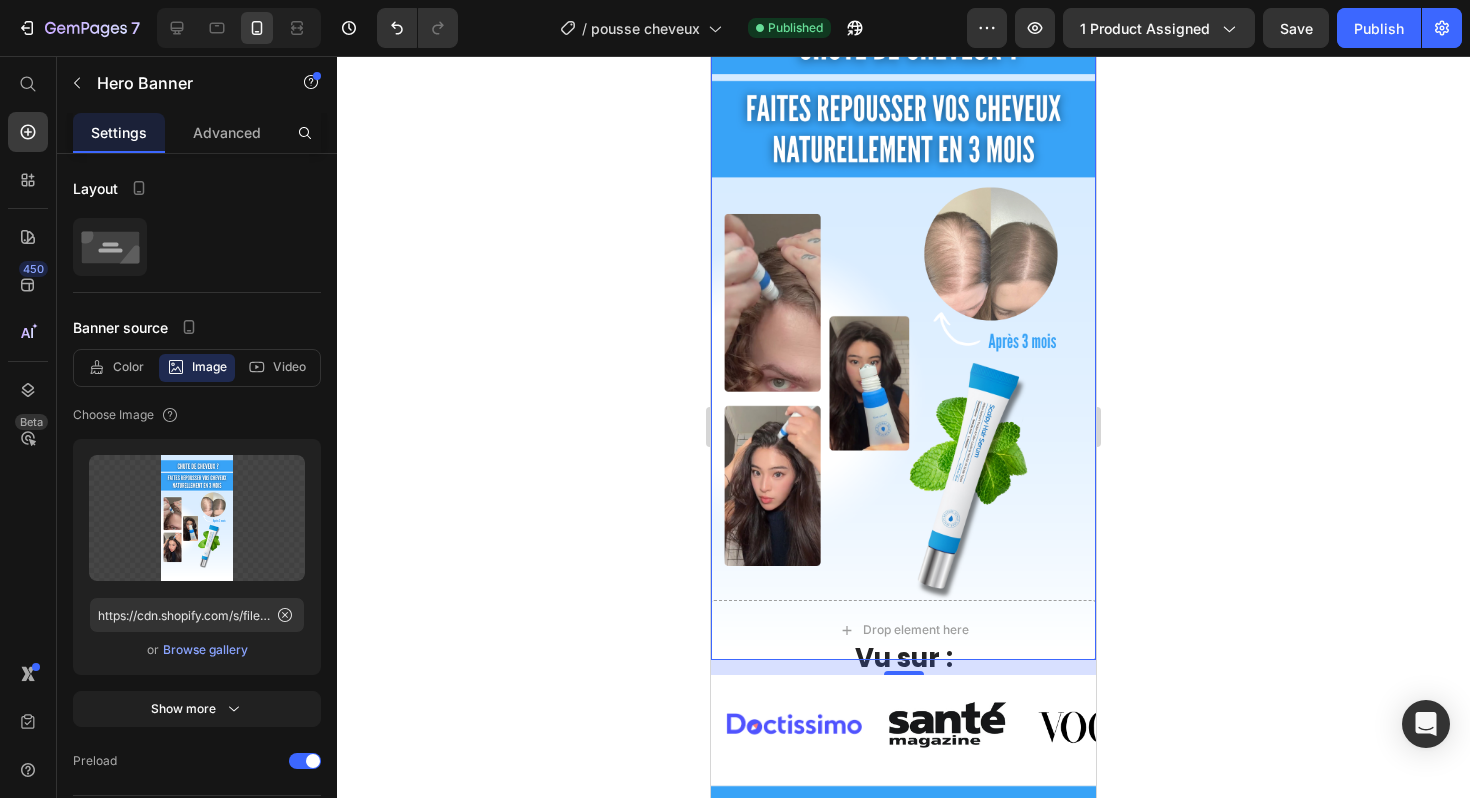 scroll, scrollTop: 0, scrollLeft: 0, axis: both 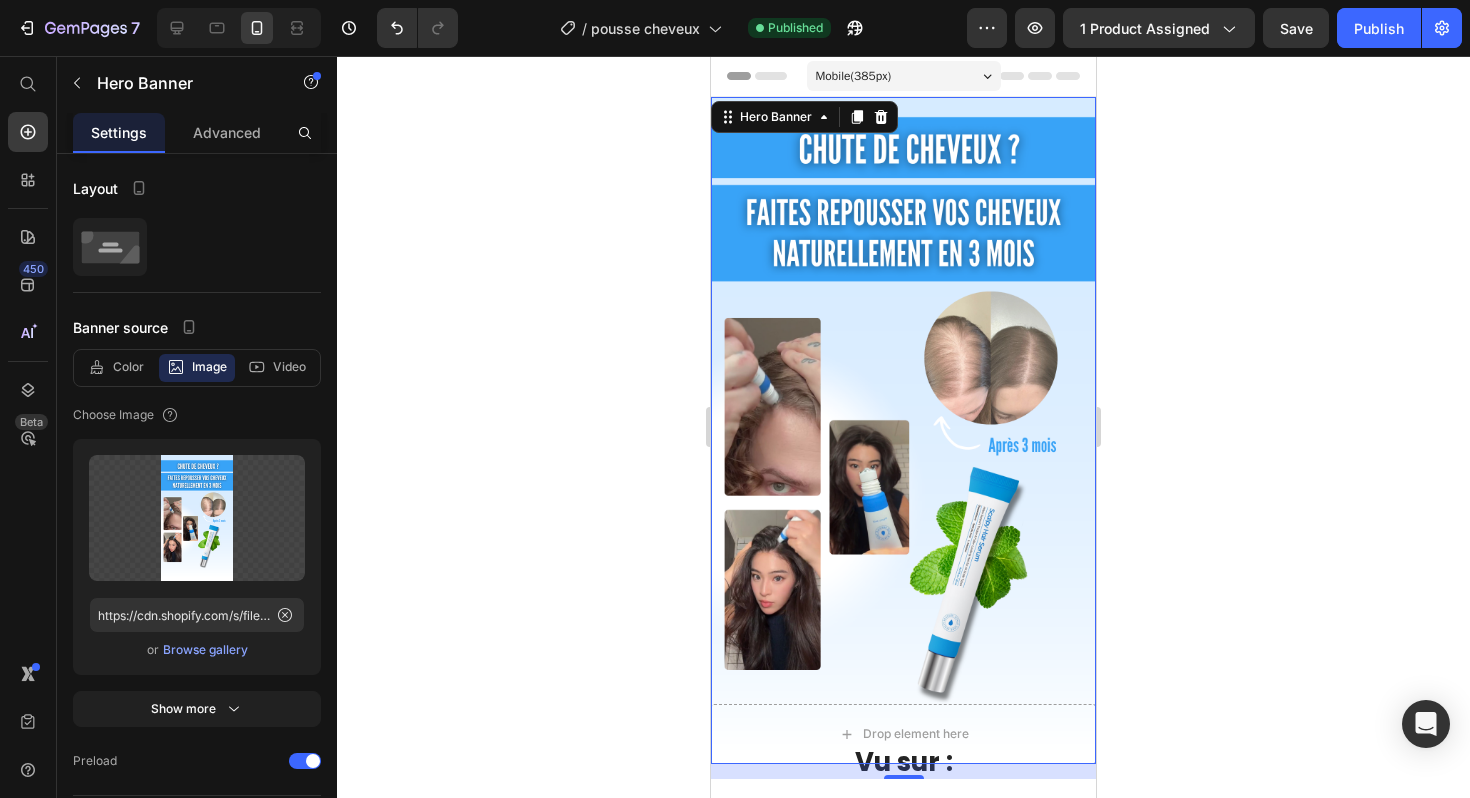 click 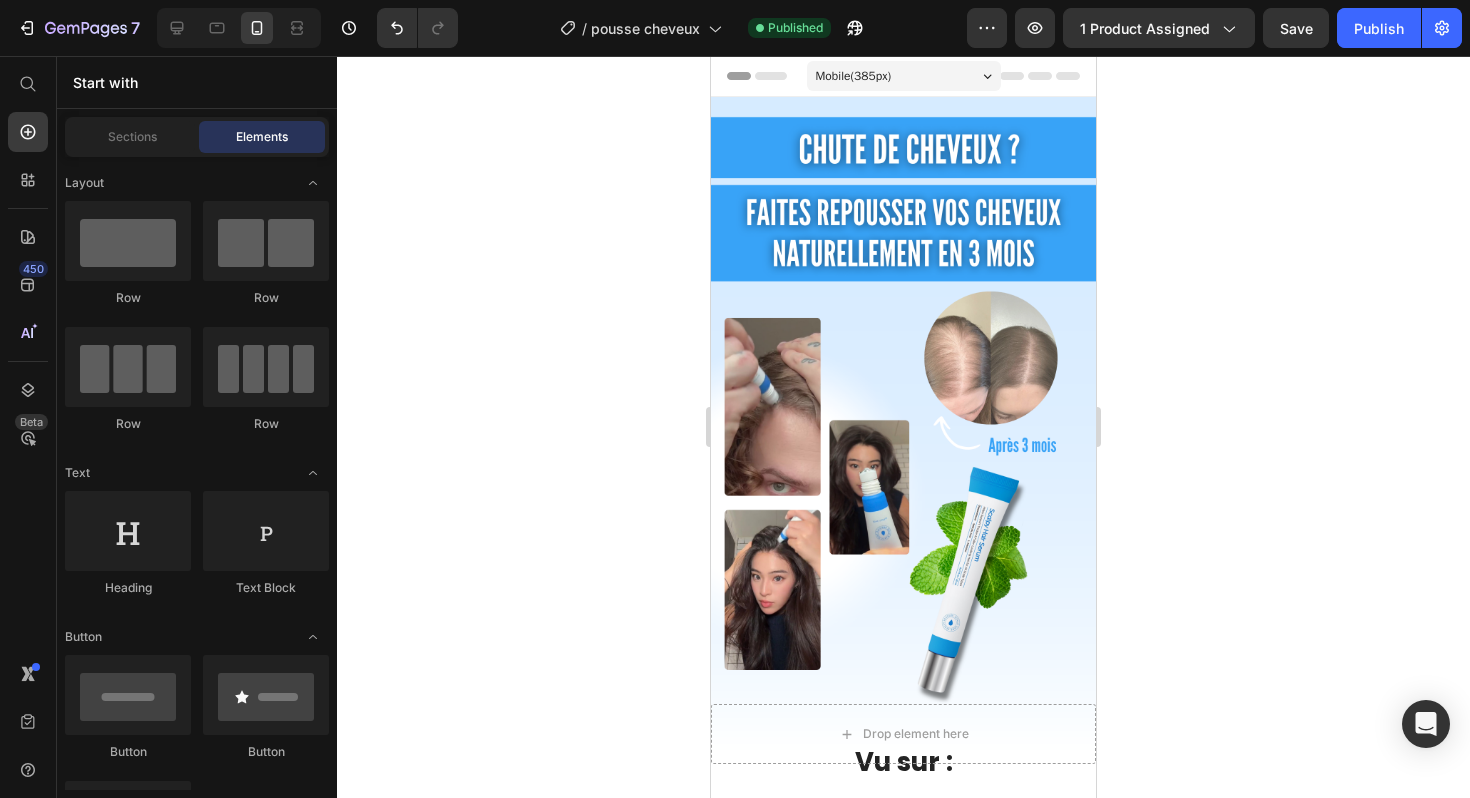 click on "Mobile  ( 385 px)" at bounding box center [904, 76] 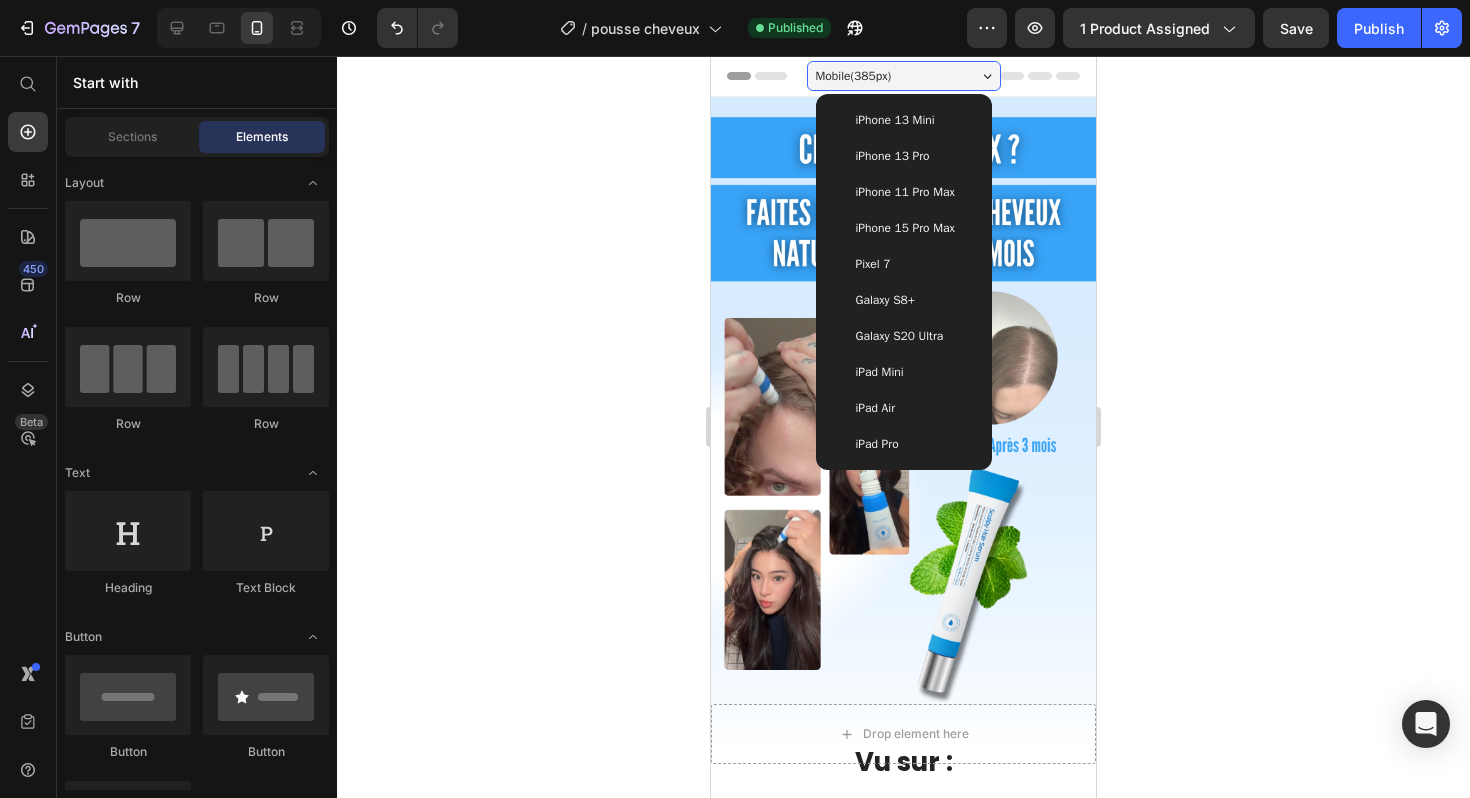 click on "iPhone 15 Pro Max" at bounding box center [905, 228] 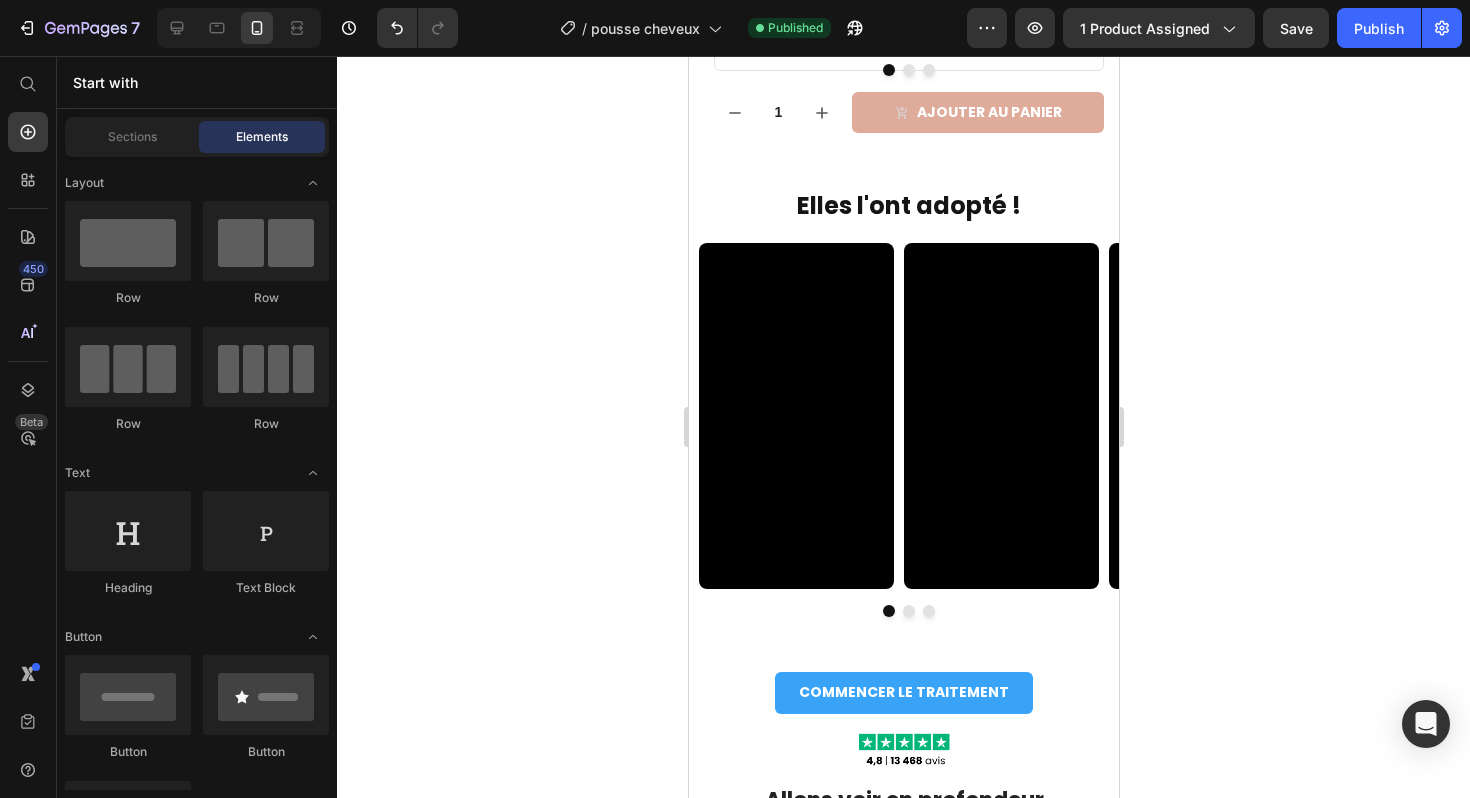 scroll, scrollTop: 3497, scrollLeft: 0, axis: vertical 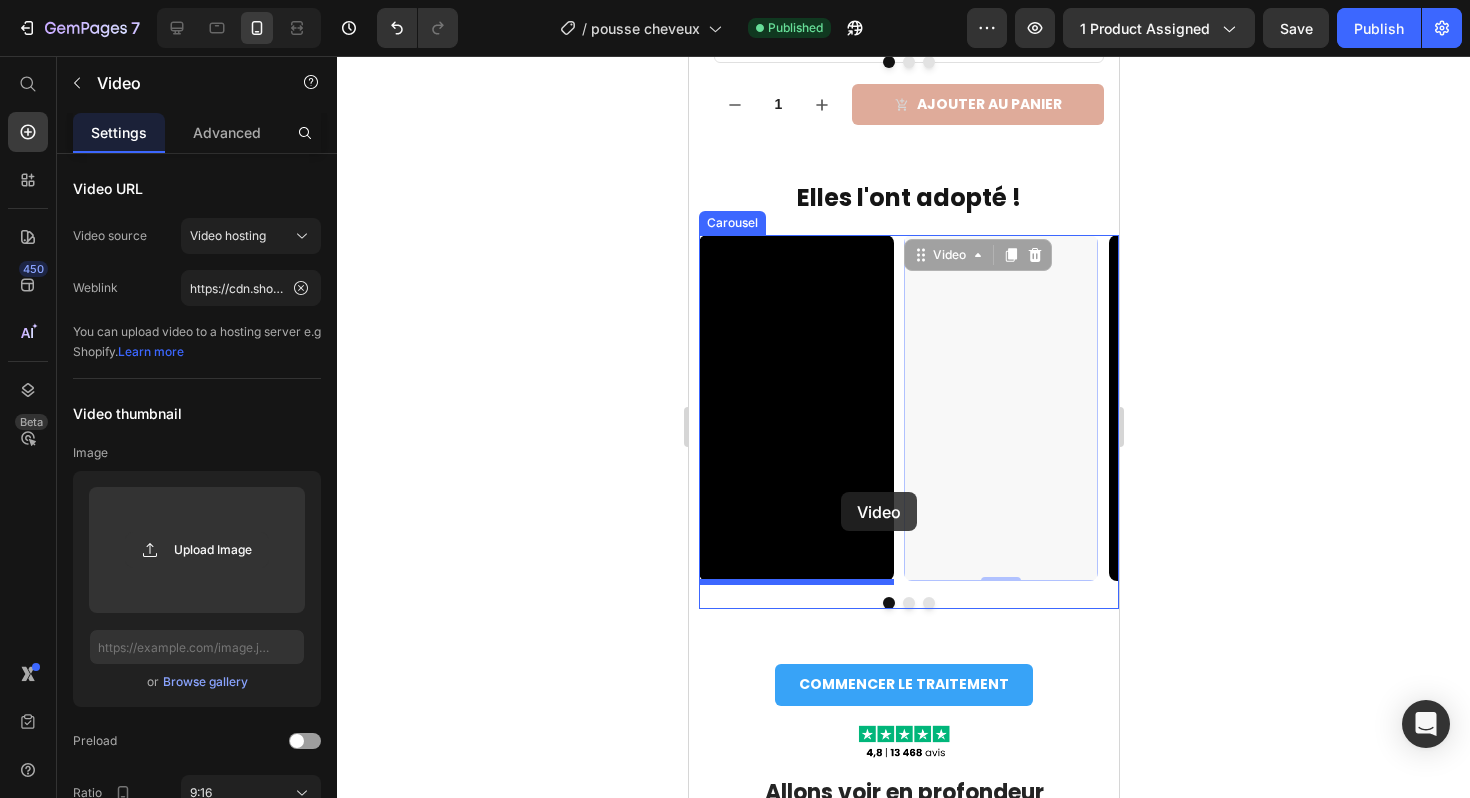 drag, startPoint x: 903, startPoint y: 492, endPoint x: 840, endPoint y: 492, distance: 63 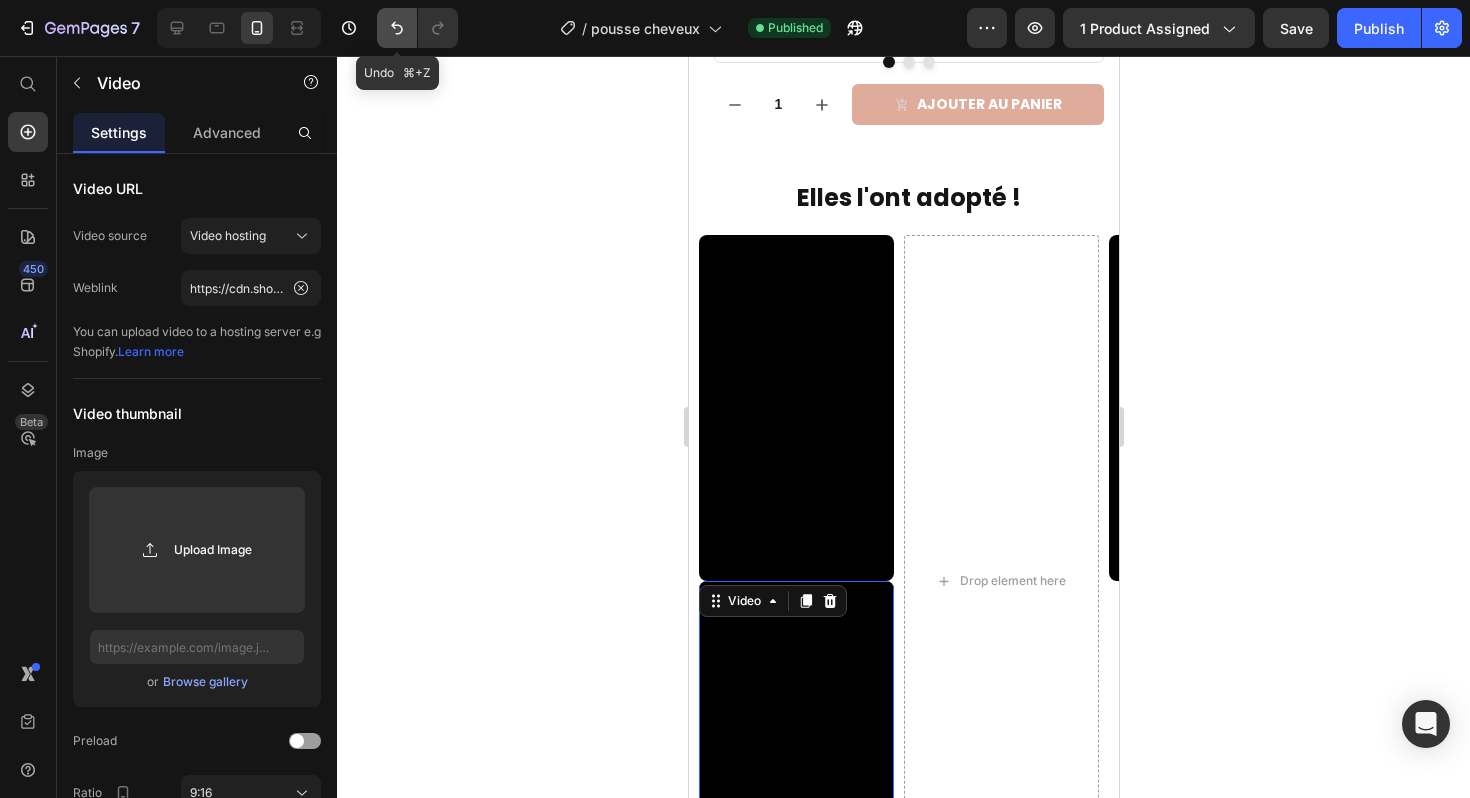 click 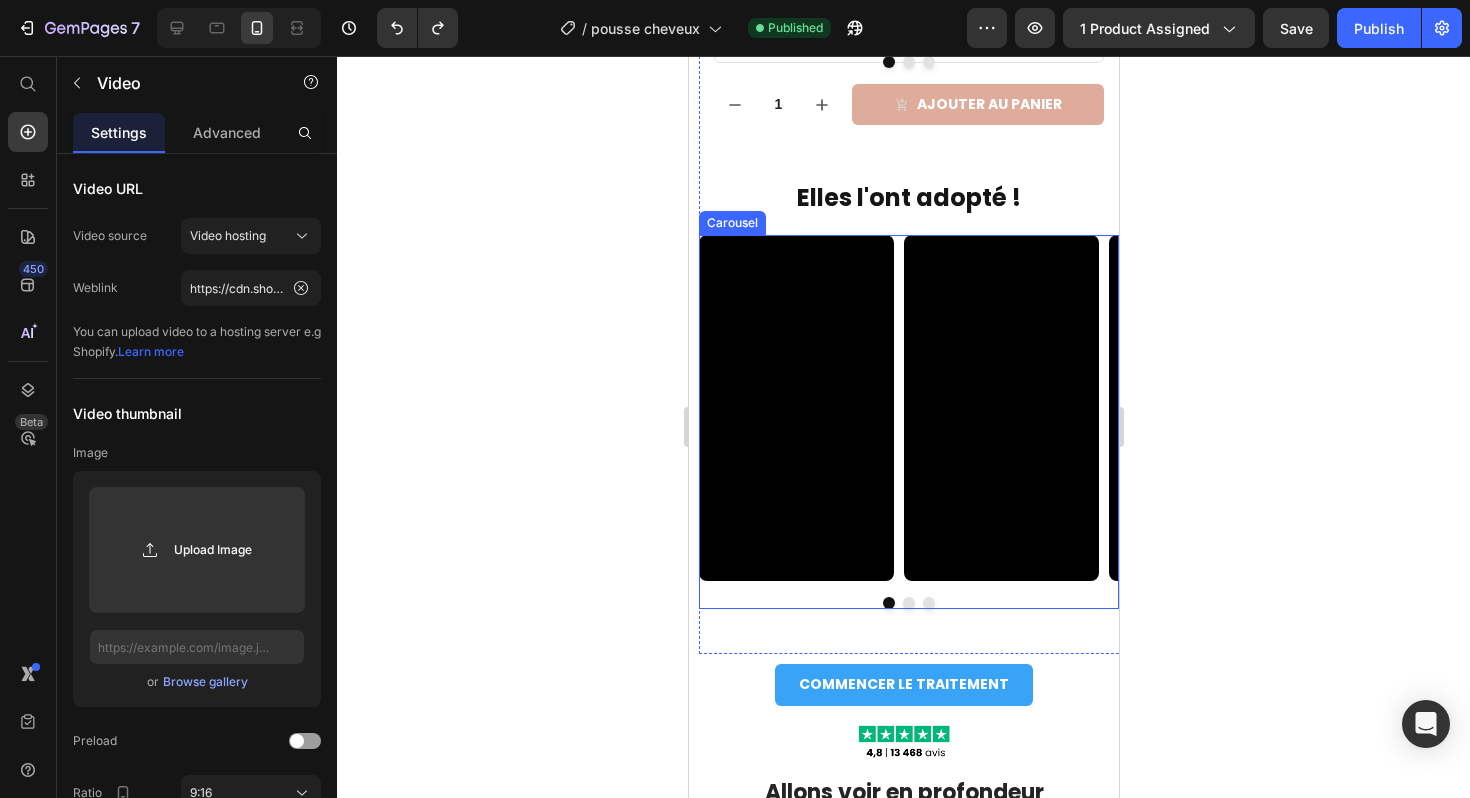 click at bounding box center (908, 603) 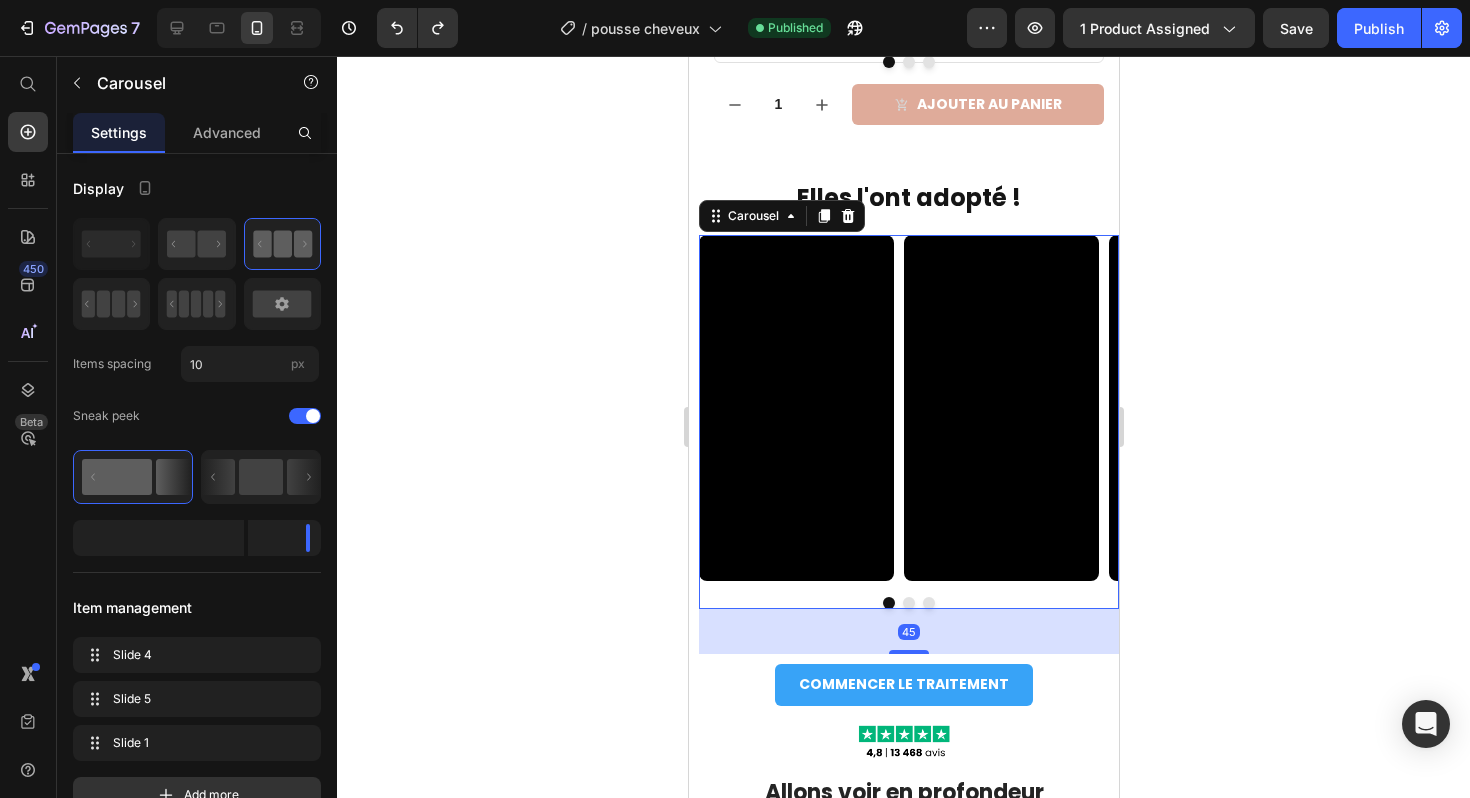 click on "45" at bounding box center (908, 631) 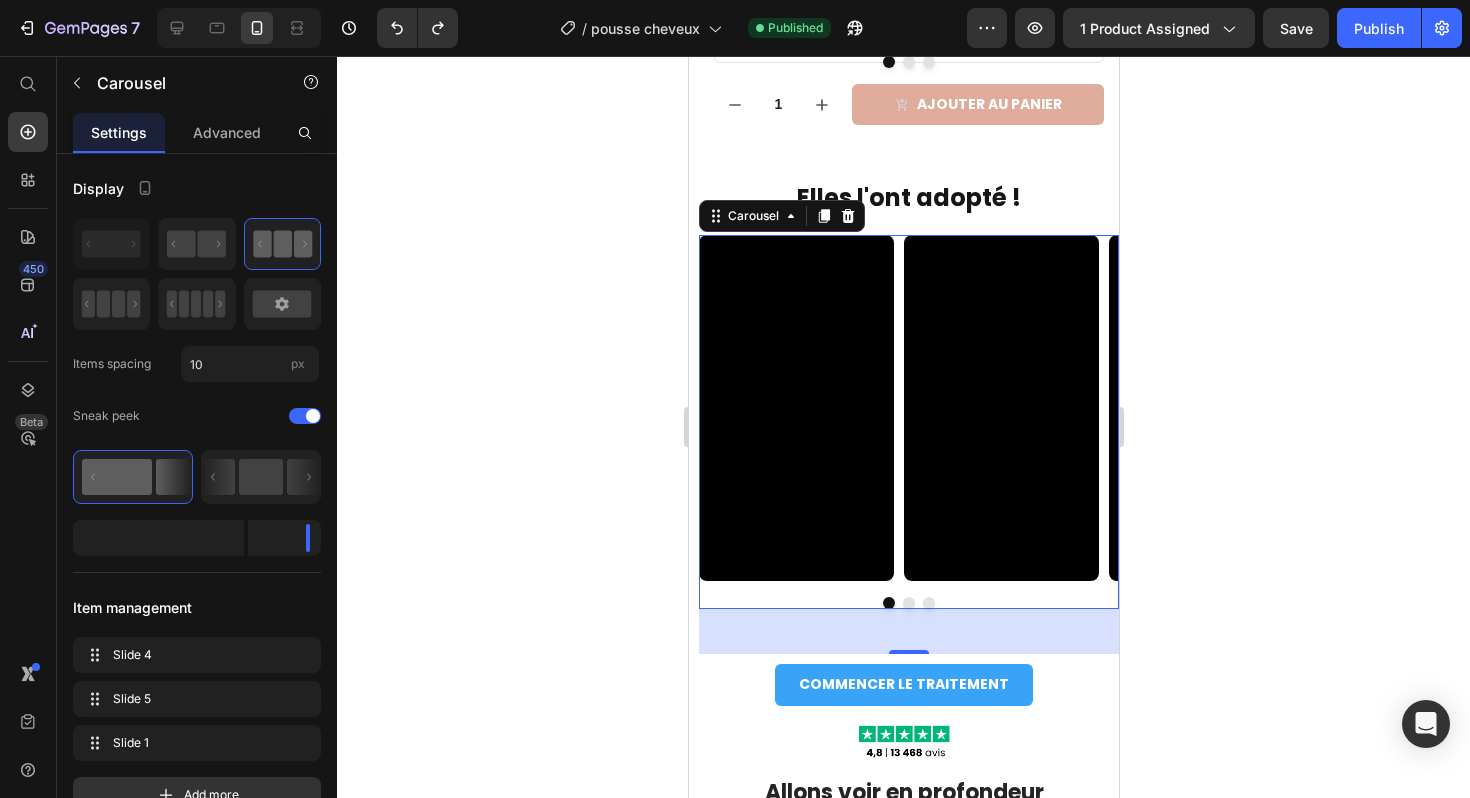 click at bounding box center [908, 603] 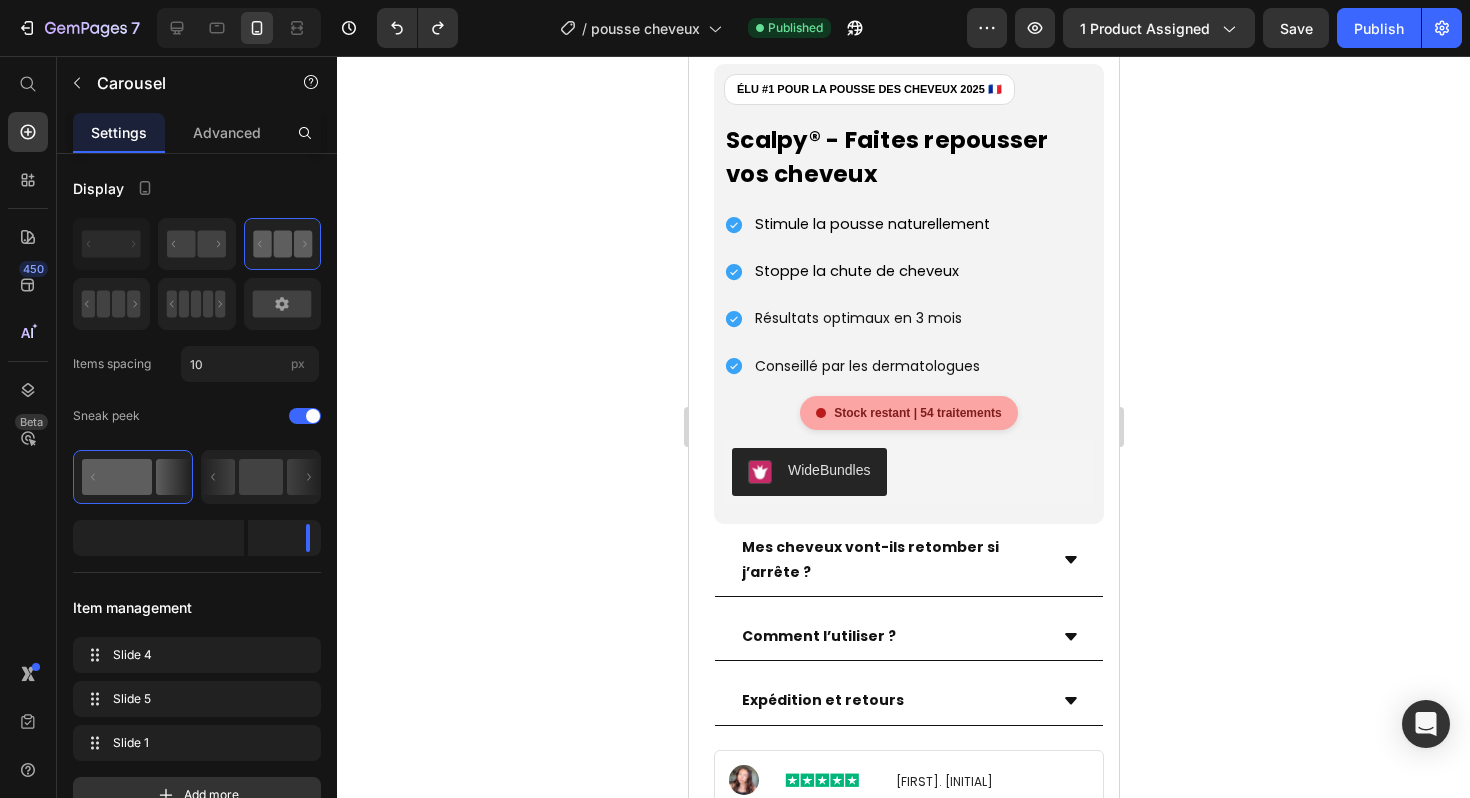 scroll, scrollTop: 0, scrollLeft: 0, axis: both 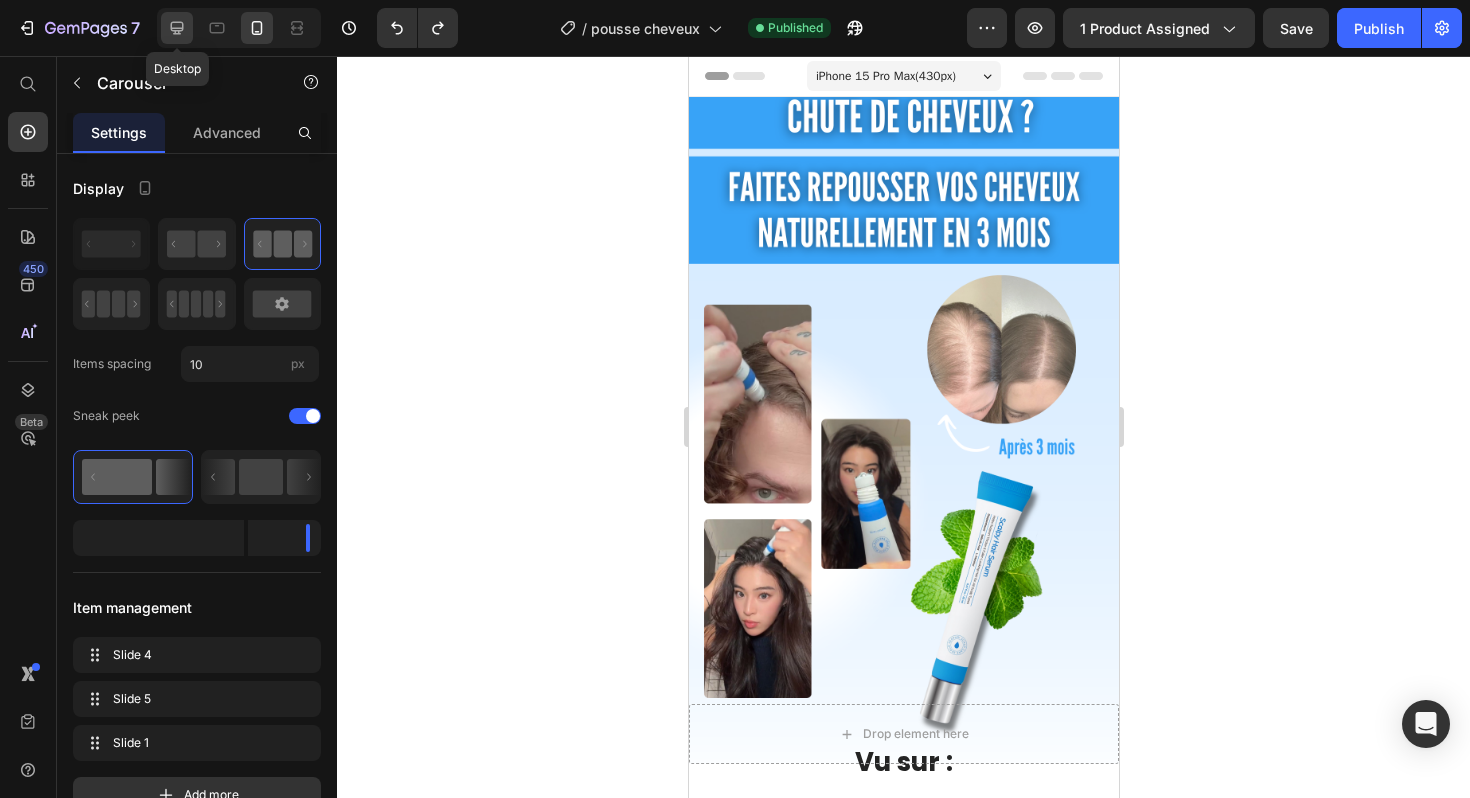 click 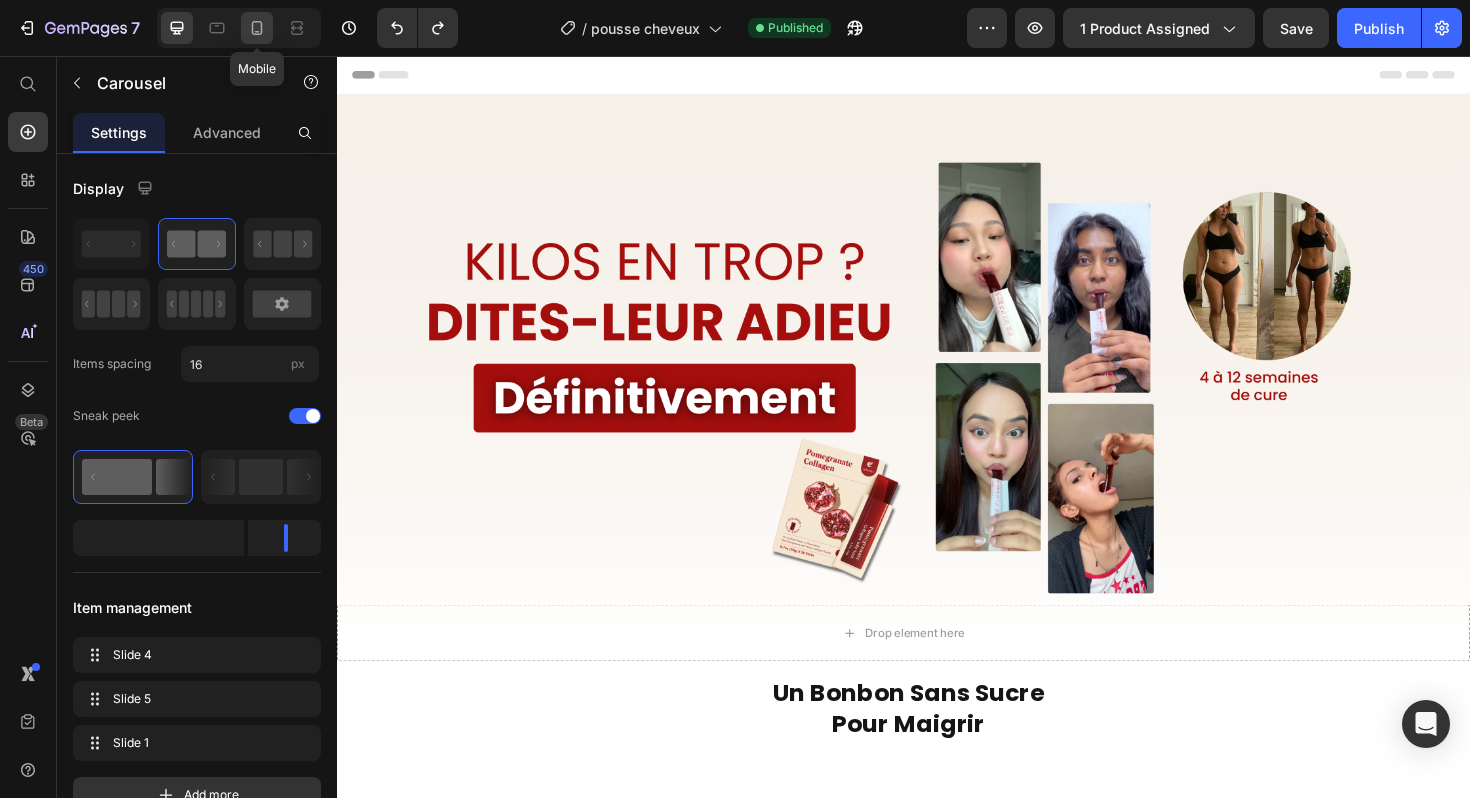 click 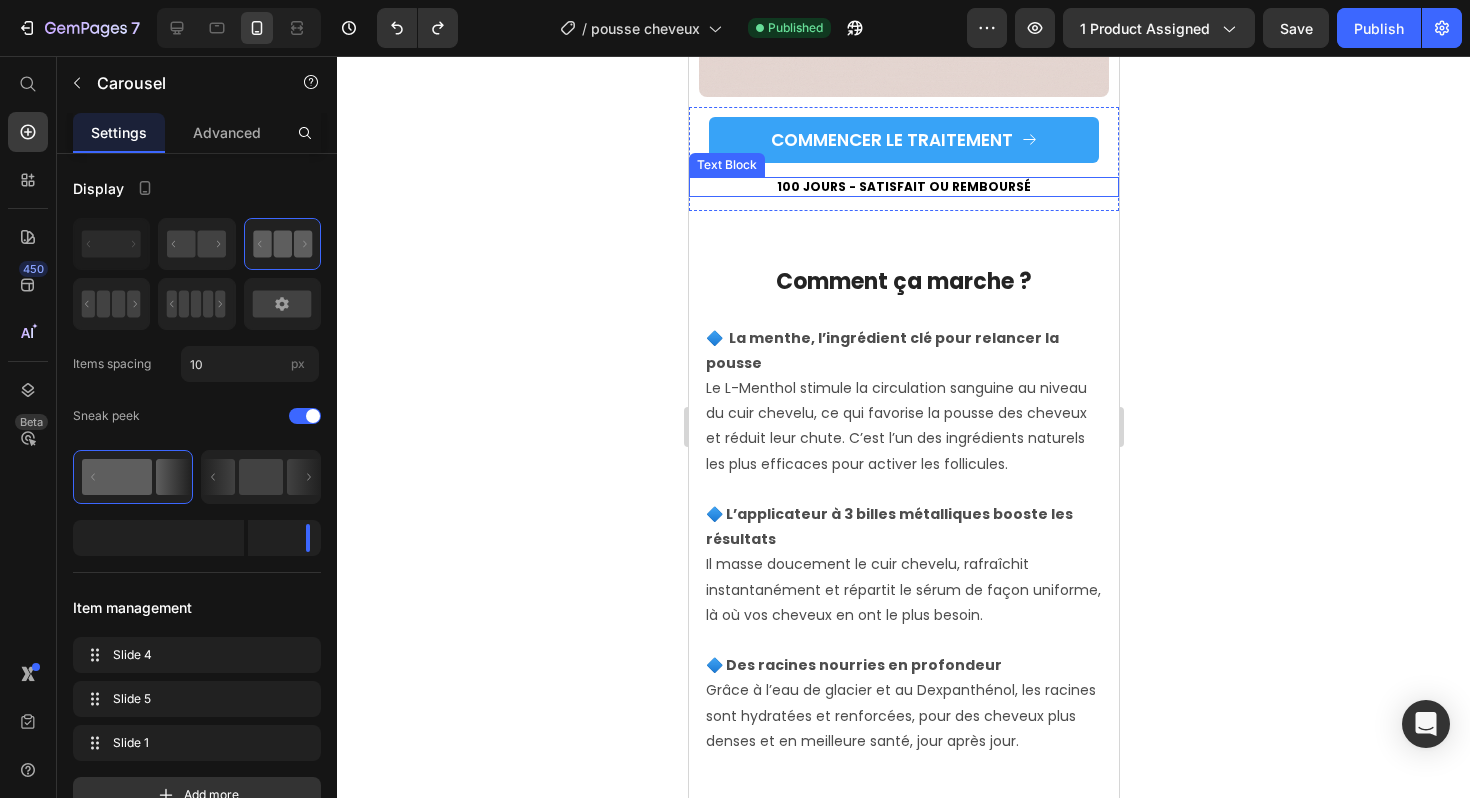 scroll, scrollTop: 4441, scrollLeft: 0, axis: vertical 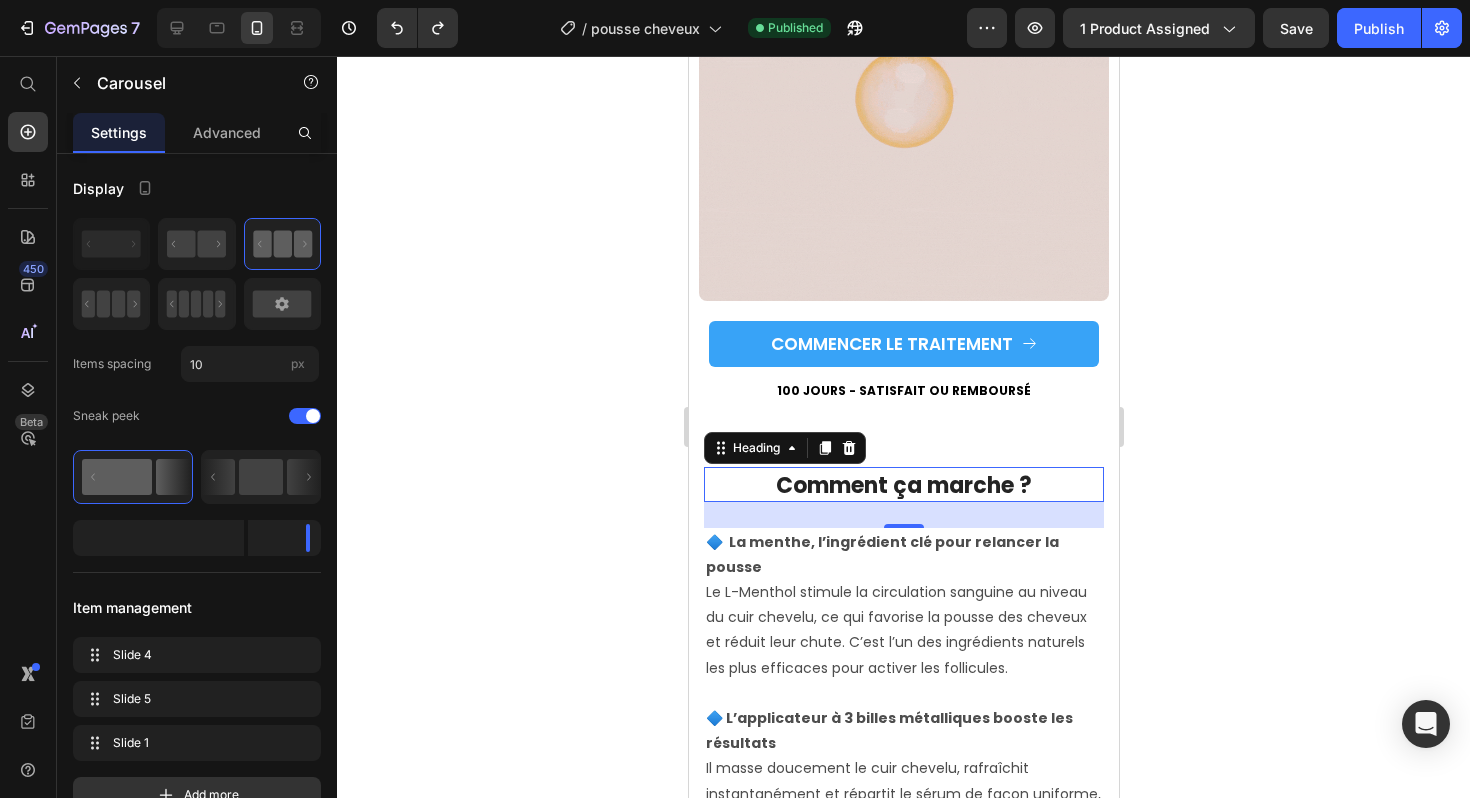 click on "Comment ça marche ?" at bounding box center (903, 484) 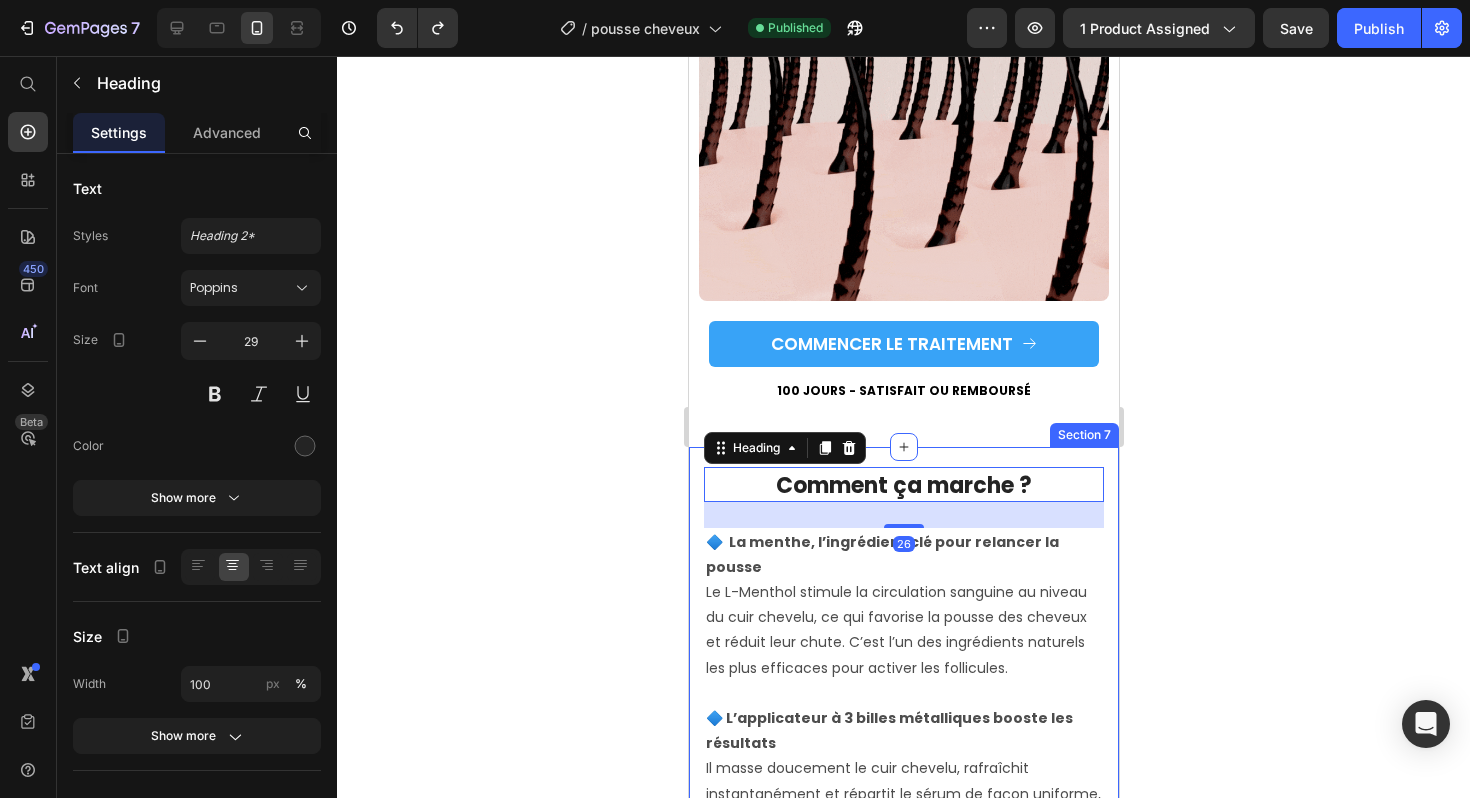 click on "Comment ça marche ?  Heading   26 🔷  La menthe, l’ingrédient clé pour relancer la pousse Le L-Menthol stimule la circulation sanguine au niveau du cuir chevelu, ce qui favorise la pousse des cheveux et réduit leur chute. C’est l’un des ingrédients naturels les plus efficaces pour activer les follicules.   🔷 L’applicateur à 3 billes métalliques booste les résultats Il masse doucement le cuir chevelu, rafraîchit instantanément et répartit le sérum de façon uniforme, là où vos cheveux en ont le plus besoin.   🔷 Des racines nourries en profondeur Grâce à l’eau de glacier et au Dexpanthénol, les racines sont hydratées et renforcées, pour des cheveux plus denses et en meilleure santé, jour après jour.   Text Block Row Section 7" at bounding box center [903, 744] 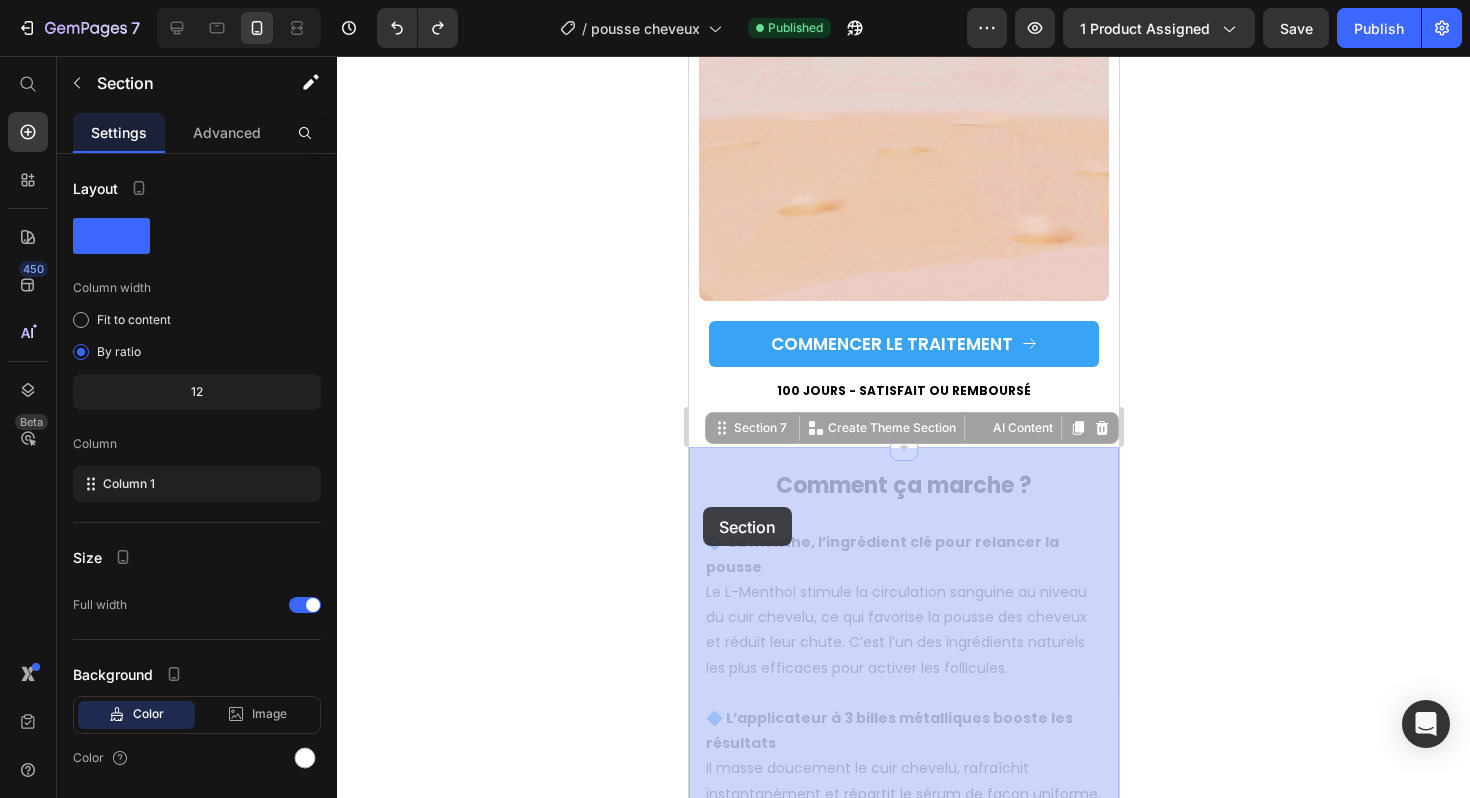 drag, startPoint x: 696, startPoint y: 486, endPoint x: 703, endPoint y: 507, distance: 22.135944 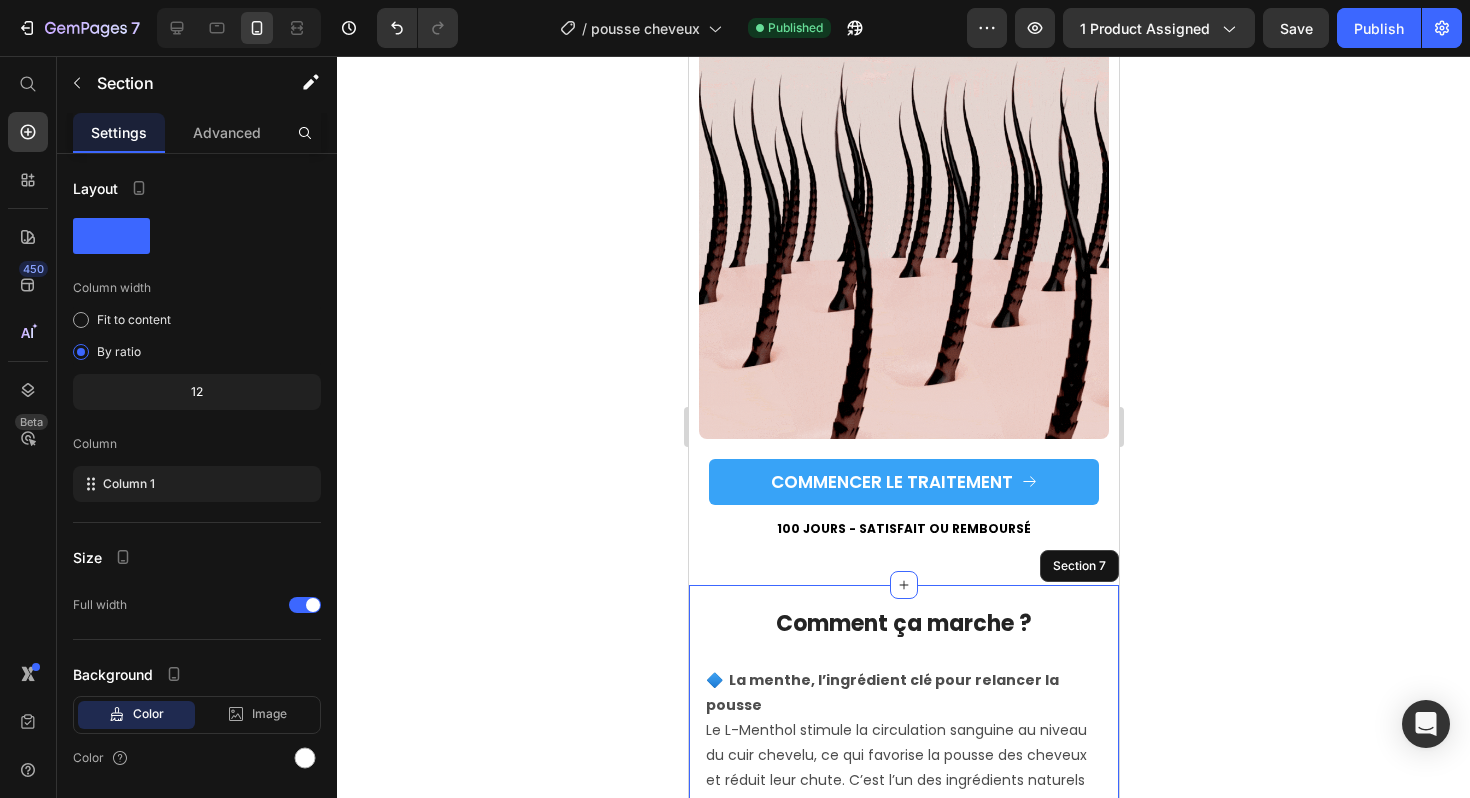 scroll, scrollTop: 4294, scrollLeft: 0, axis: vertical 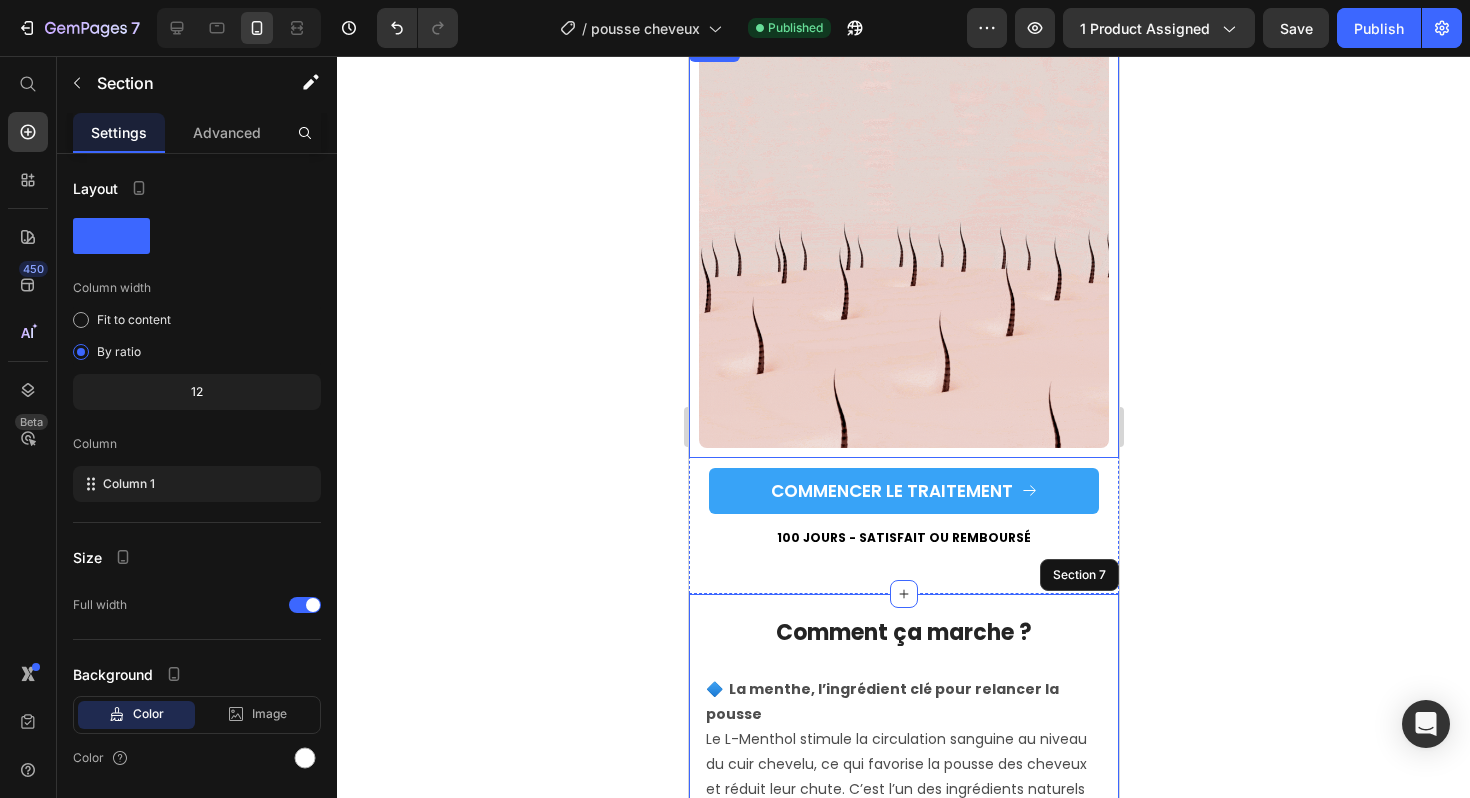 click at bounding box center [903, 248] 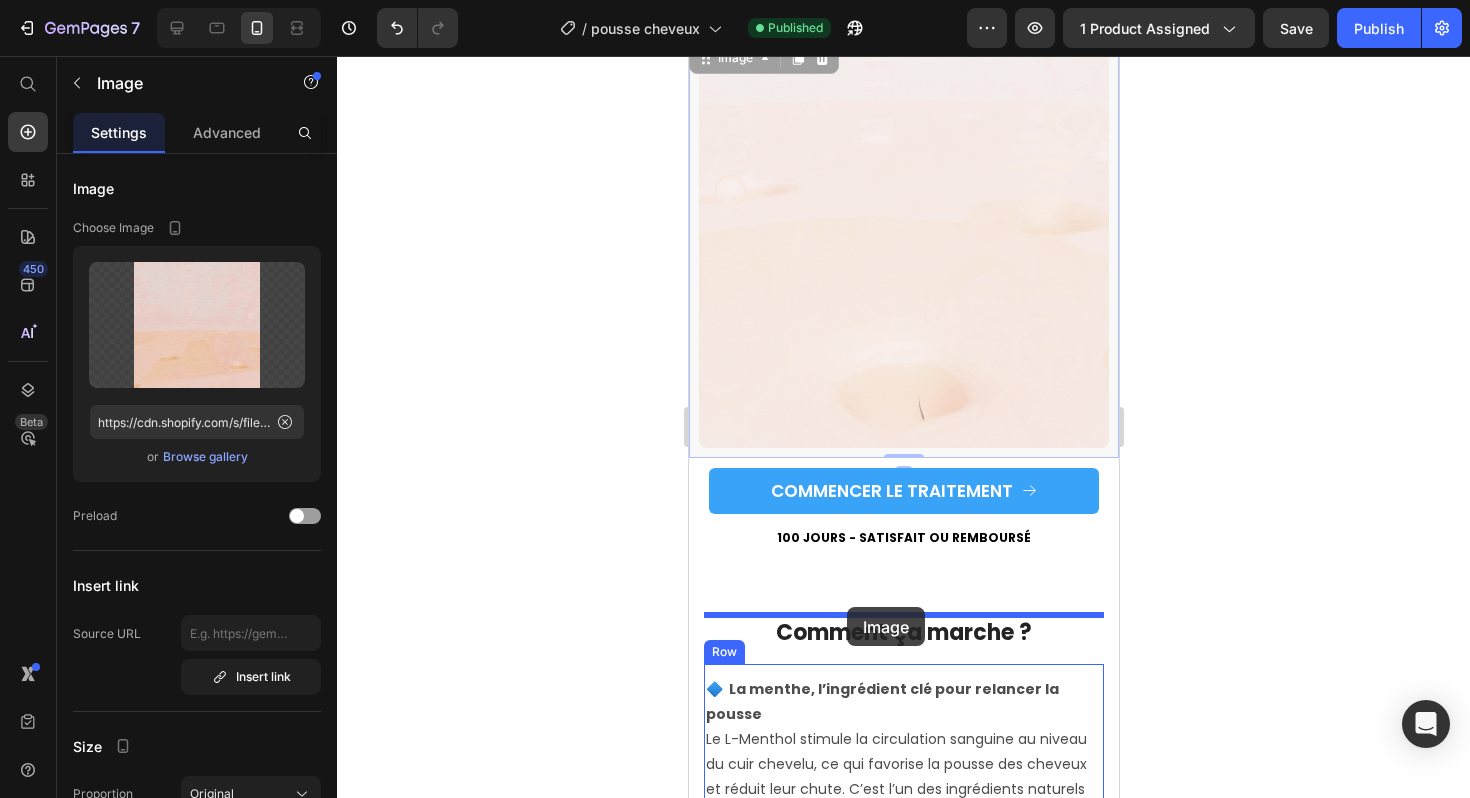 drag, startPoint x: 901, startPoint y: 320, endPoint x: 846, endPoint y: 600, distance: 285.35065 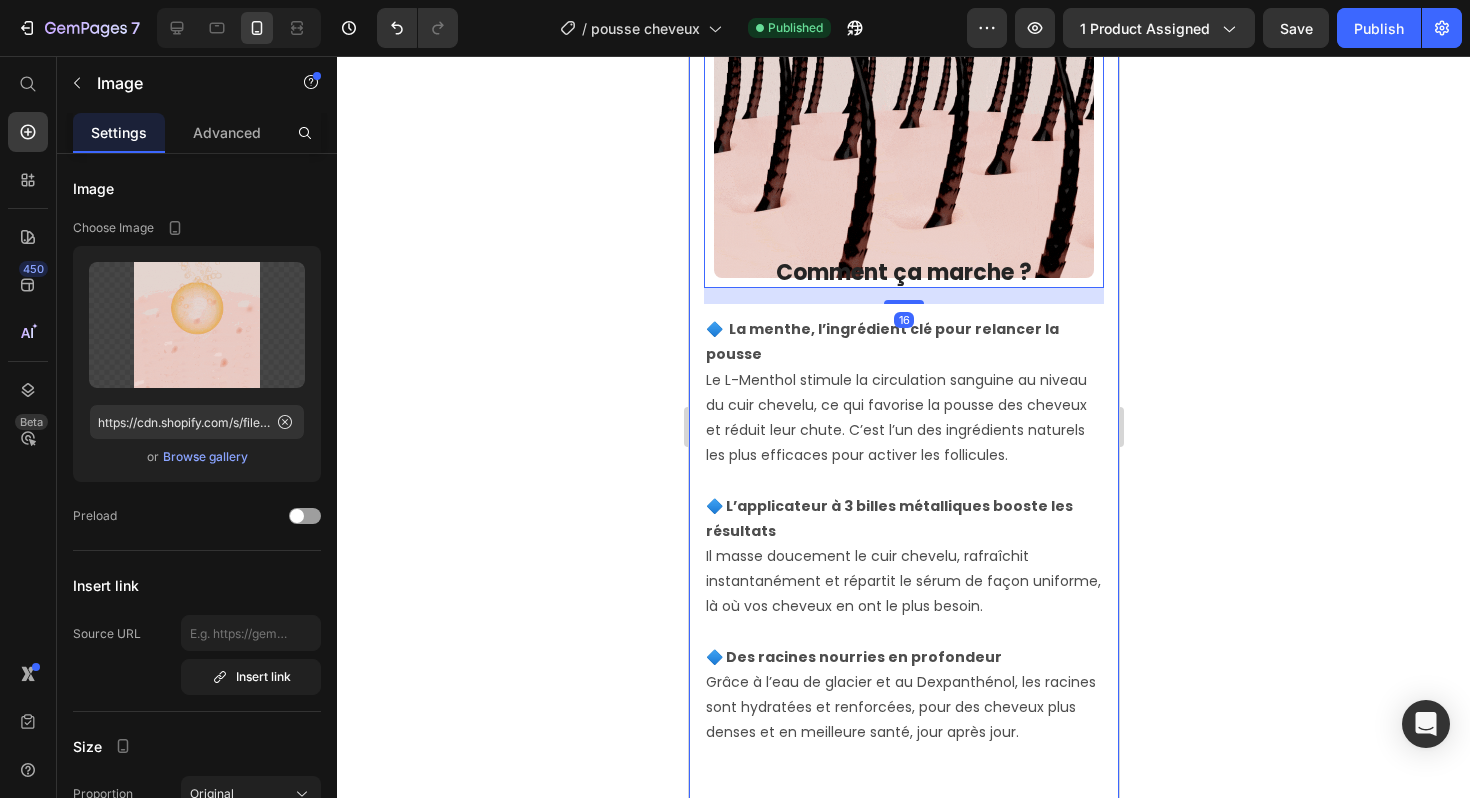 scroll, scrollTop: 4616, scrollLeft: 0, axis: vertical 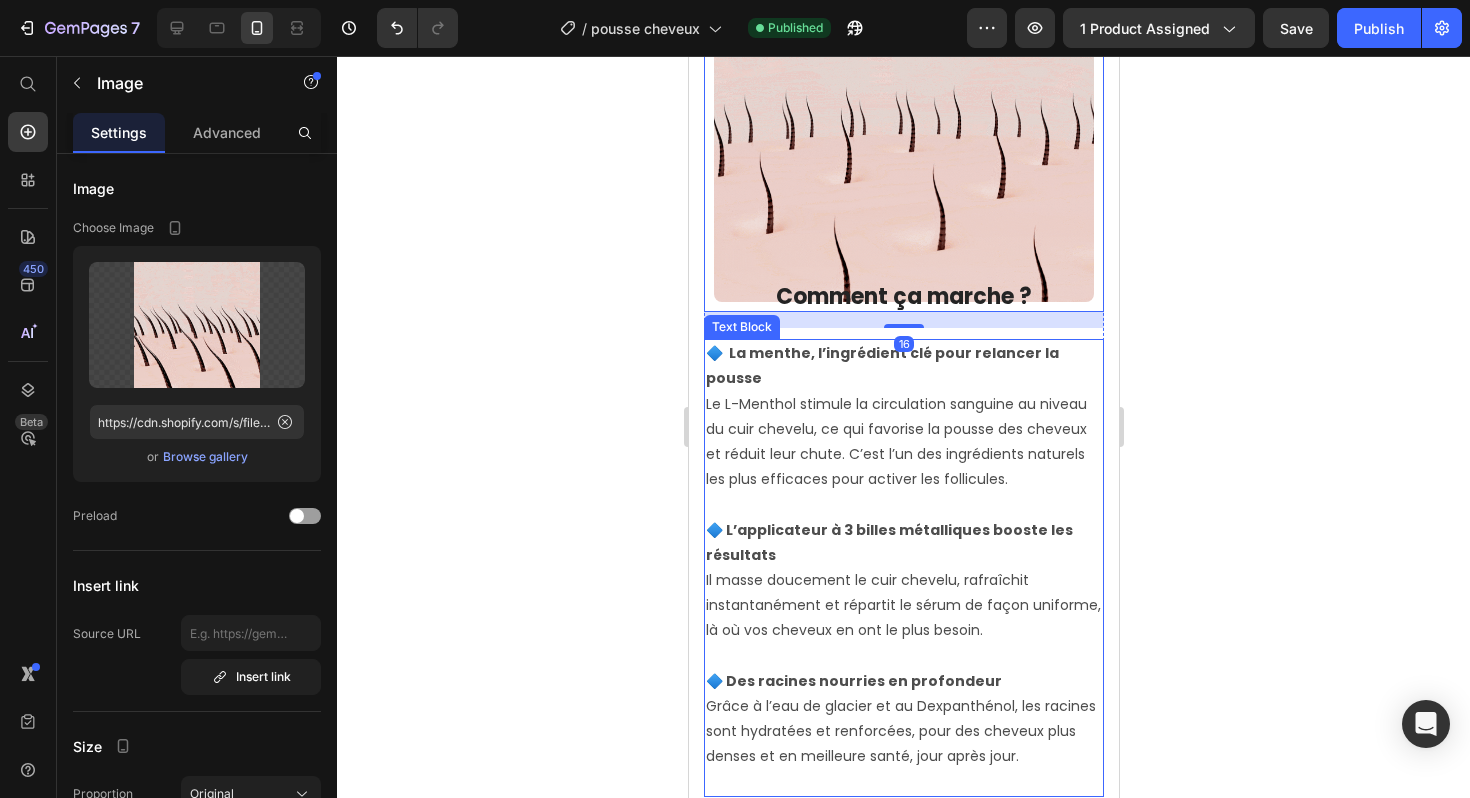 click on "🔷 L’applicateur à 3 billes métalliques booste les résultats Il masse doucement le cuir chevelu, rafraîchit instantanément et répartit le sérum de façon uniforme, là où vos cheveux en ont le plus besoin." at bounding box center [903, 581] 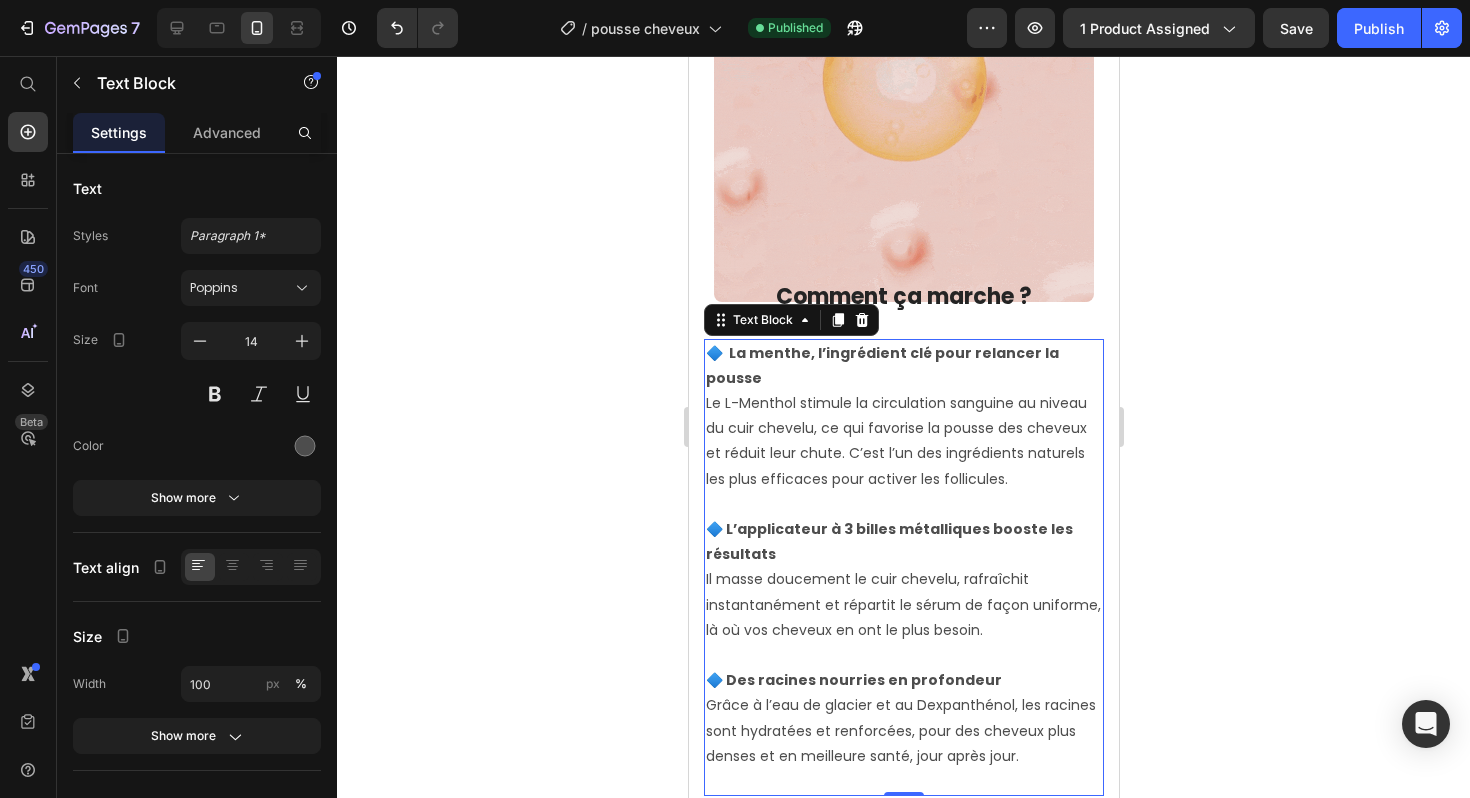 scroll, scrollTop: 4457, scrollLeft: 0, axis: vertical 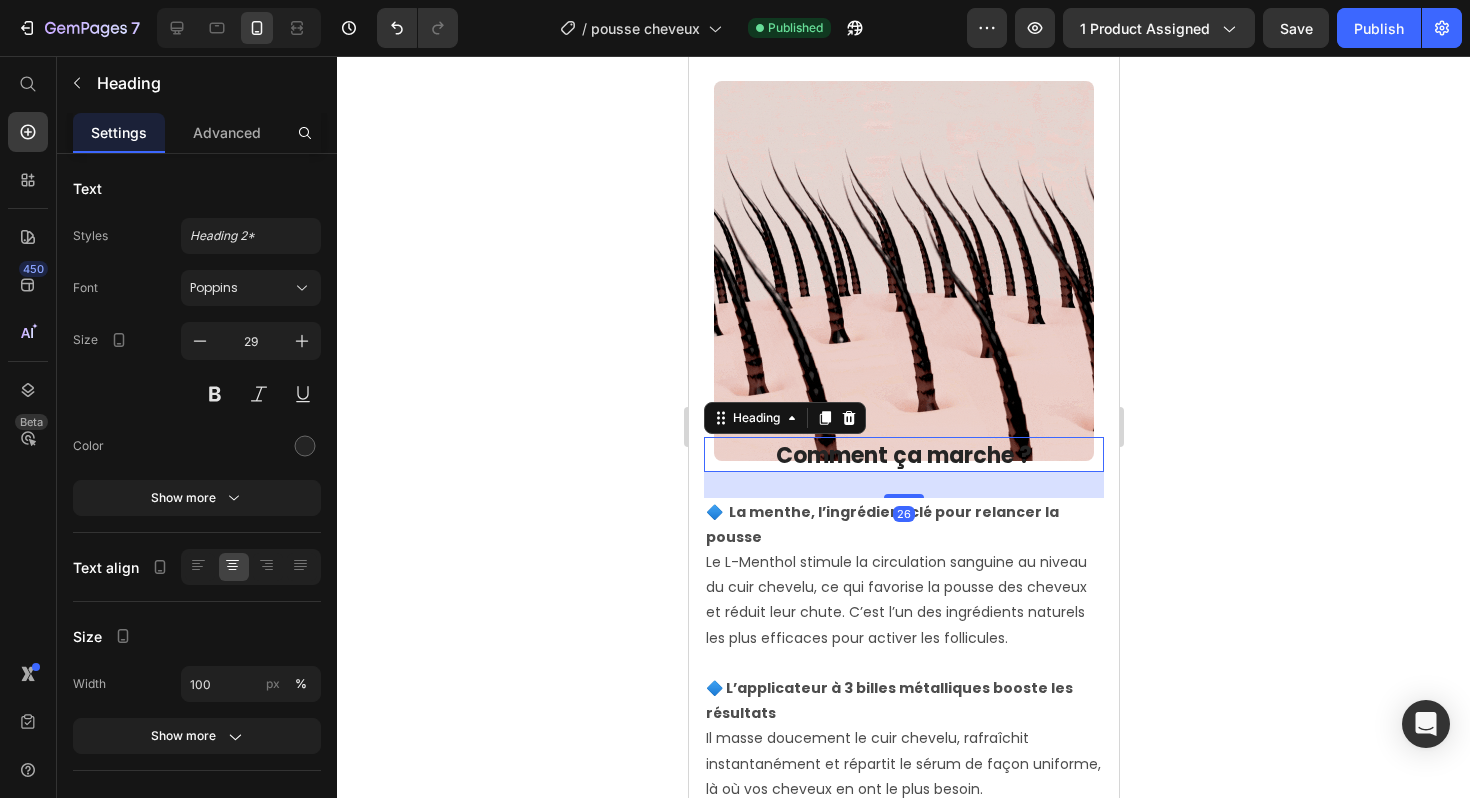 click on "Comment ça marche ?" at bounding box center (903, 455) 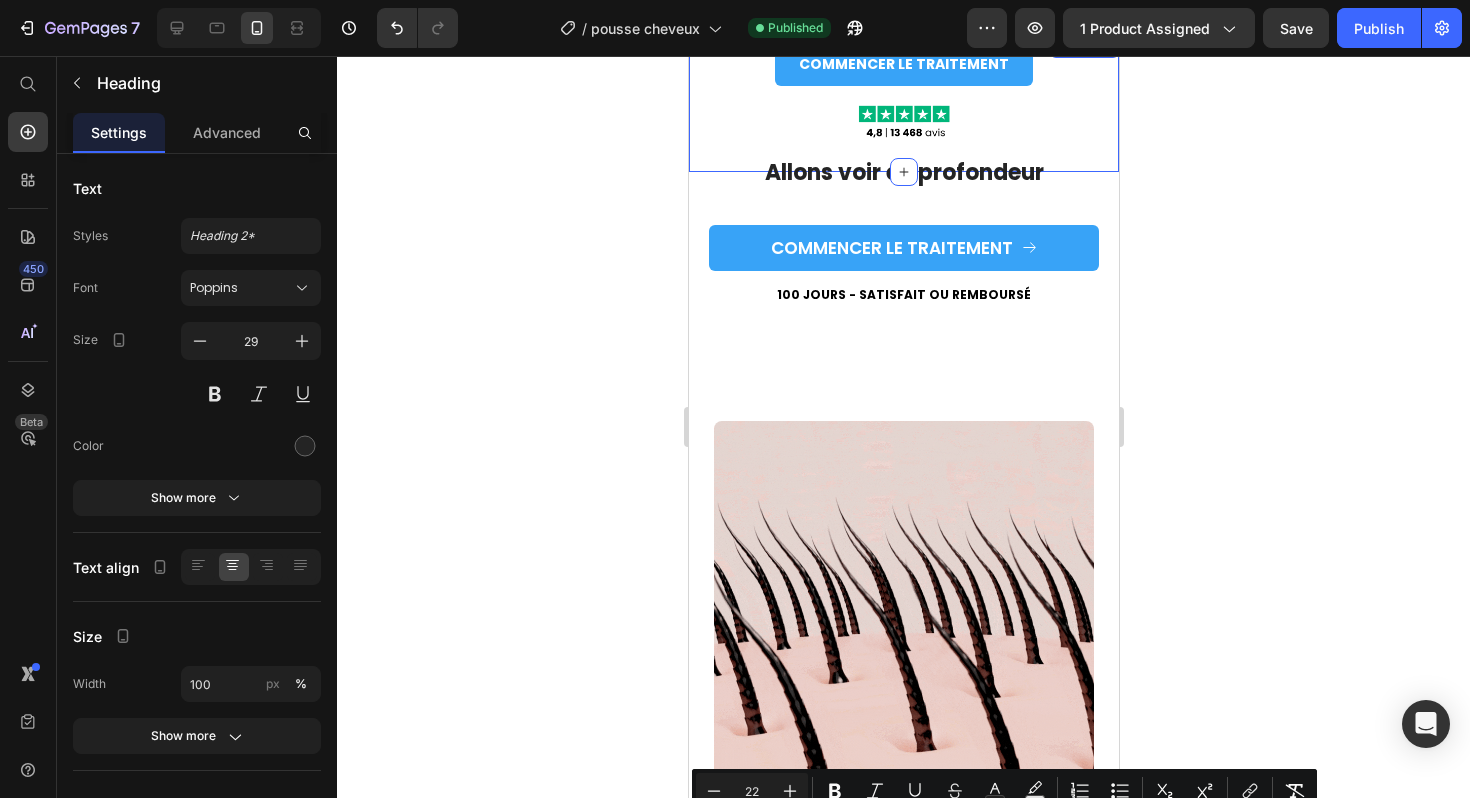 scroll, scrollTop: 4077, scrollLeft: 0, axis: vertical 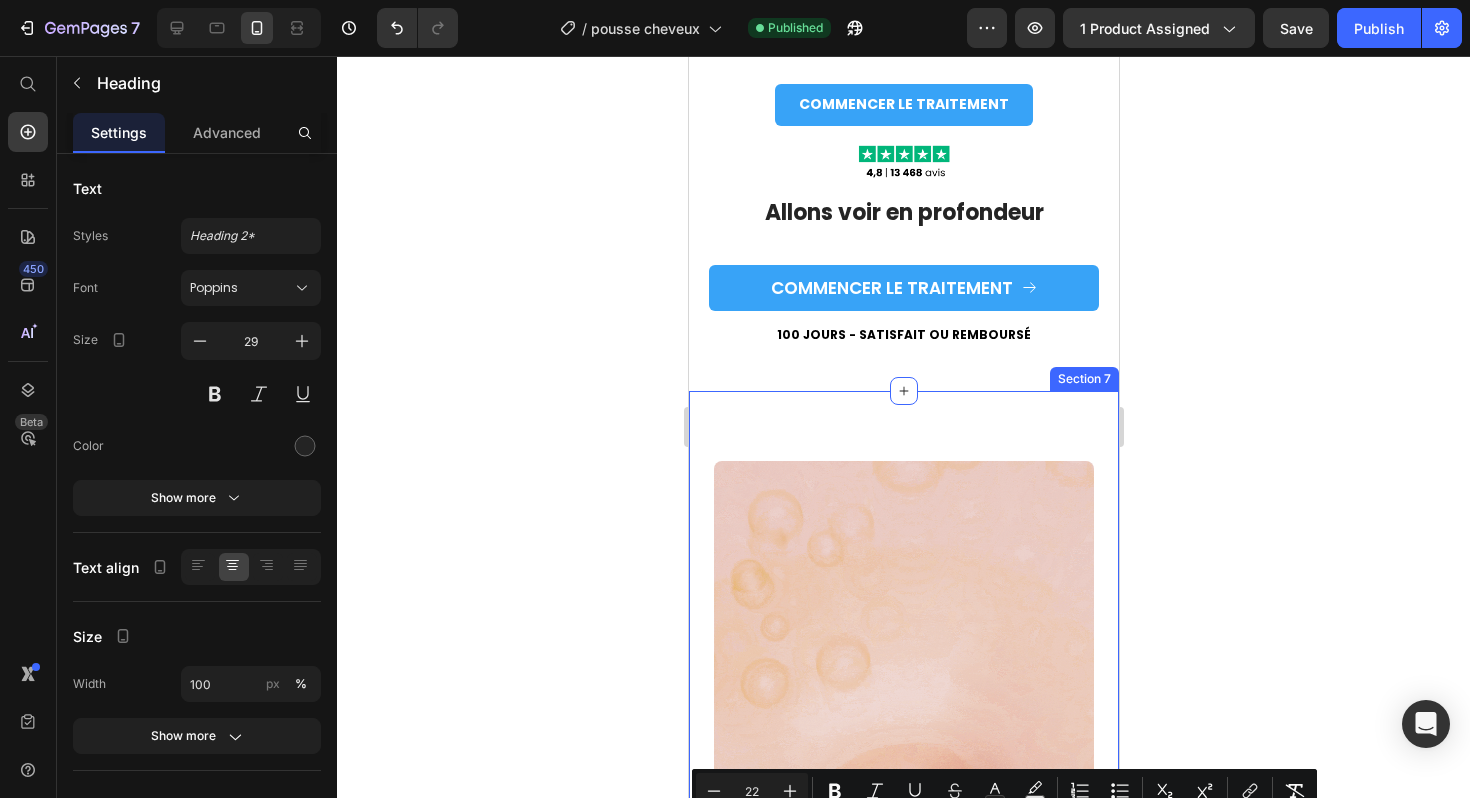 drag, startPoint x: 886, startPoint y: 456, endPoint x: 829, endPoint y: 429, distance: 63.07139 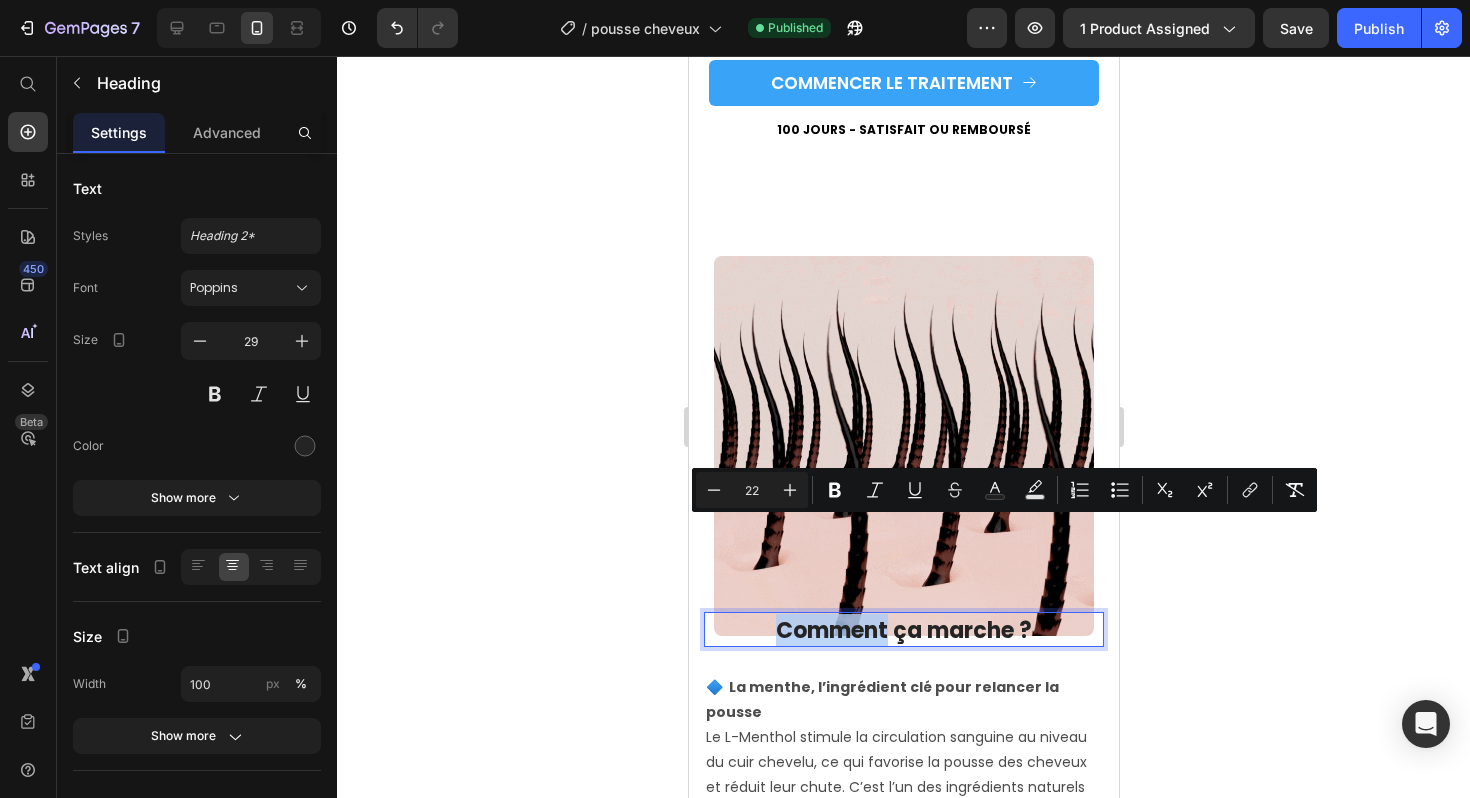 scroll, scrollTop: 4520, scrollLeft: 0, axis: vertical 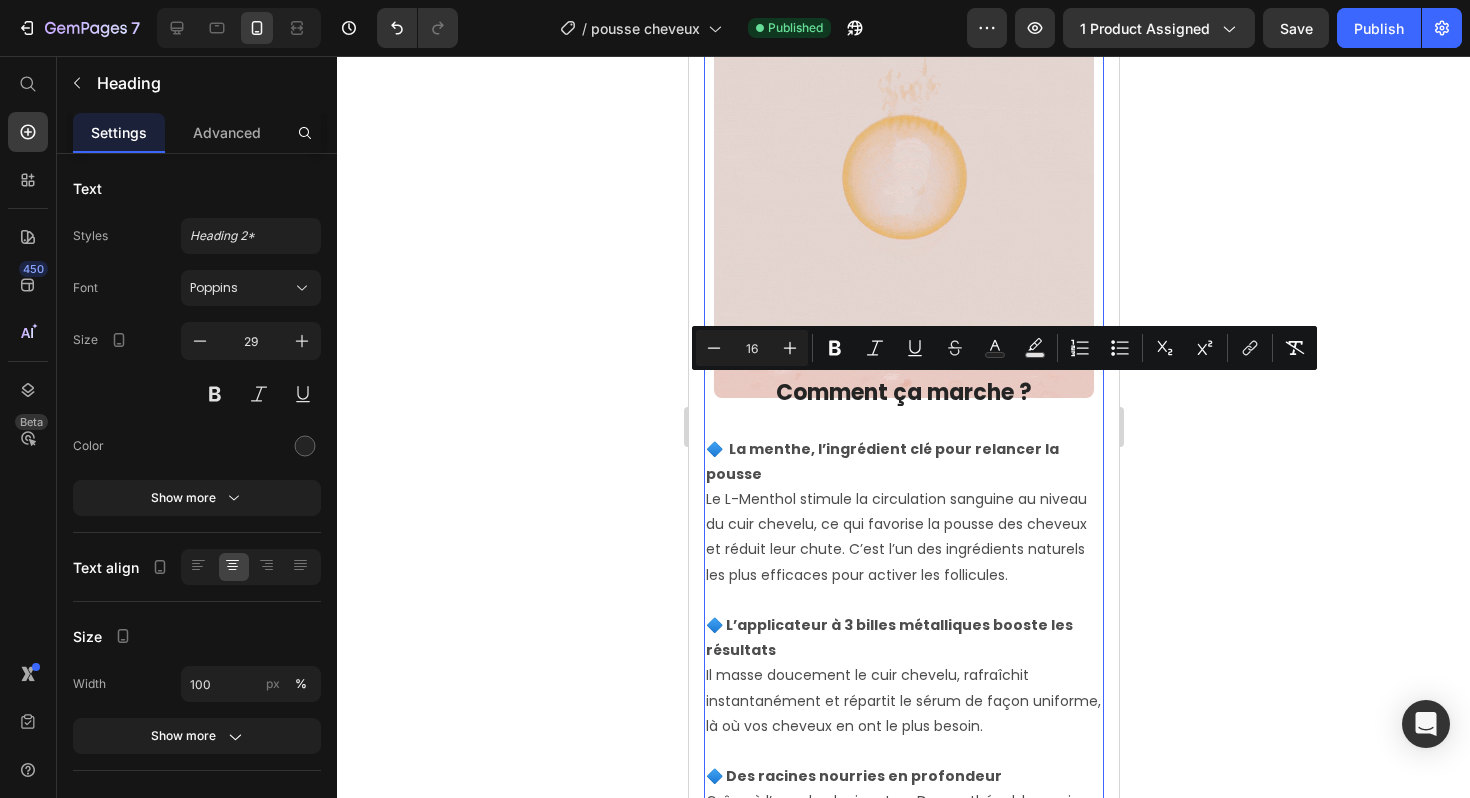 click on "Image ⁠⁠⁠⁠⁠⁠⁠ Comment ça marche ?  Heading 🔷  La menthe, l’ingrédient clé pour relancer la pousse Le L-Menthol stimule la circulation sanguine au niveau du cuir chevelu, ce qui favorise la pousse des cheveux et réduit leur chute. C’est l’un des ingrédients naturels les plus efficaces pour activer les follicules.   🔷 L’applicateur à 3 billes métalliques booste les résultats Il masse doucement le cuir chevelu, rafraîchit instantanément et répartit le sérum de façon uniforme, là où vos cheveux en ont le plus besoin.   🔷 Des racines nourries en profondeur Grâce à l’eau de glacier et au Dexpanthénol, les racines sont hydratées et renforcées, pour des cheveux plus denses et en meilleure santé, jour après jour.   Text Block" at bounding box center (903, 455) 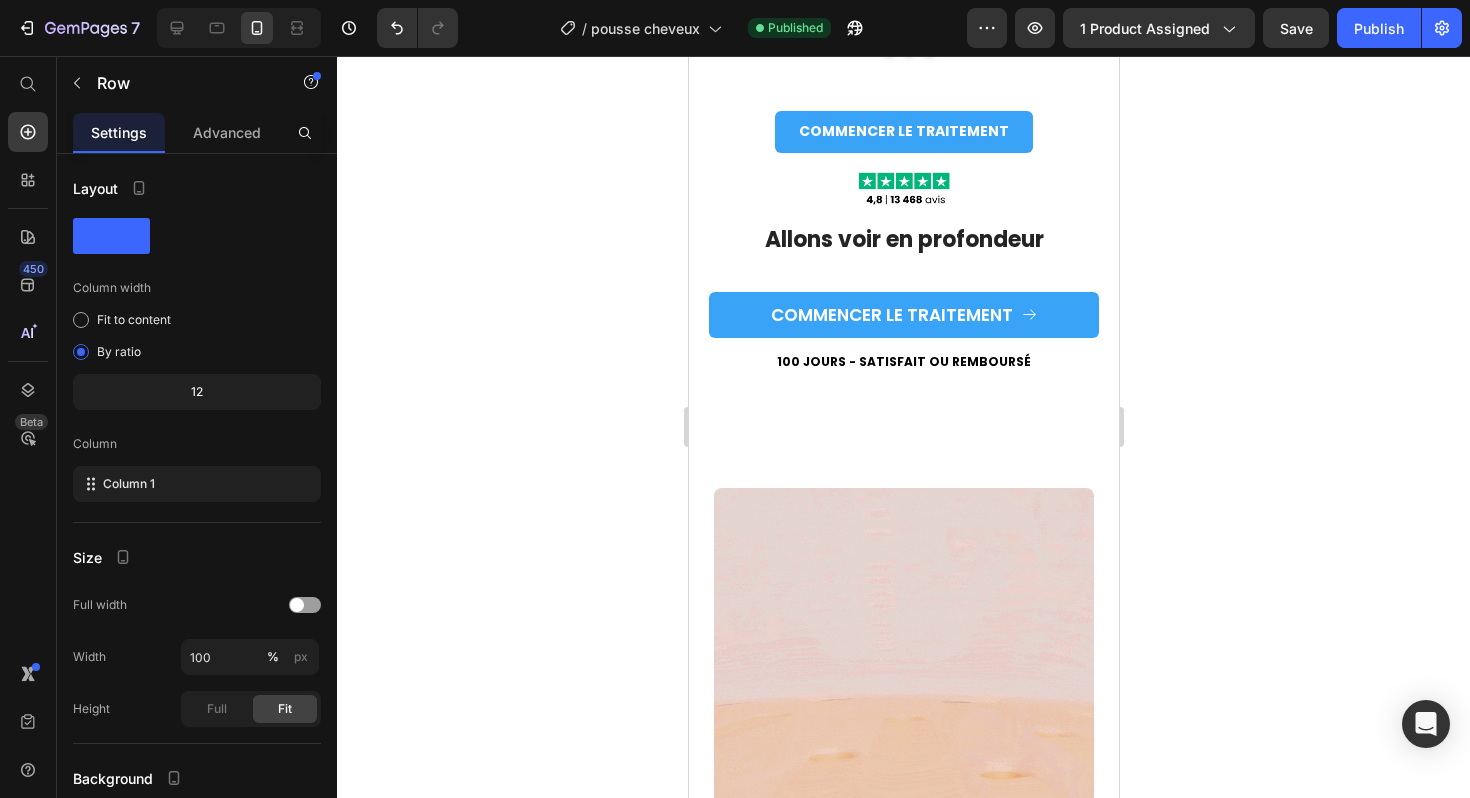 scroll, scrollTop: 4399, scrollLeft: 0, axis: vertical 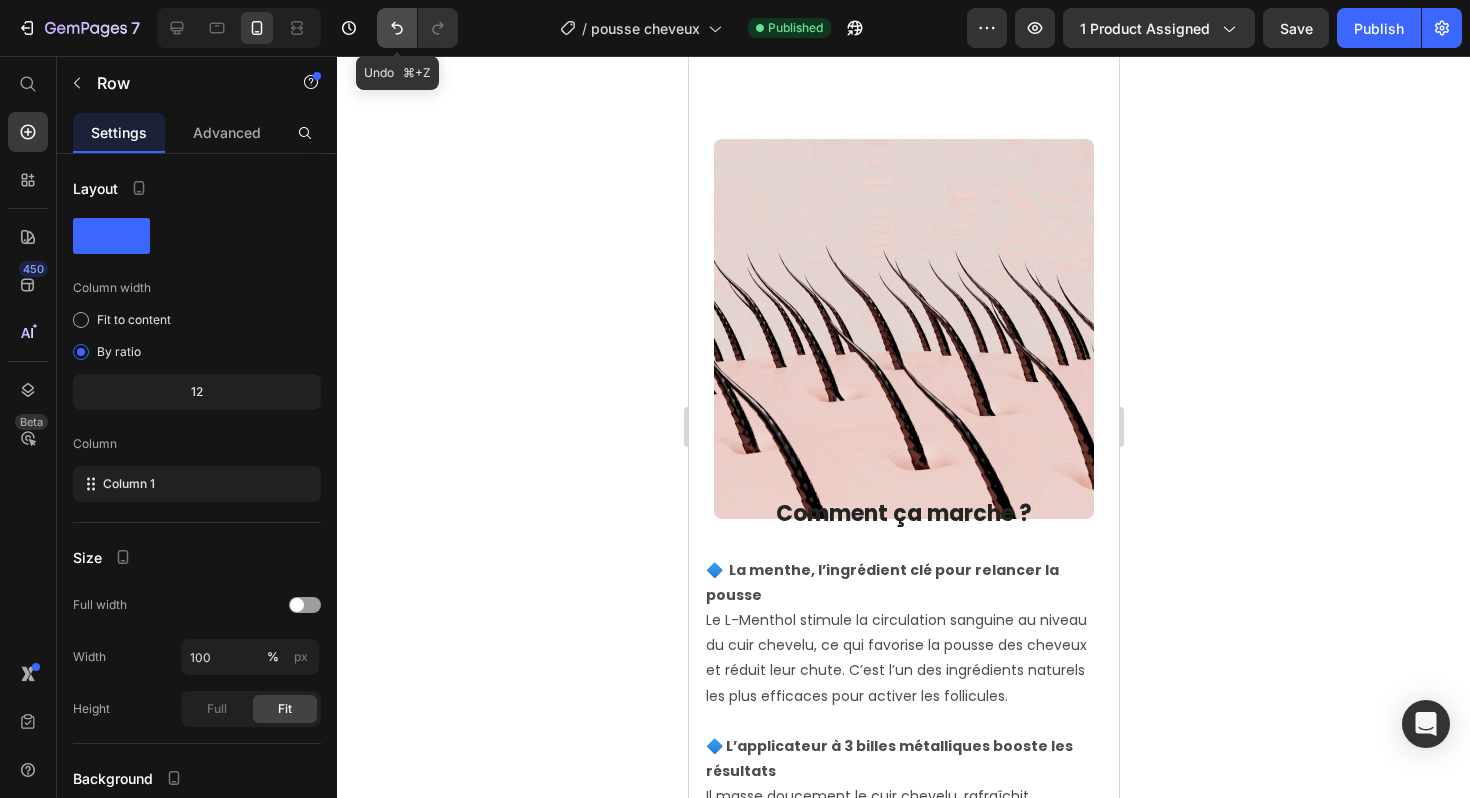 click 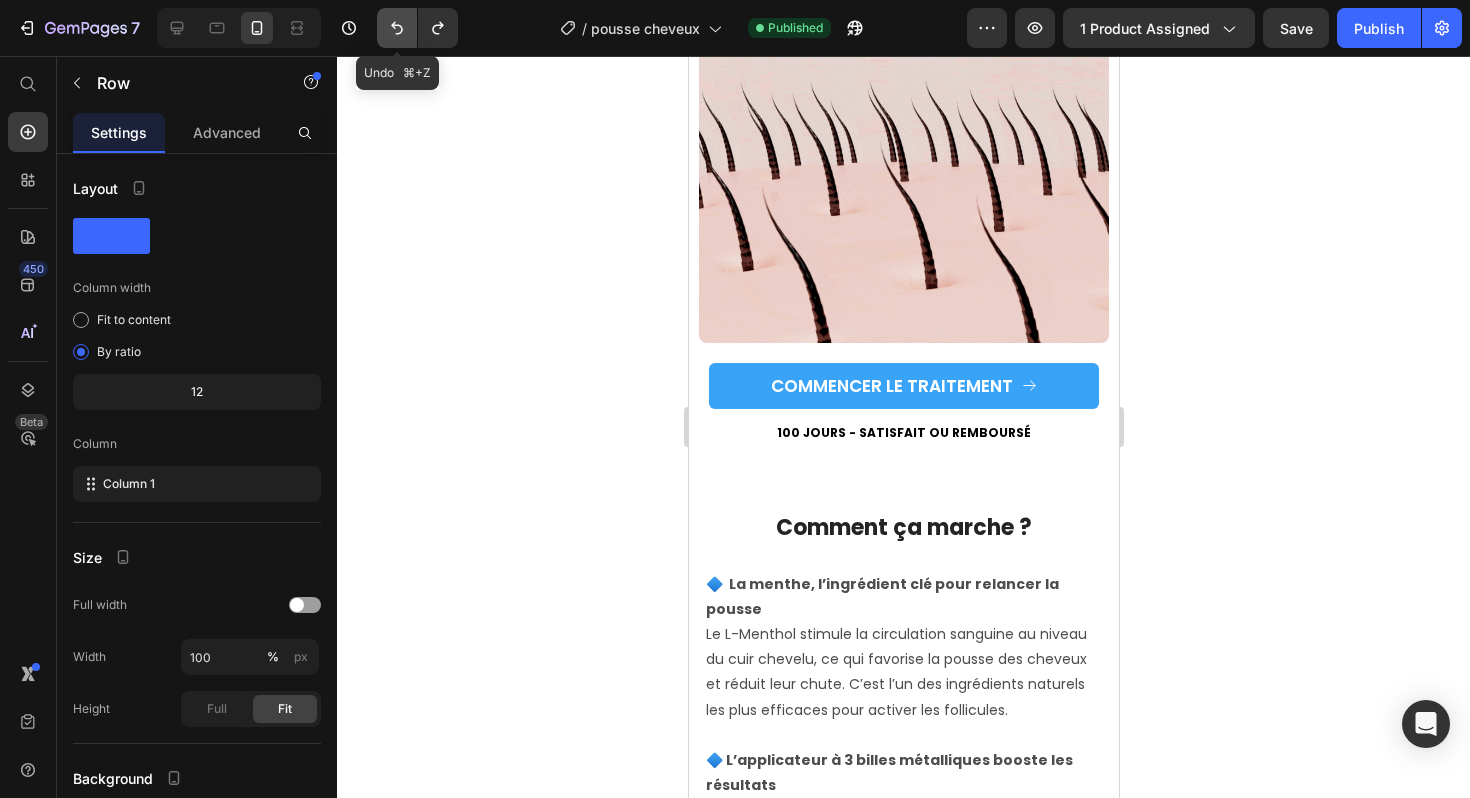 click 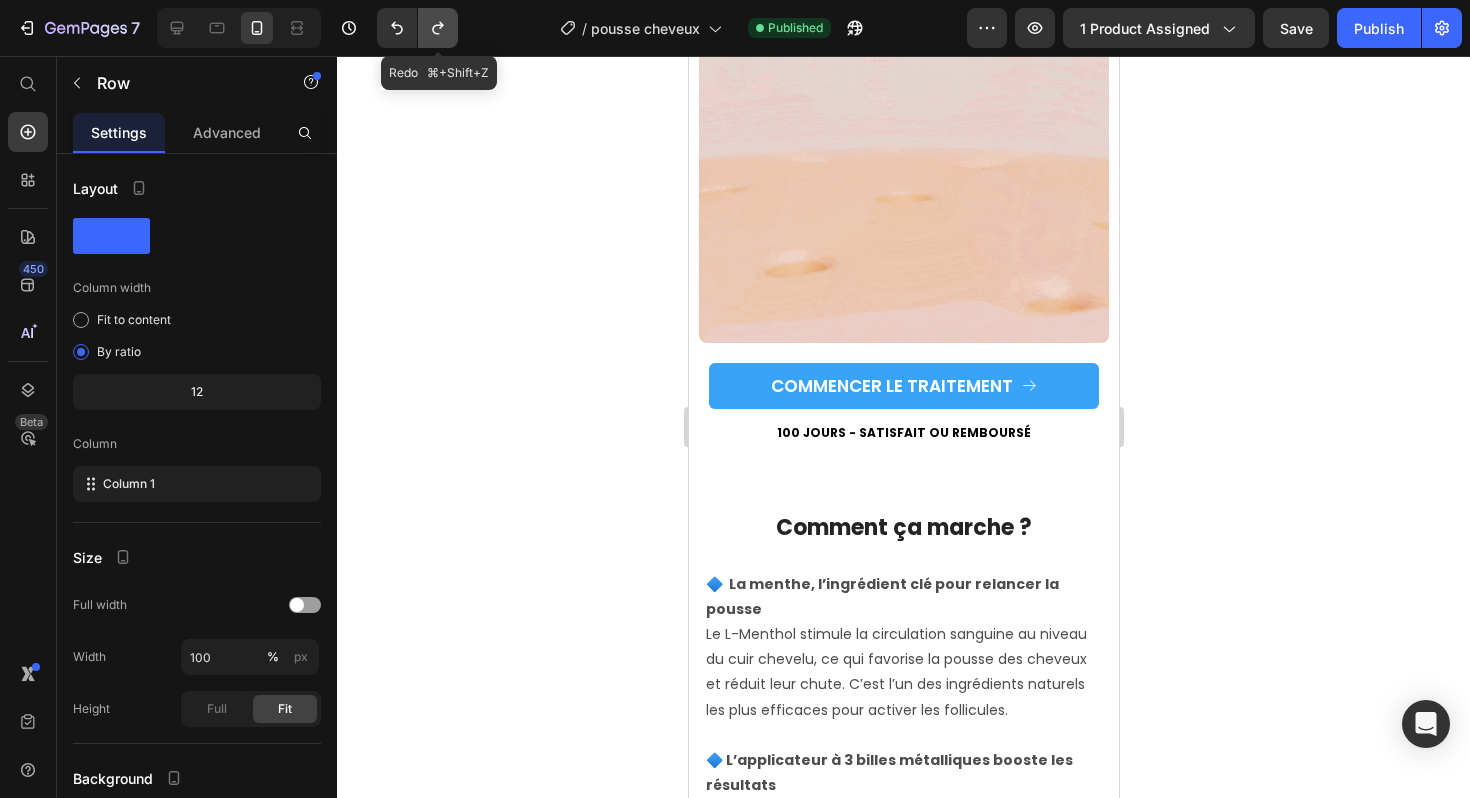 click 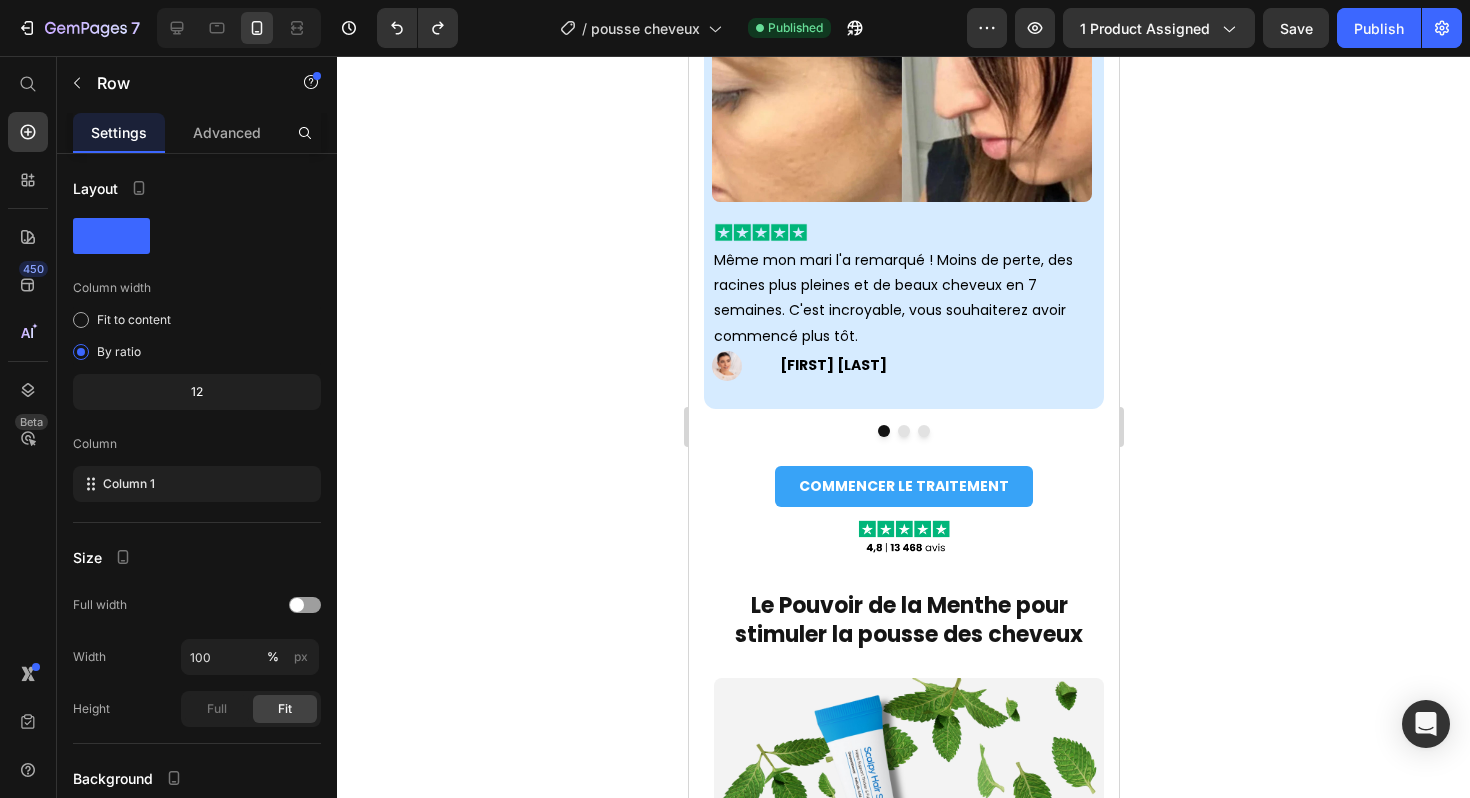 scroll, scrollTop: 1541, scrollLeft: 0, axis: vertical 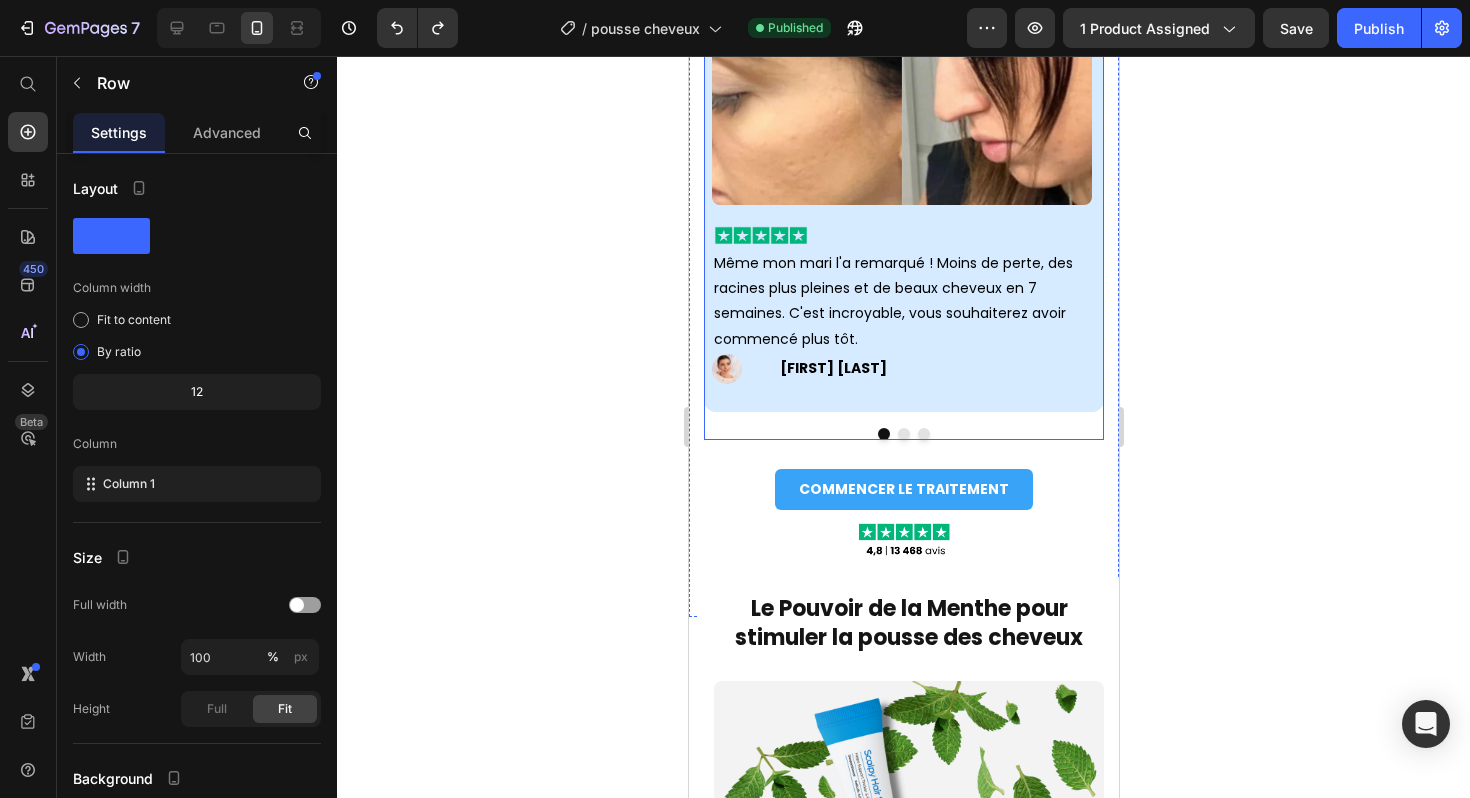 click at bounding box center (903, 434) 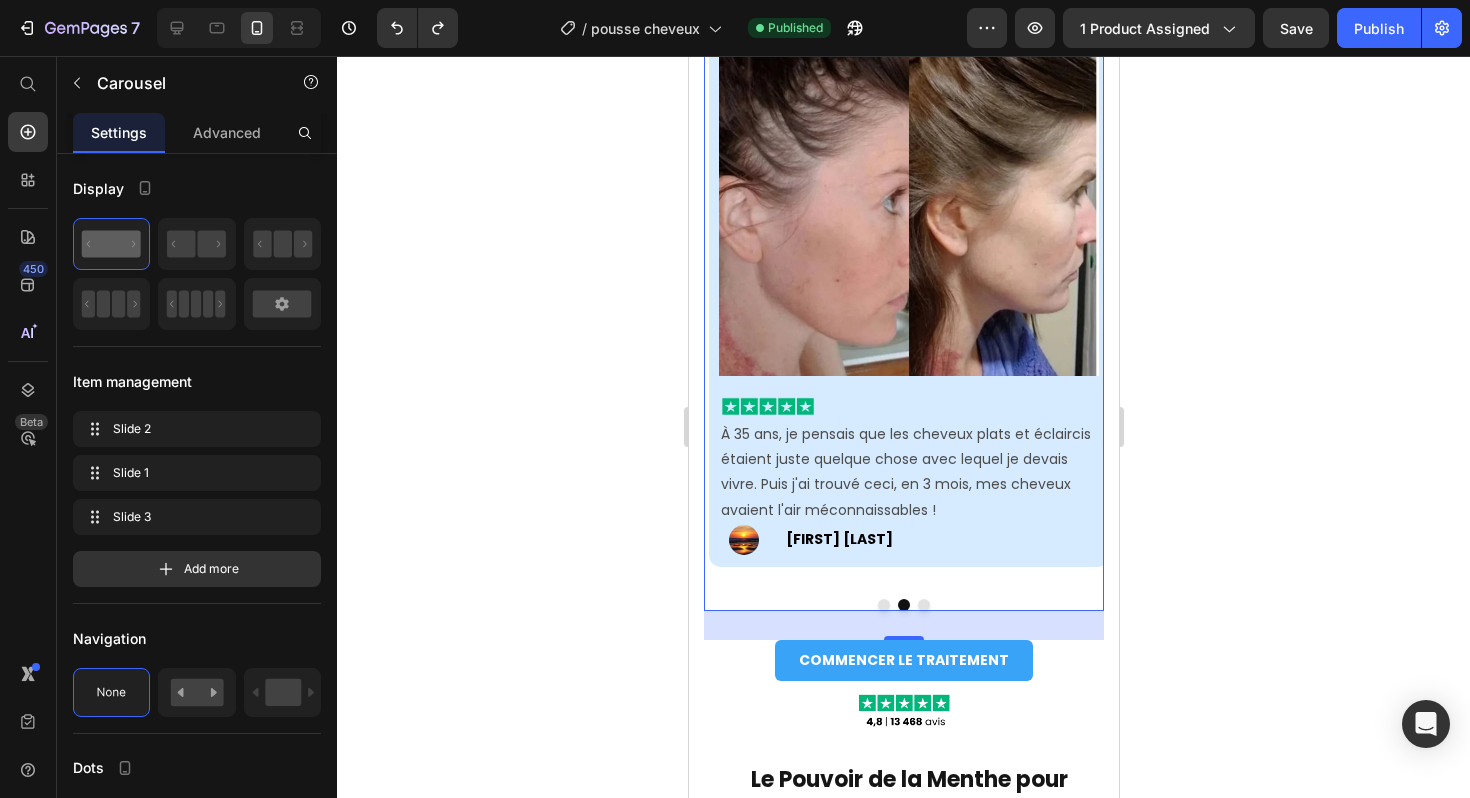 scroll, scrollTop: 1371, scrollLeft: 0, axis: vertical 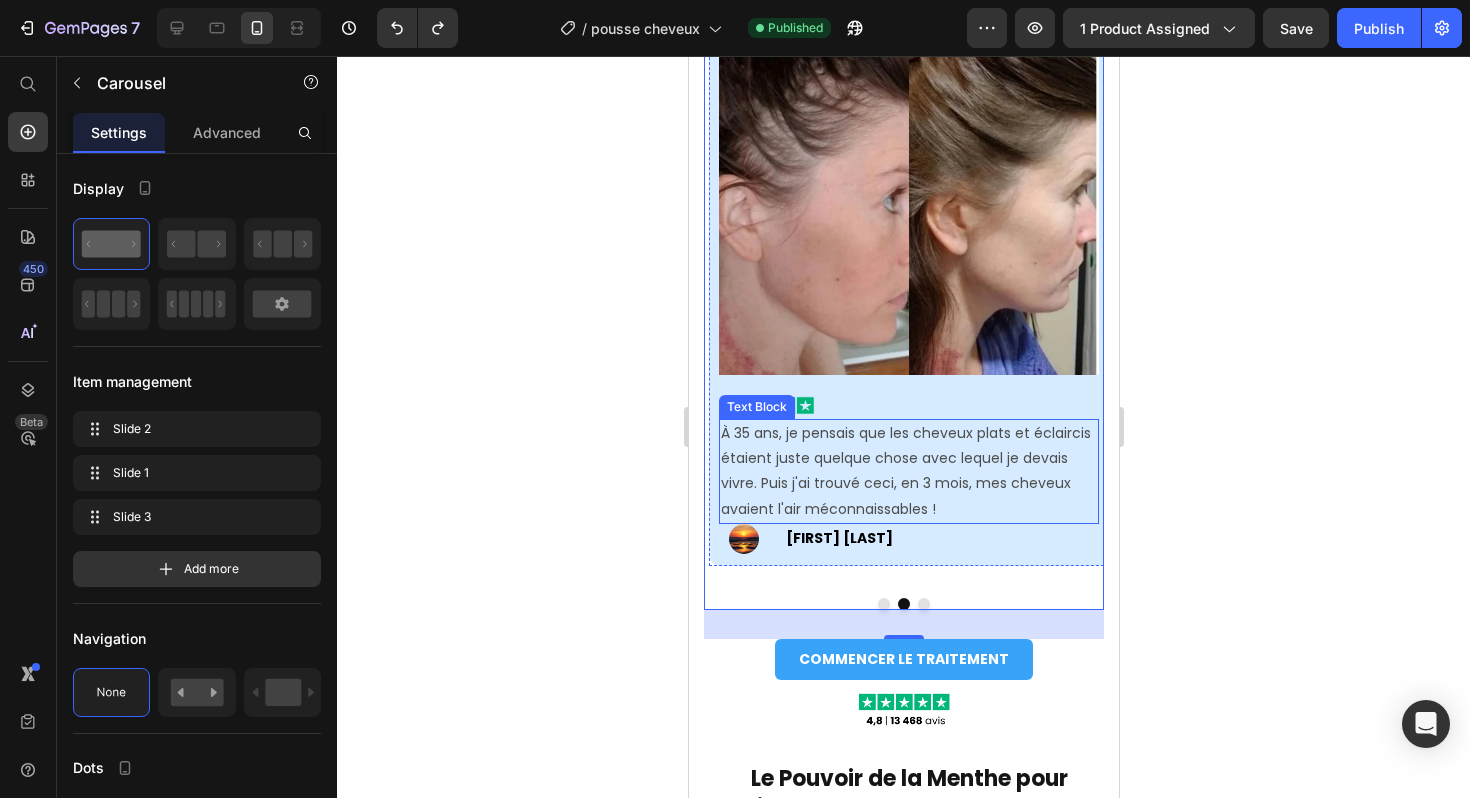 click on "À 35 ans, je pensais que les cheveux plats et éclaircis étaient juste quelque chose avec lequel je devais vivre. Puis j'ai trouvé ceci, en 3 mois, mes cheveux avaient l'air méconnaissables !" at bounding box center (908, 471) 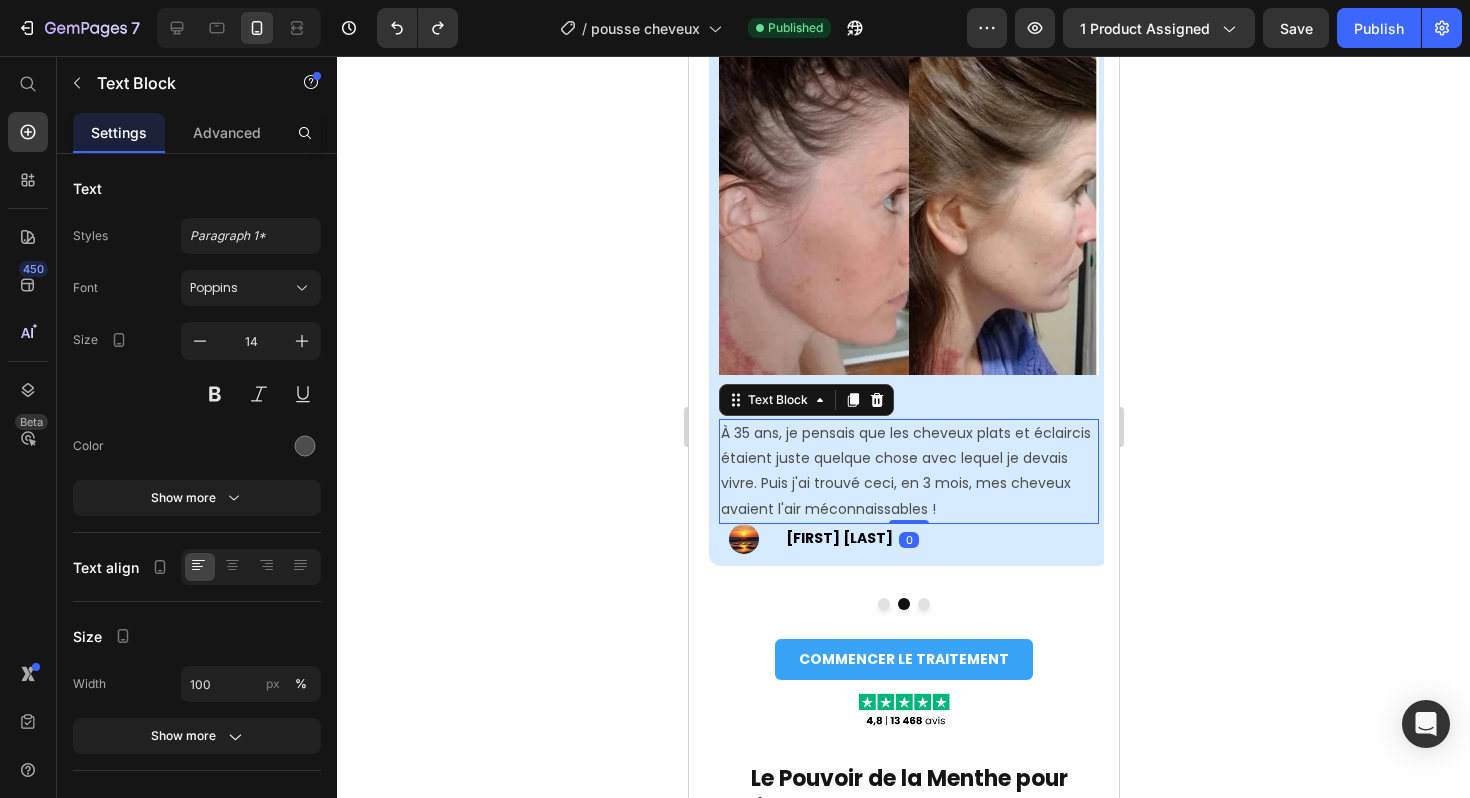 click on "À 35 ans, je pensais que les cheveux plats et éclaircis étaient juste quelque chose avec lequel je devais vivre. Puis j'ai trouvé ceci, en 3 mois, mes cheveux avaient l'air méconnaissables !" at bounding box center (908, 471) 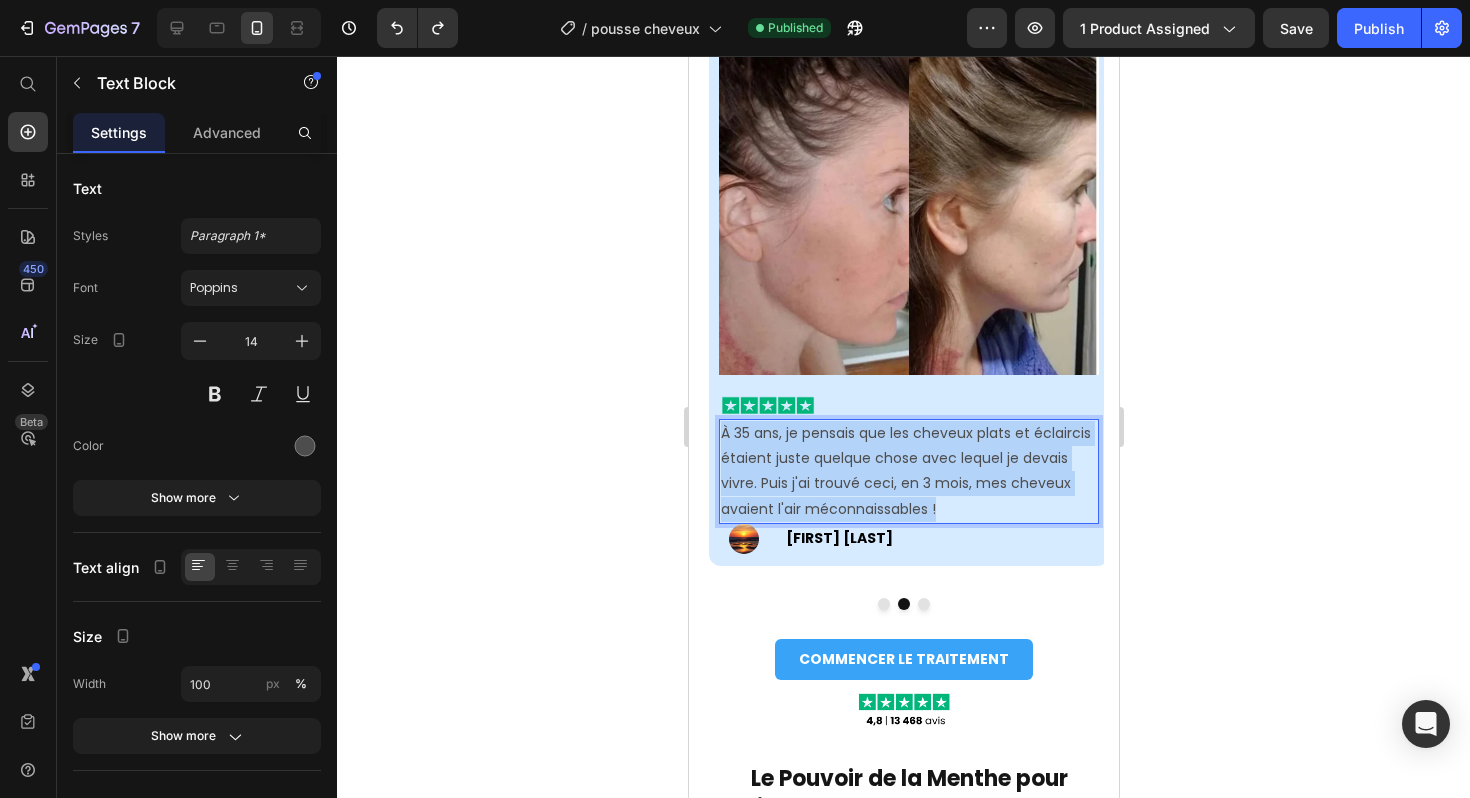 click on "À 35 ans, je pensais que les cheveux plats et éclaircis étaient juste quelque chose avec lequel je devais vivre. Puis j'ai trouvé ceci, en 3 mois, mes cheveux avaient l'air méconnaissables !" at bounding box center [908, 471] 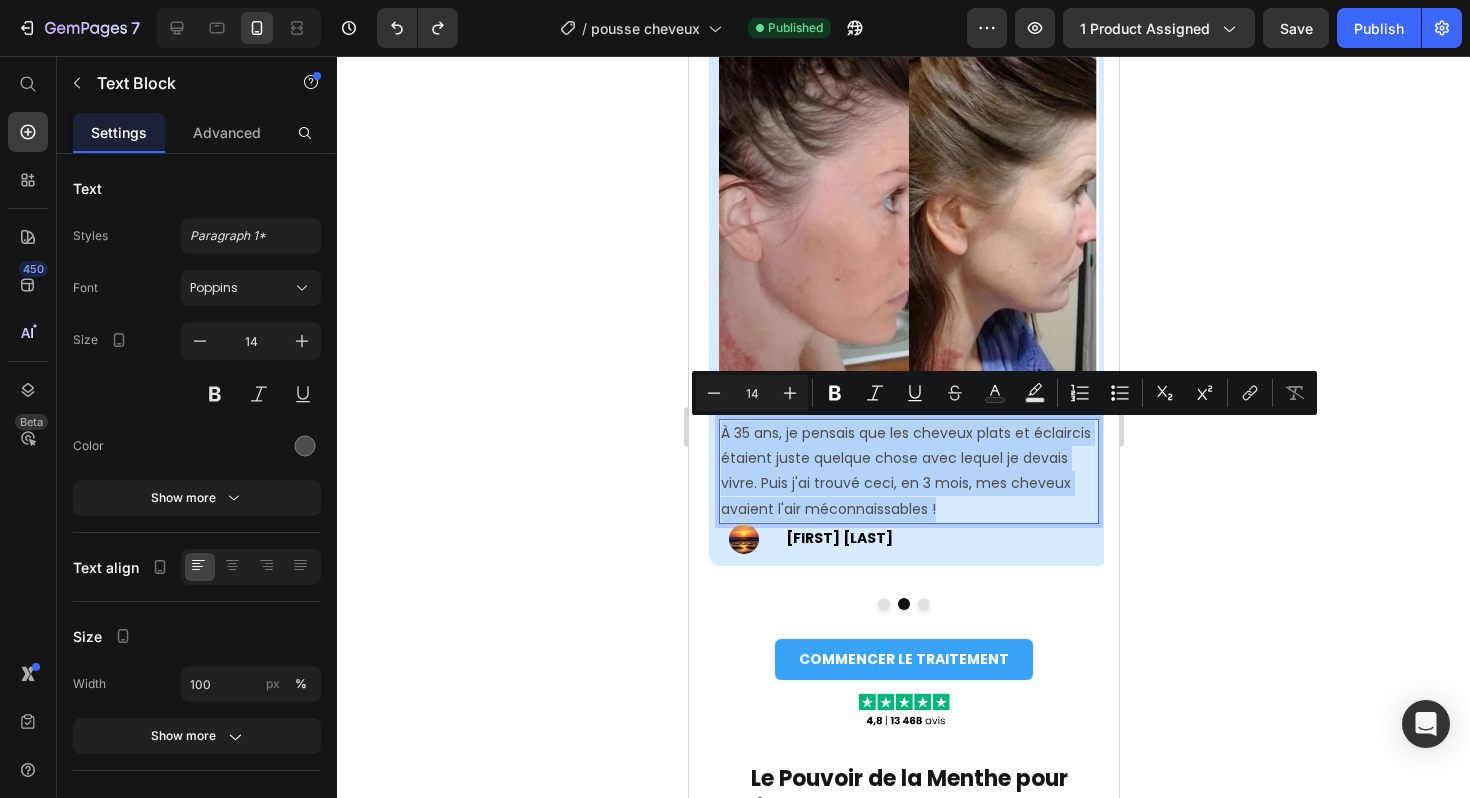 click on "À 35 ans, je pensais que les cheveux plats et éclaircis étaient juste quelque chose avec lequel je devais vivre. Puis j'ai trouvé ceci, en 3 mois, mes cheveux avaient l'air méconnaissables !" at bounding box center (908, 471) 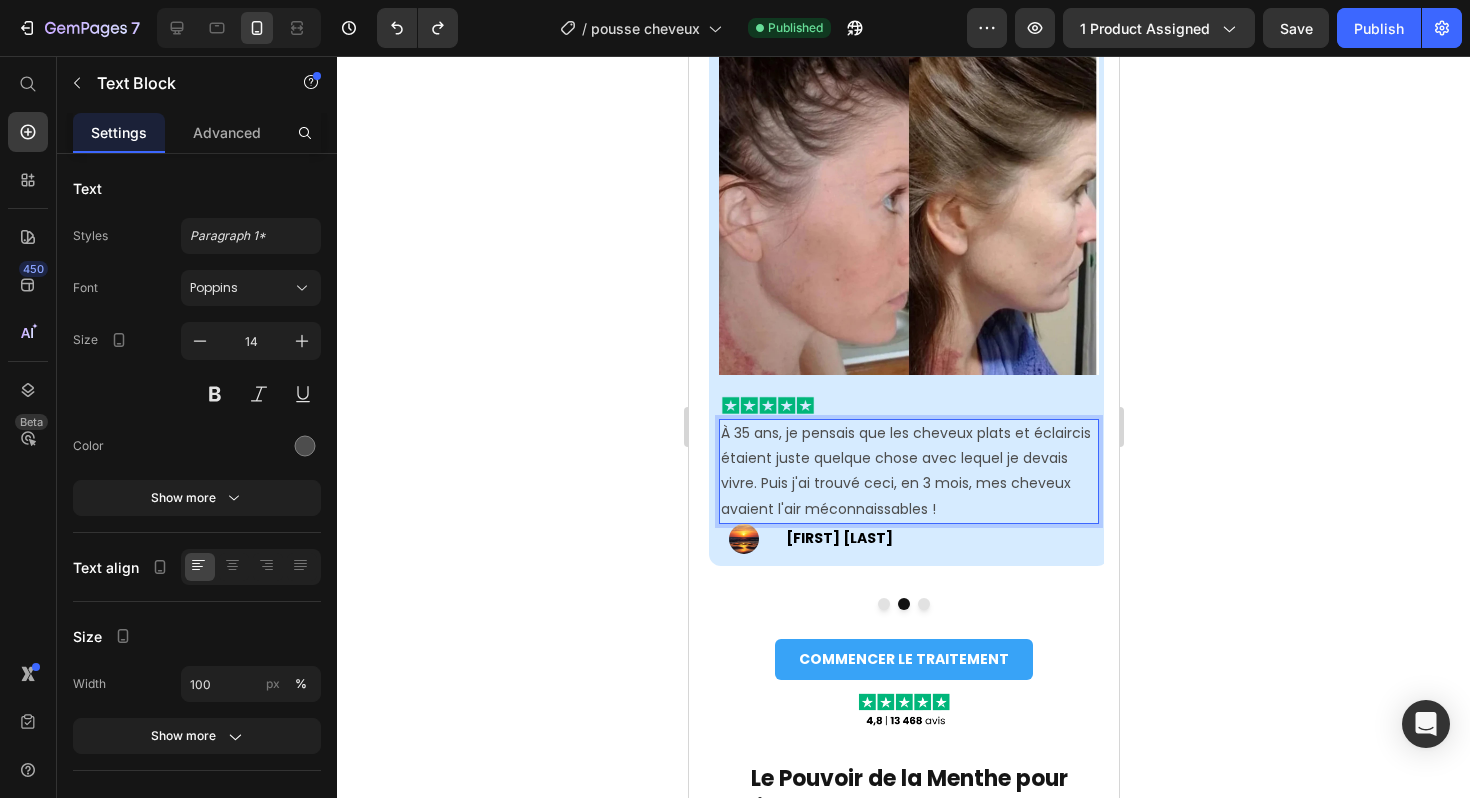click on "À 35 ans, je pensais que les cheveux plats et éclaircis étaient juste quelque chose avec lequel je devais vivre. Puis j'ai trouvé ceci, en 3 mois, mes cheveux avaient l'air méconnaissables !" at bounding box center [908, 471] 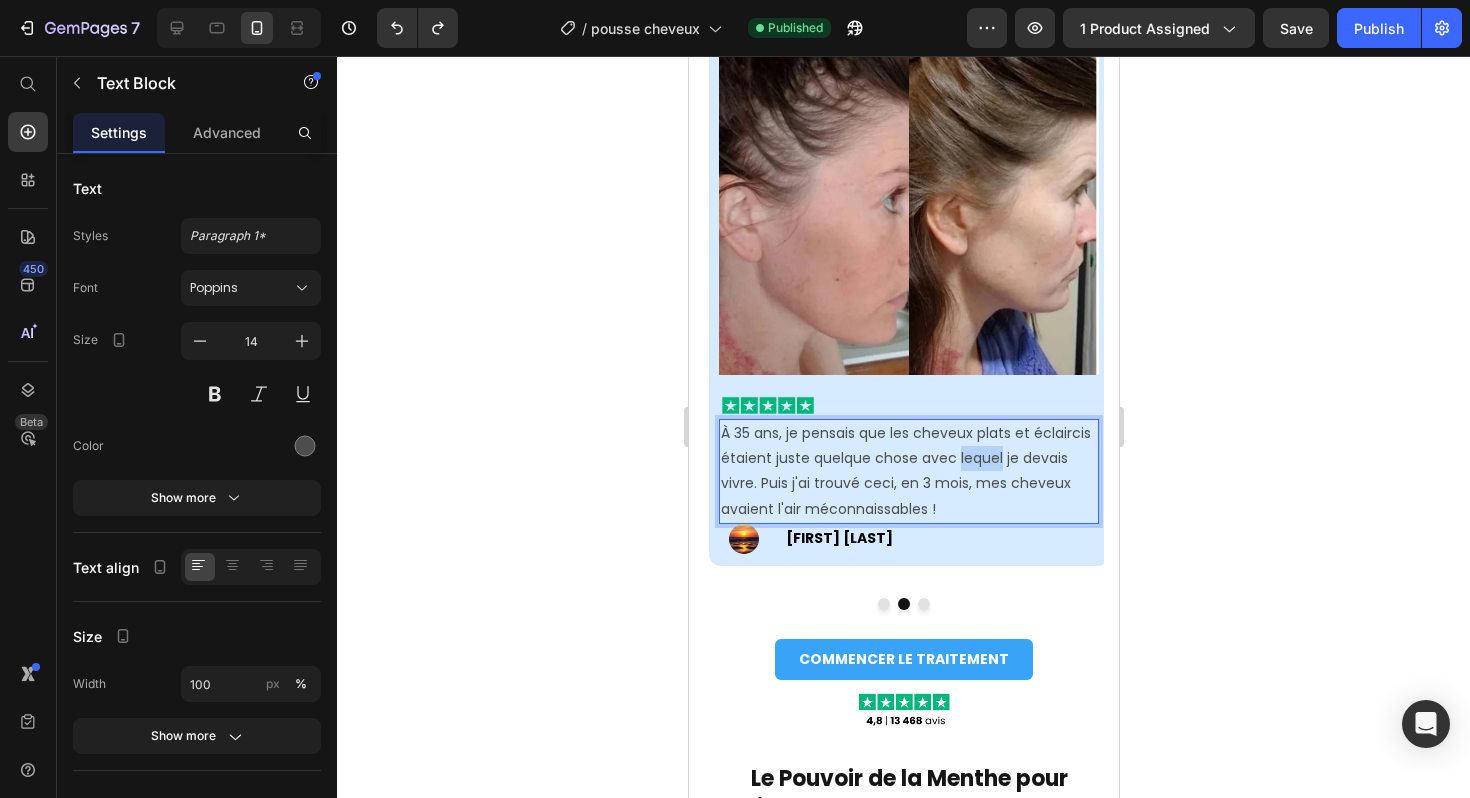 click on "À 35 ans, je pensais que les cheveux plats et éclaircis étaient juste quelque chose avec lequel je devais vivre. Puis j'ai trouvé ceci, en 3 mois, mes cheveux avaient l'air méconnaissables !" at bounding box center [908, 471] 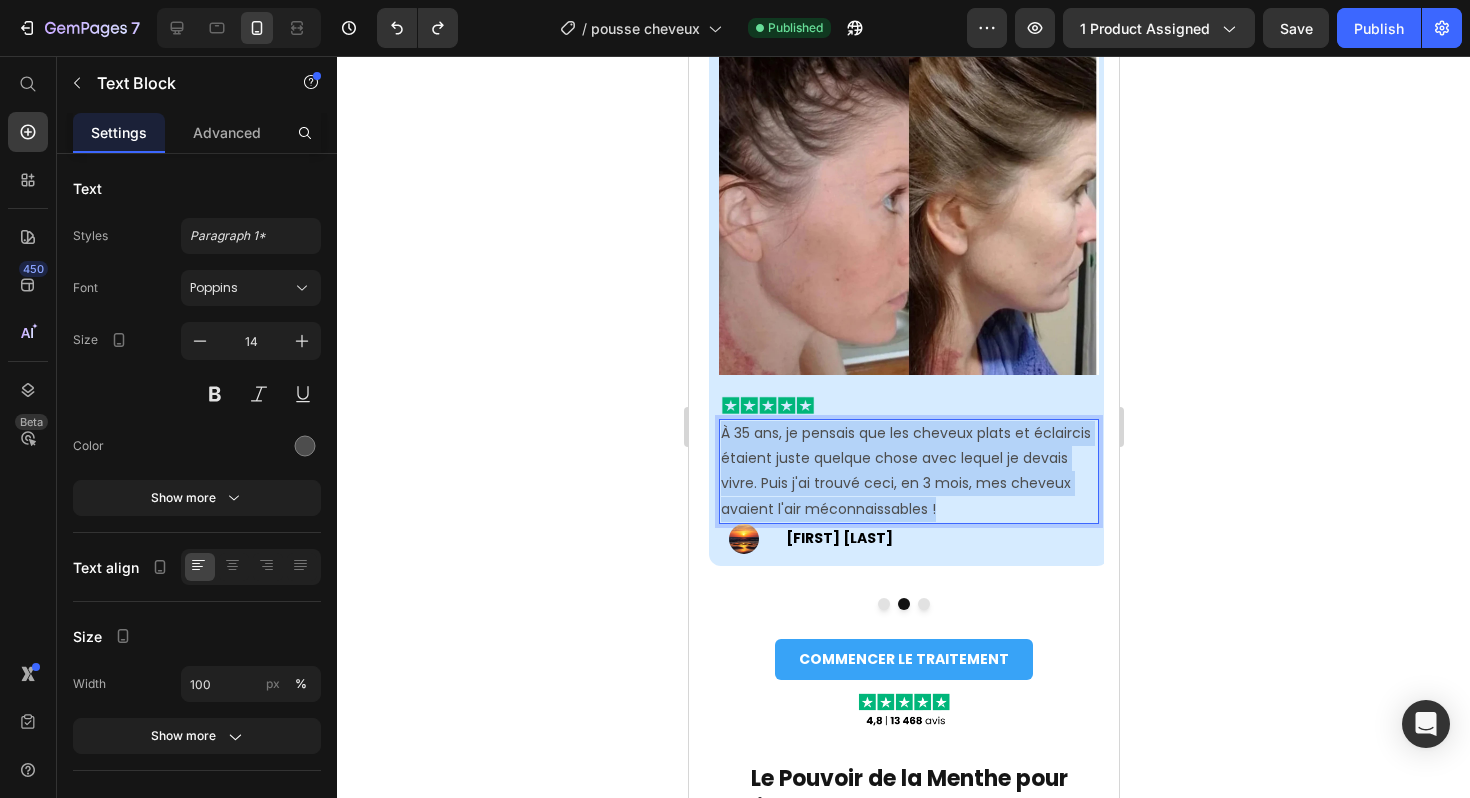 click on "À 35 ans, je pensais que les cheveux plats et éclaircis étaient juste quelque chose avec lequel je devais vivre. Puis j'ai trouvé ceci, en 3 mois, mes cheveux avaient l'air méconnaissables !" at bounding box center [908, 471] 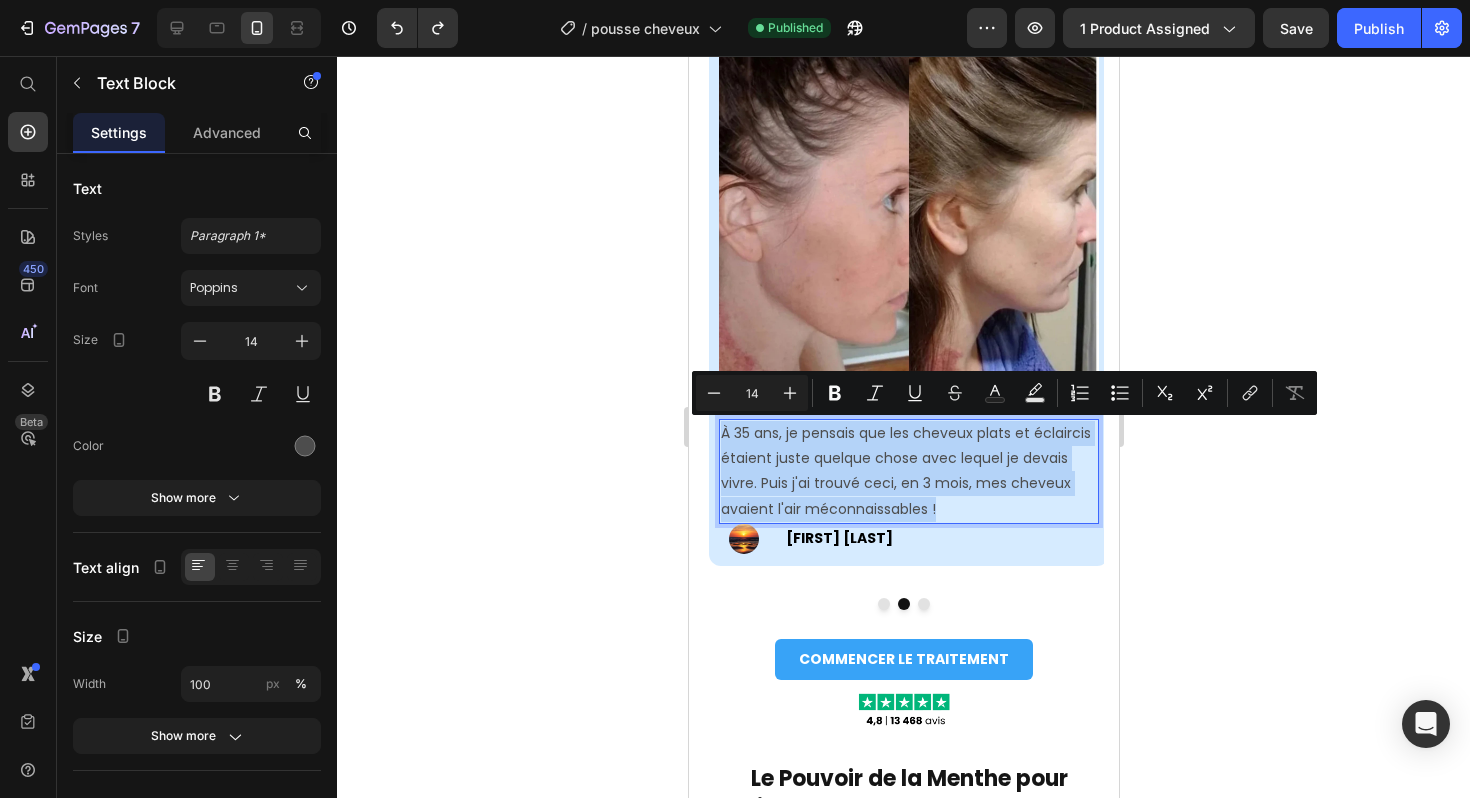 copy on "À 35 ans, je pensais que les cheveux plats et éclaircis étaient juste quelque chose avec lequel je devais vivre. Puis j'ai trouvé ceci, en 3 mois, mes cheveux avaient l'air méconnaissables !" 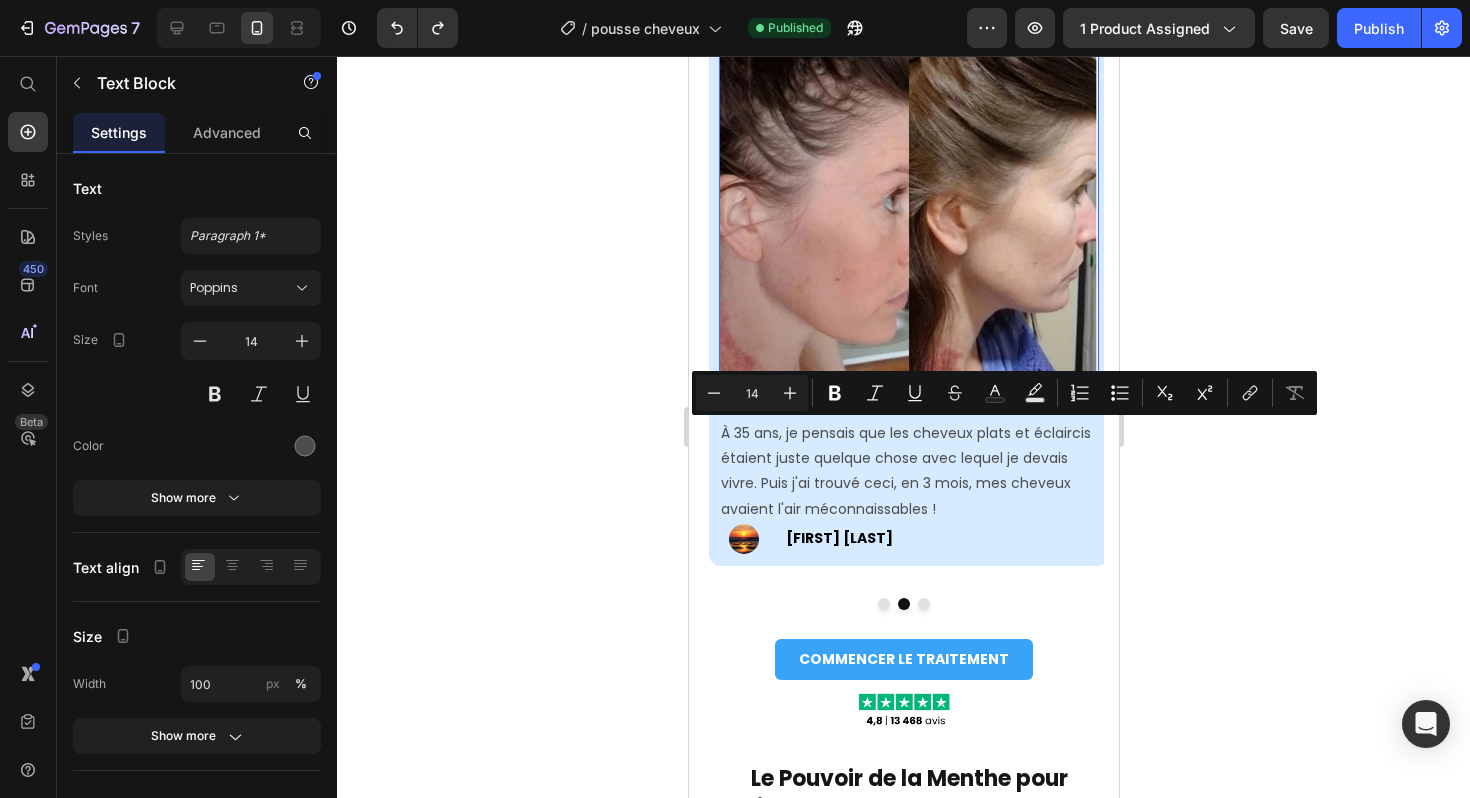 click at bounding box center [908, 185] 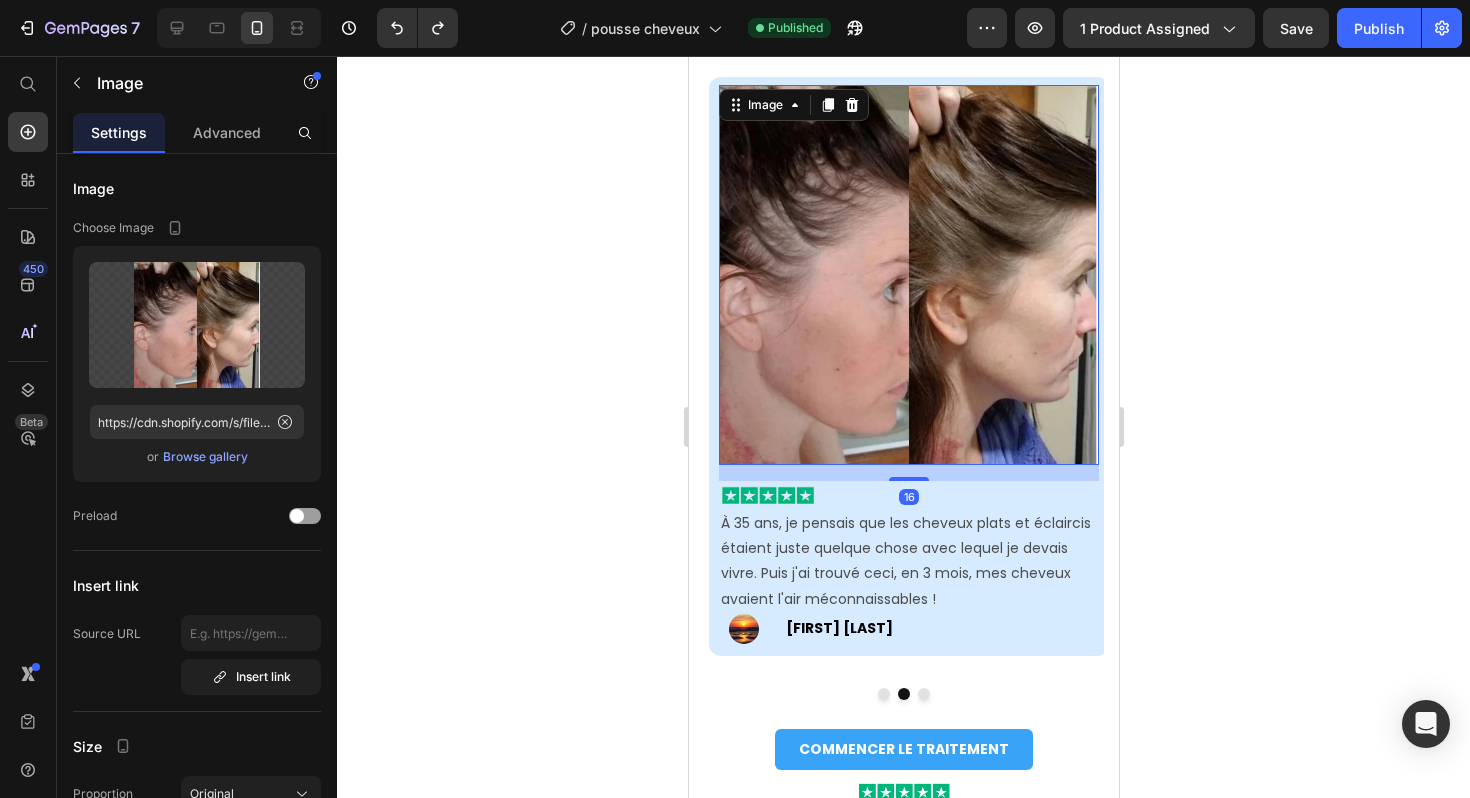 scroll, scrollTop: 1275, scrollLeft: 0, axis: vertical 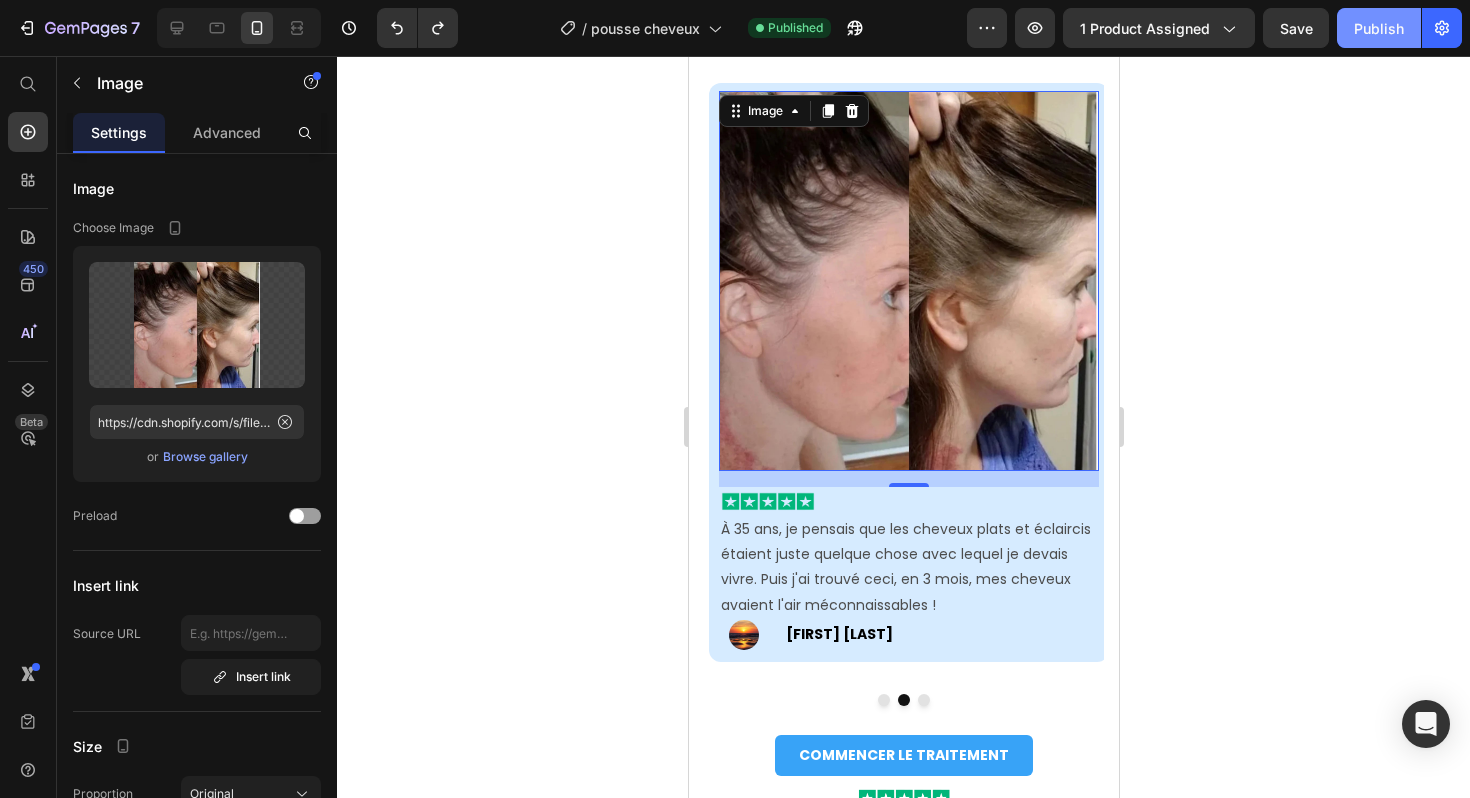 click on "Publish" at bounding box center (1379, 28) 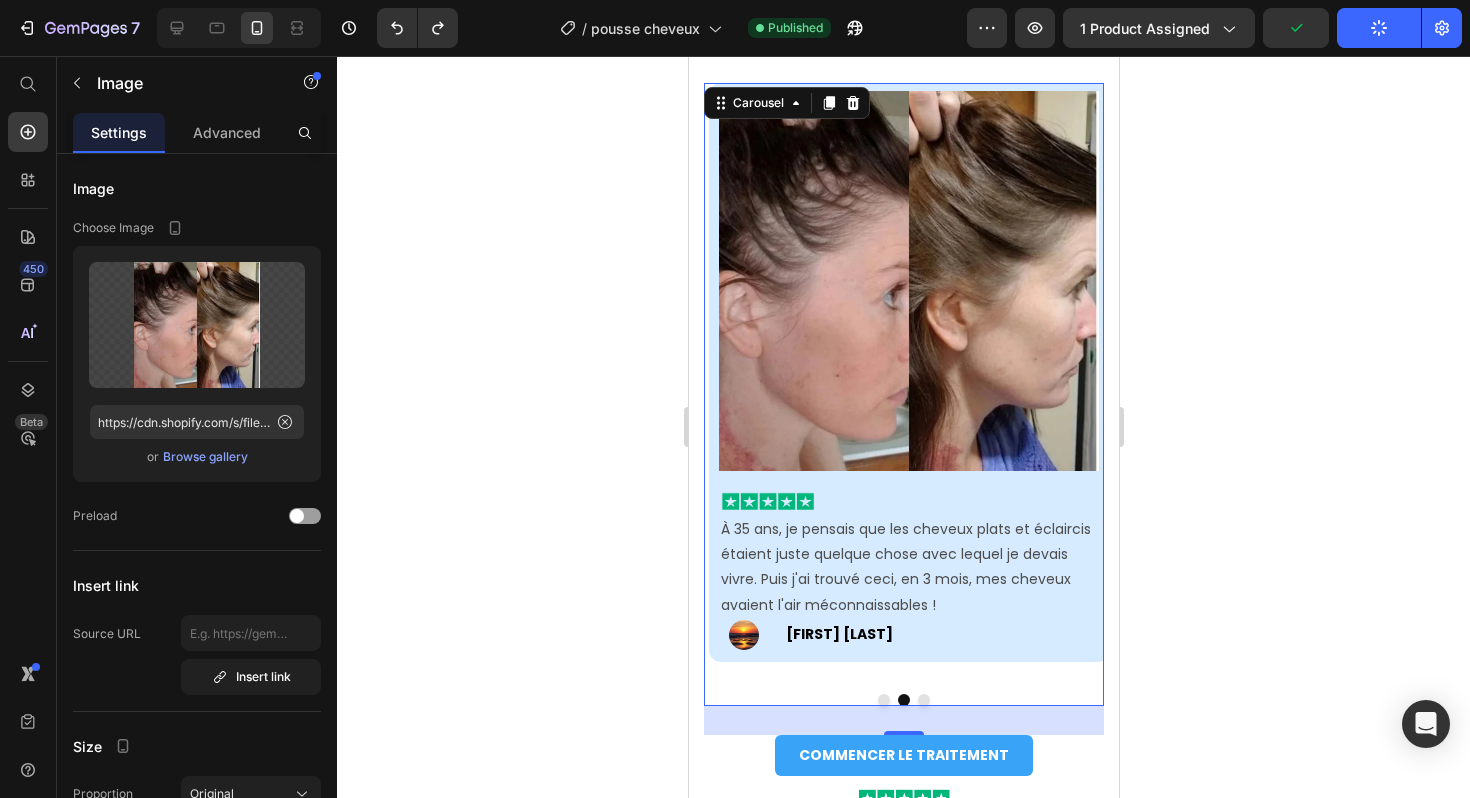 click on "Image Image Même mon mari l'a remarqué ! Moins de perte, des racines plus pleines et de beaux cheveux en 7 semaines. C'est incroyable, vous souhaiterez avoir commencé plus tôt. Text Block Image [FIRST] [LAST] Text Block Row Row Image Image À 35 ans, je pensais que les cheveux plats et éclaircis étaient juste quelque chose avec lequel je devais vivre. Puis j'ai trouvé ceci, en 3 mois, mes cheveux avaient l'air méconnaissables ! Text Block Image [FIRST]. [INITIAL] Text Block Row Row Image Image J'ai essayé tellement de sérums avec à peine des résultats, mais cela a tout changé. En moins de 30 jours, mes zones clairsemées ont commencé à se remplir! Text Block Image [FIRST].[INITIAL] Text Block Row Row" at bounding box center [903, 394] 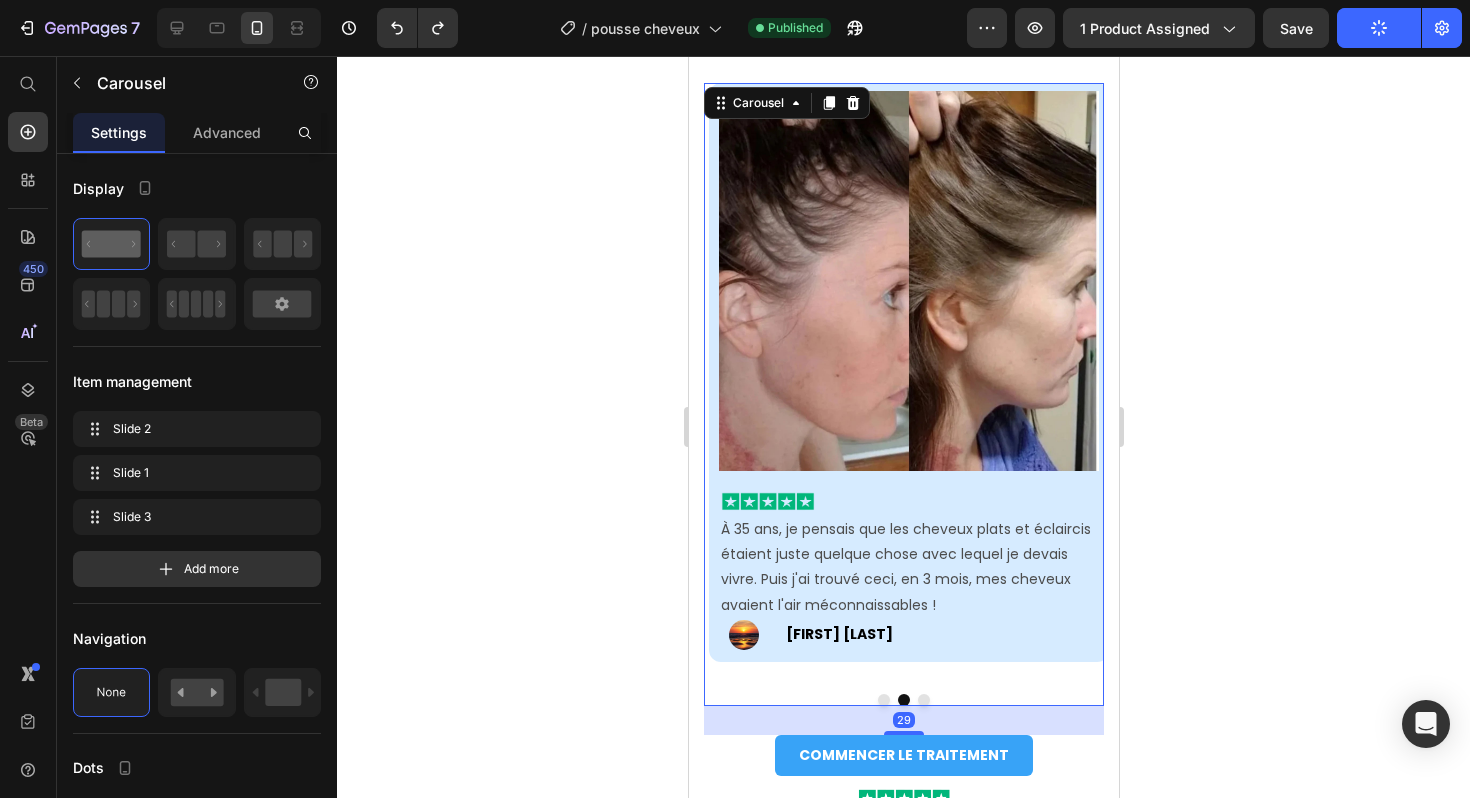 click at bounding box center (923, 700) 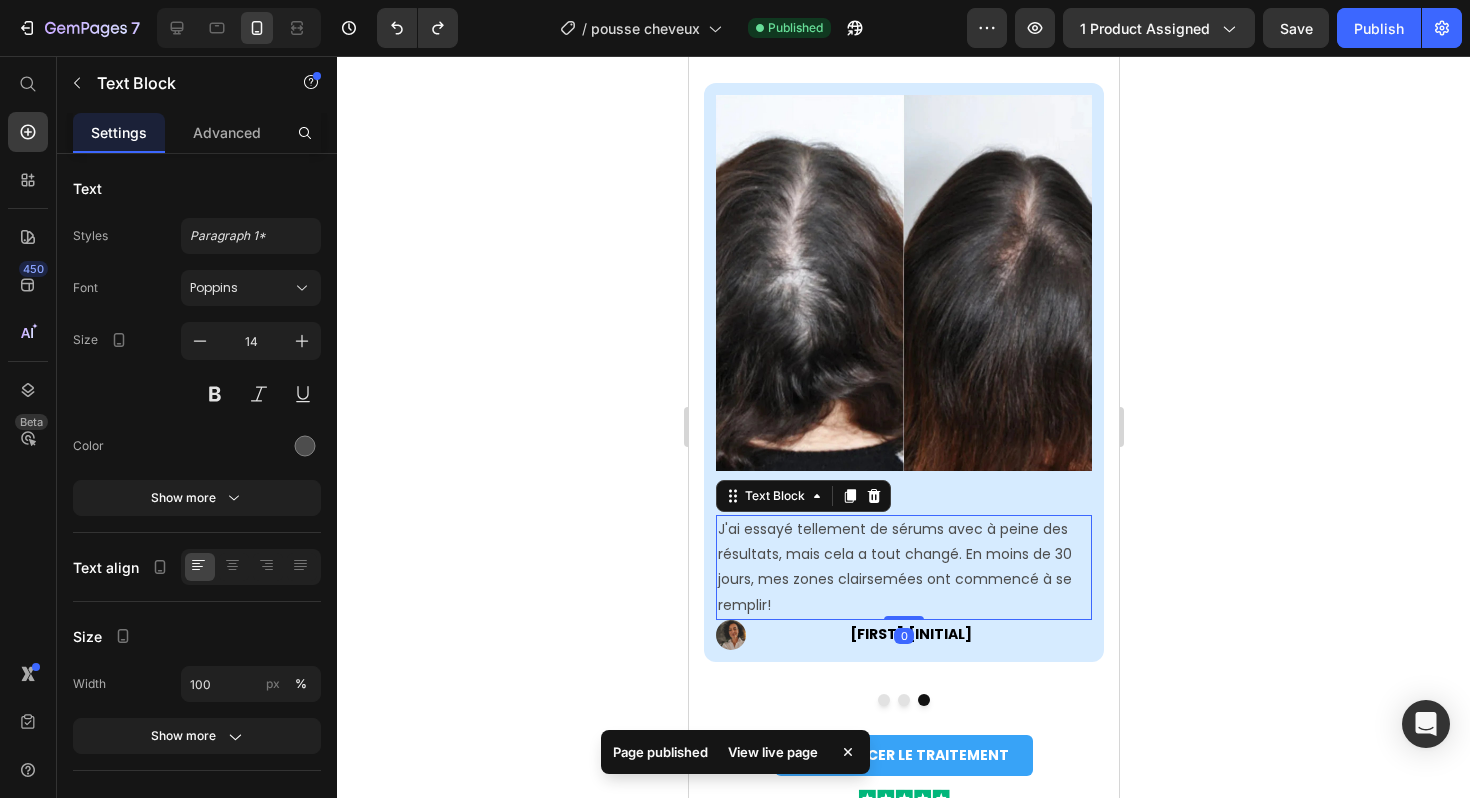 click on "J'ai essayé tellement de sérums avec à peine des résultats, mais cela a tout changé. En moins de 30 jours, mes zones clairsemées ont commencé à se remplir!" at bounding box center [903, 567] 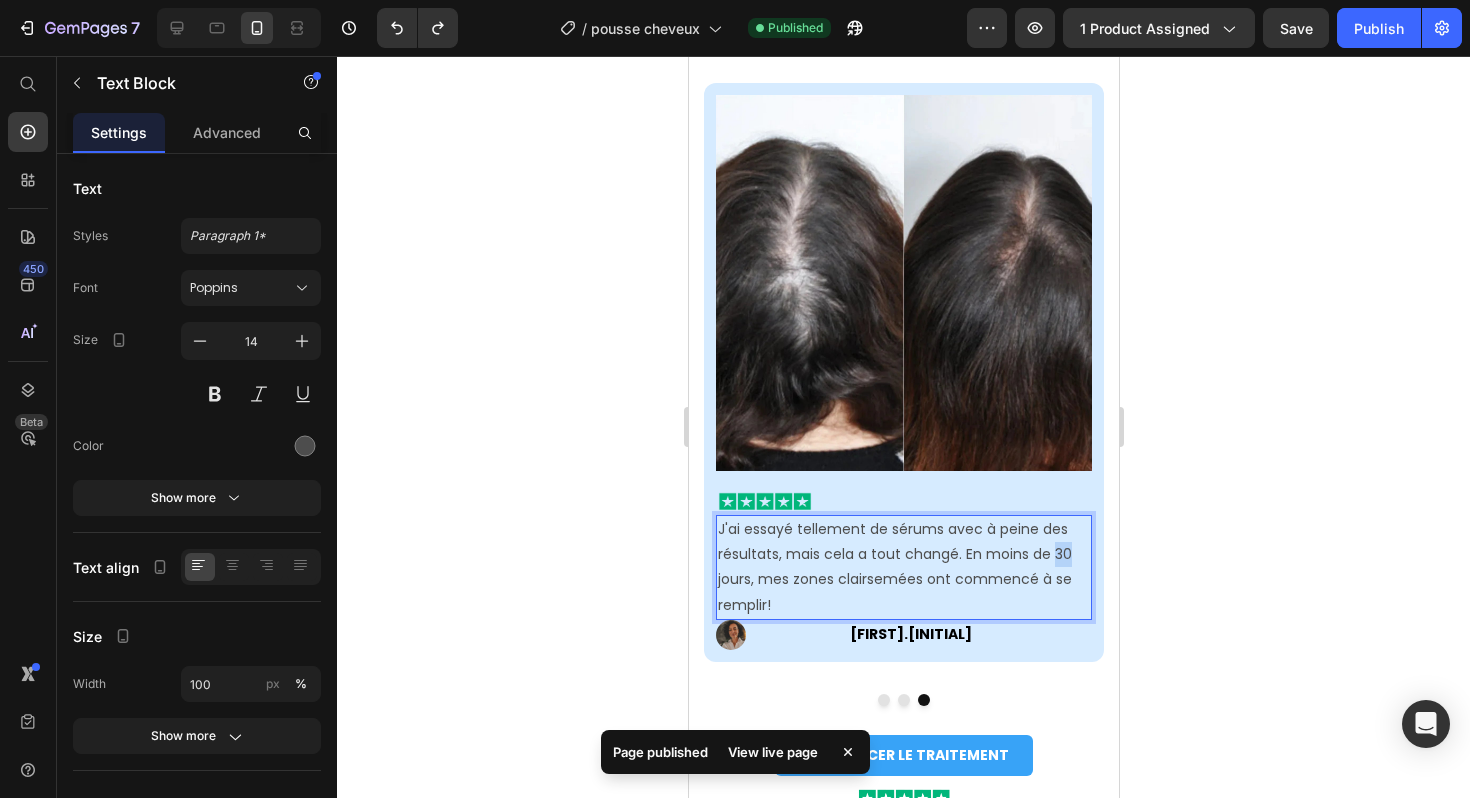 click on "J'ai essayé tellement de sérums avec à peine des résultats, mais cela a tout changé. En moins de 30 jours, mes zones clairsemées ont commencé à se remplir!" at bounding box center [903, 567] 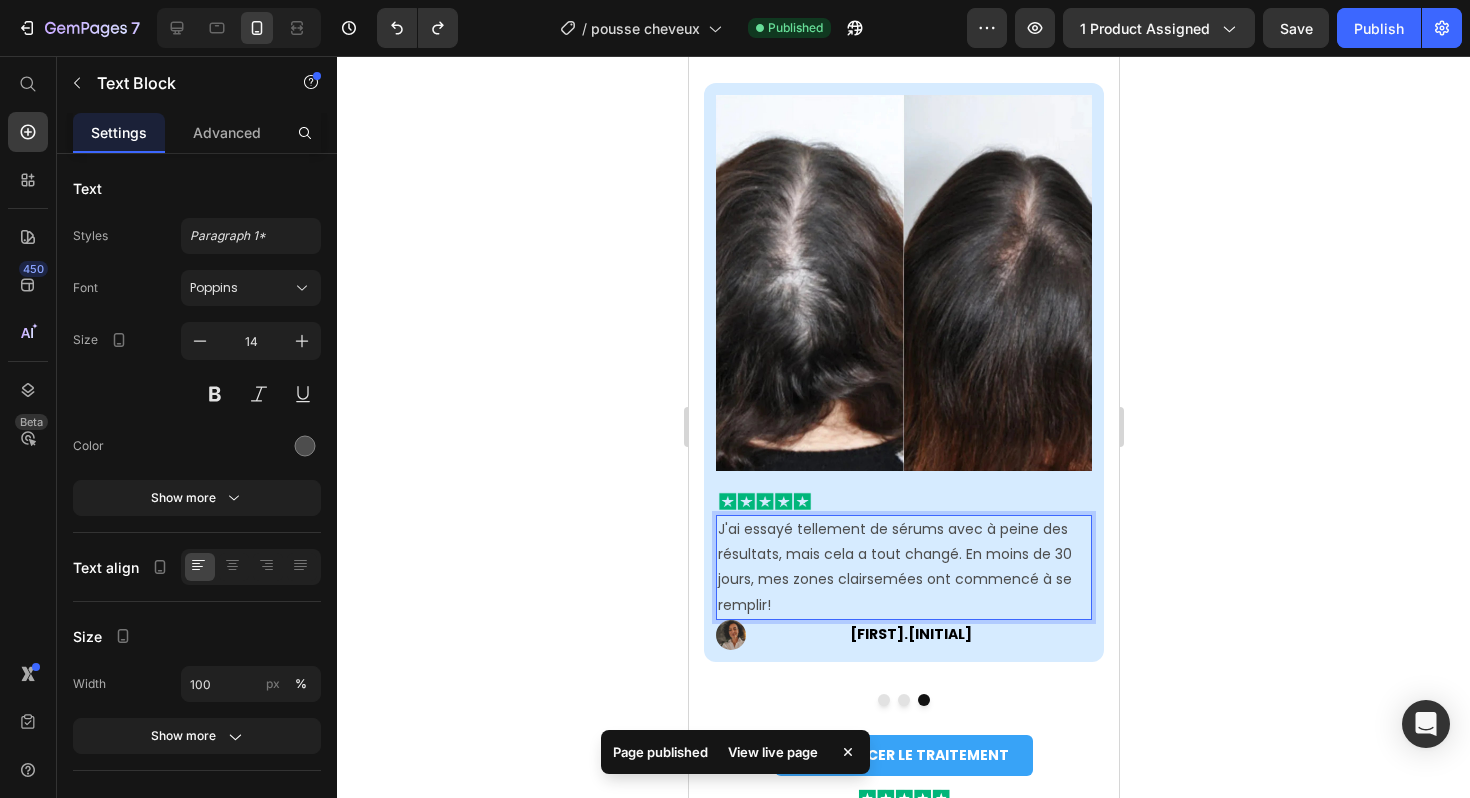 click on "J'ai essayé tellement de sérums avec à peine des résultats, mais cela a tout changé. En moins de 30 jours, mes zones clairsemées ont commencé à se remplir!" at bounding box center [903, 567] 